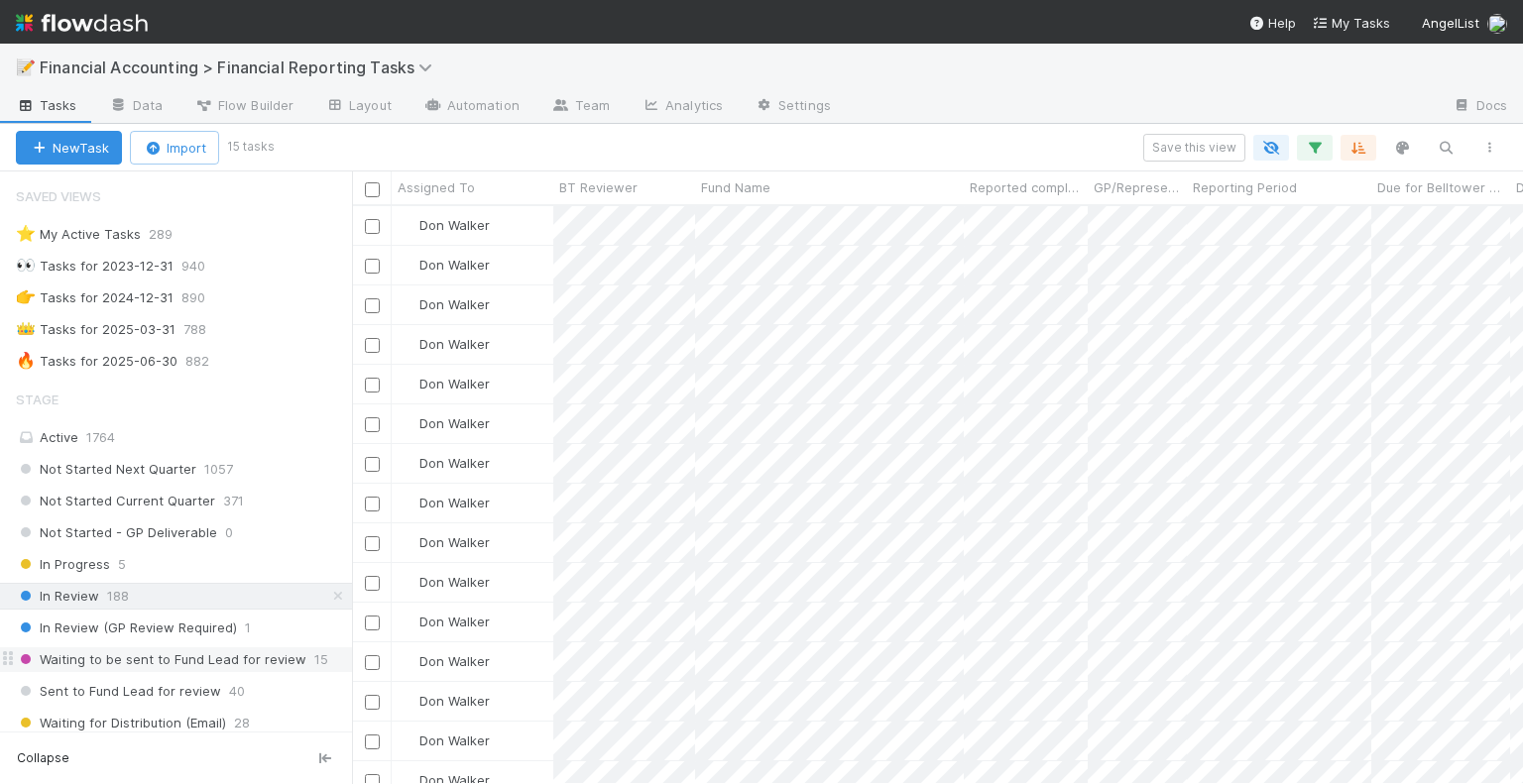 scroll, scrollTop: 0, scrollLeft: 0, axis: both 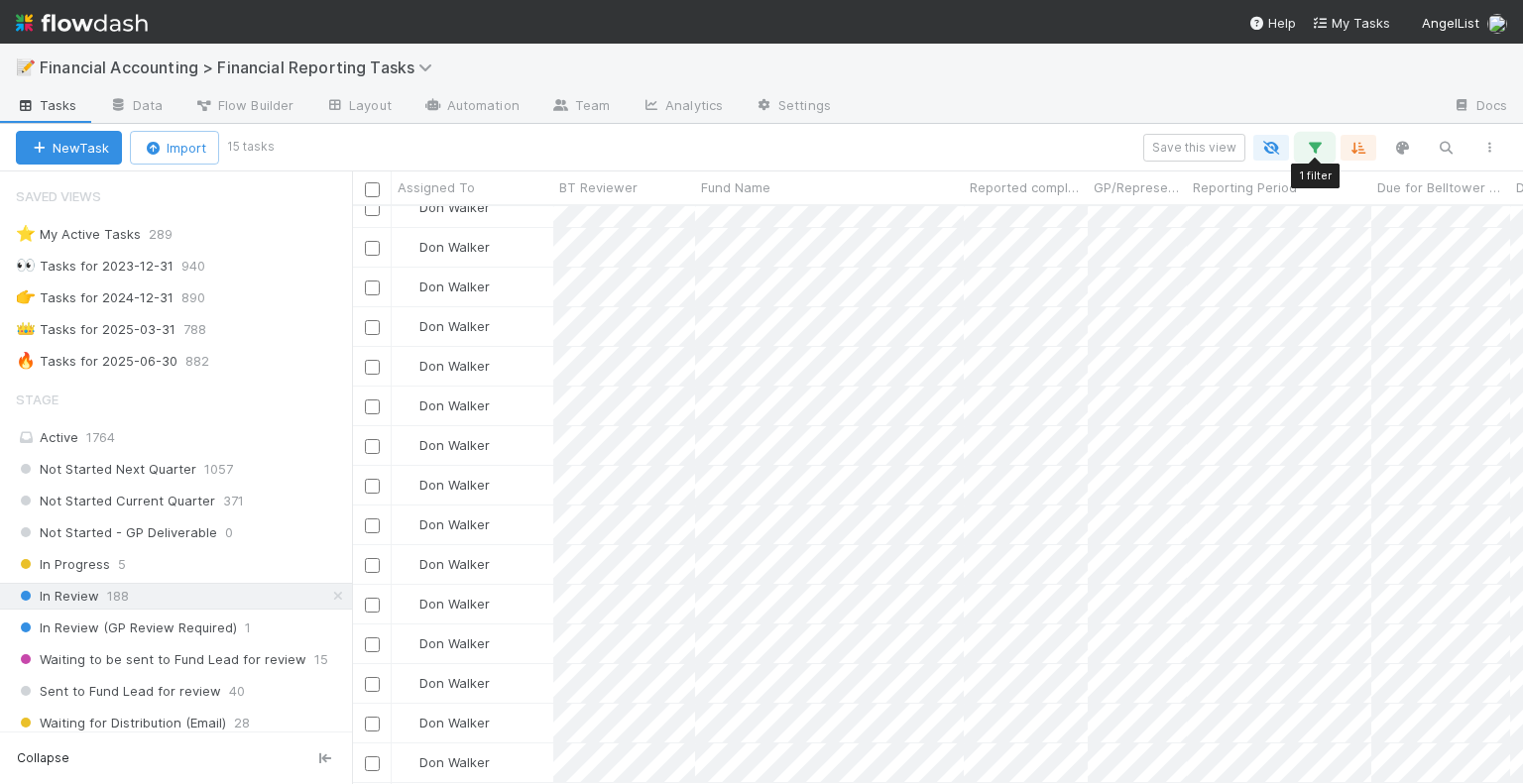 click at bounding box center (1315, 148) 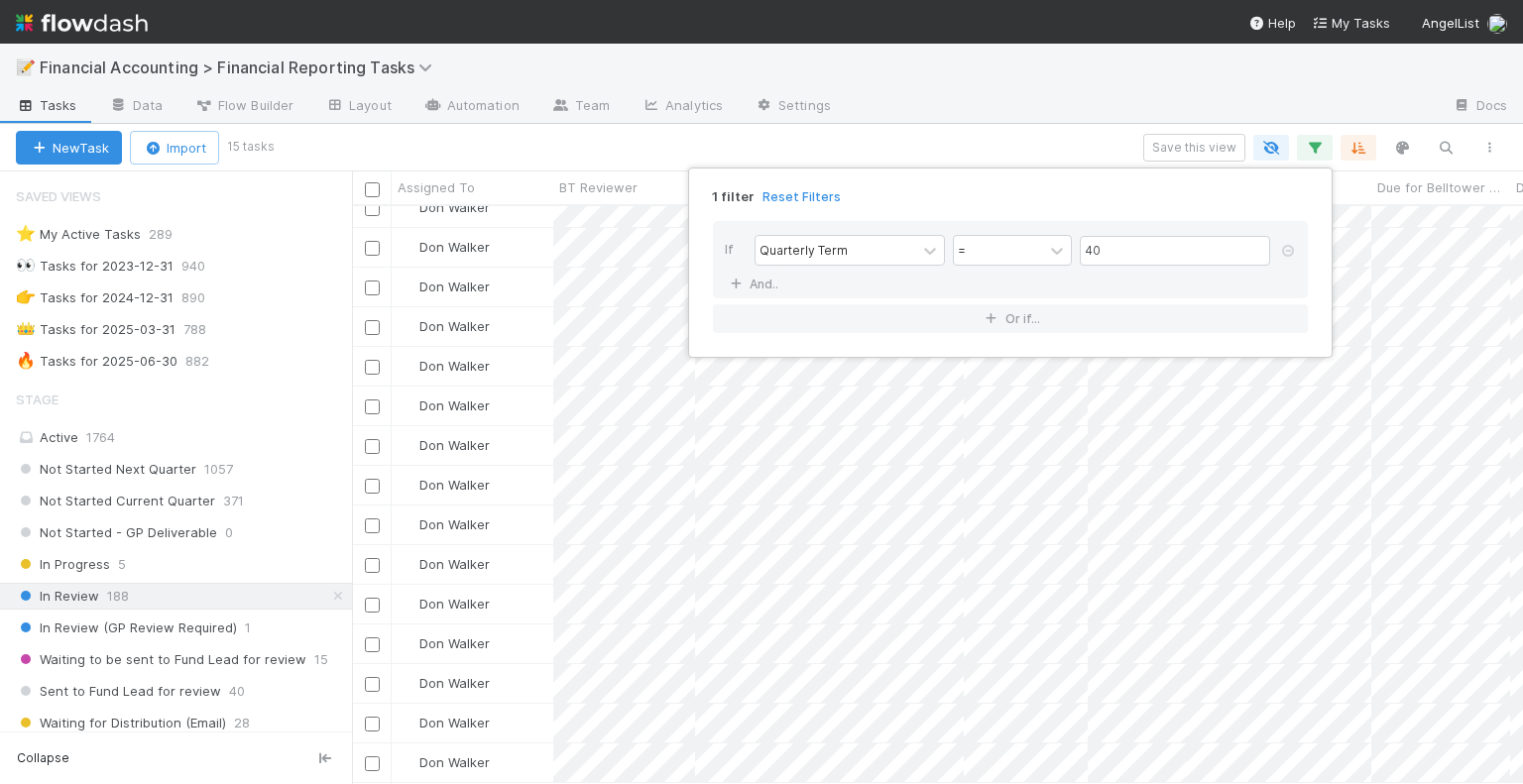 click on "1 filter Reset Filters If Quarterly Term = 40 And.. Or if..." at bounding box center [762, 392] 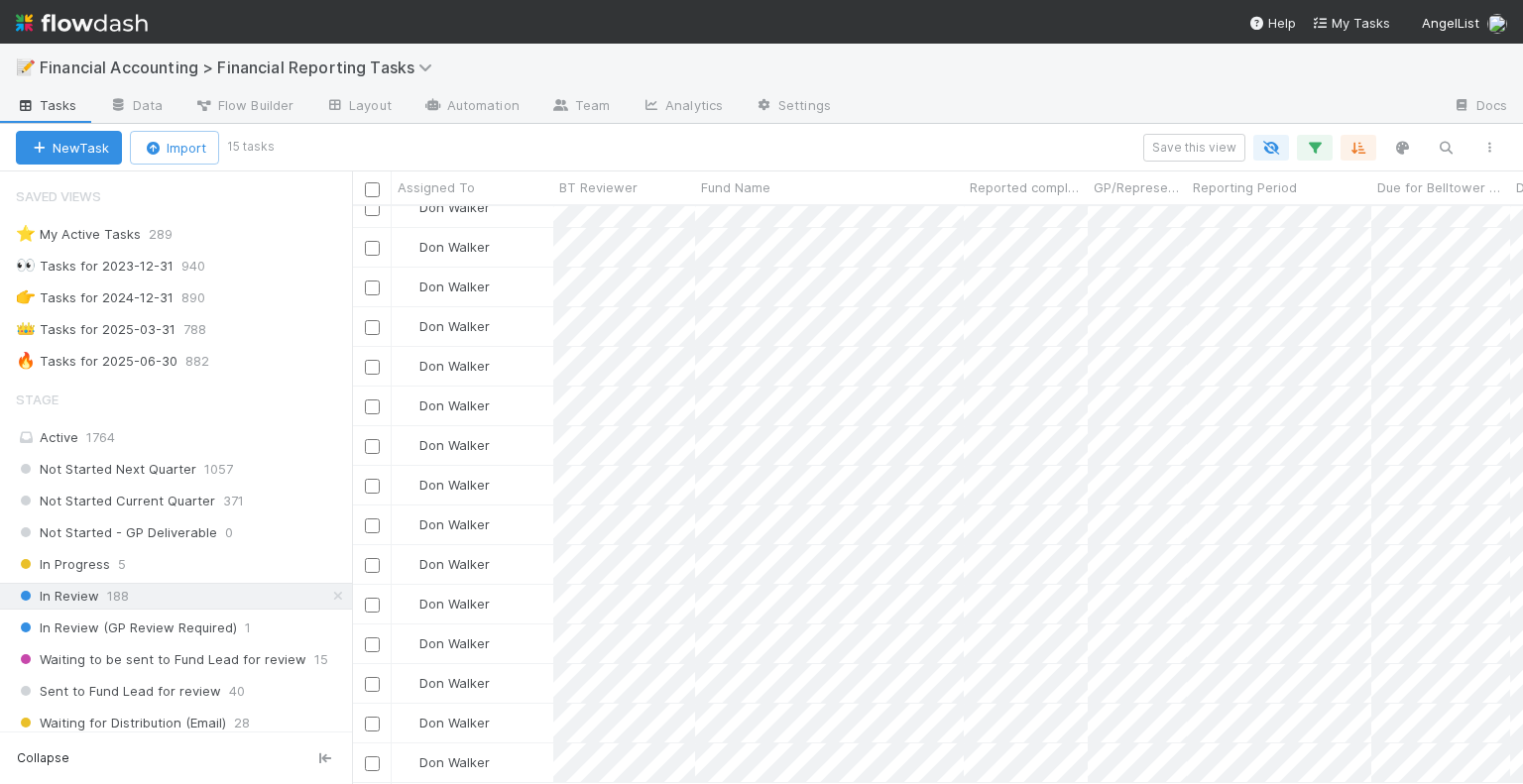 scroll, scrollTop: 0, scrollLeft: 0, axis: both 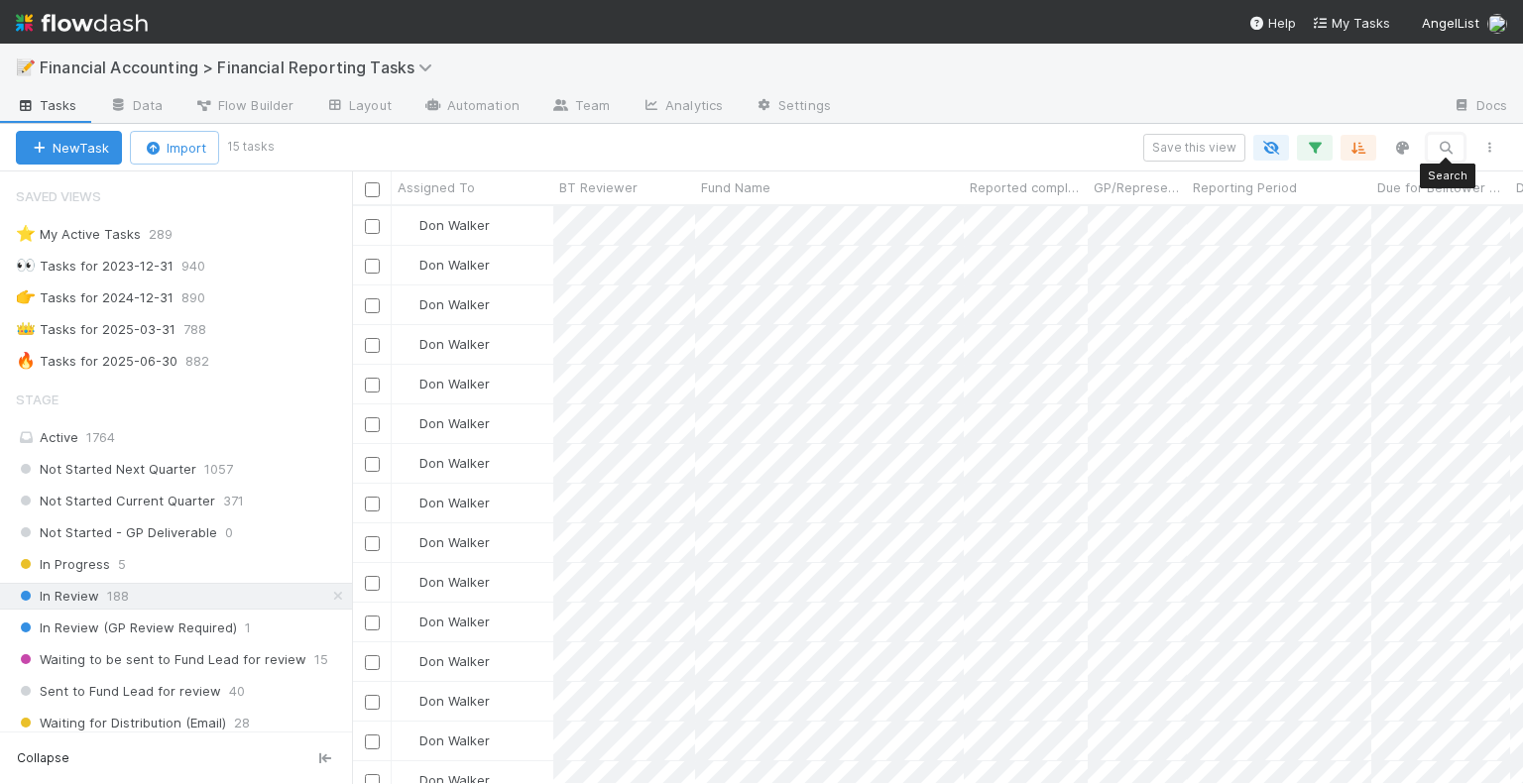click on "New  Task Import 15 tasks Search Save this view Search Search Search Search" at bounding box center (762, 148) 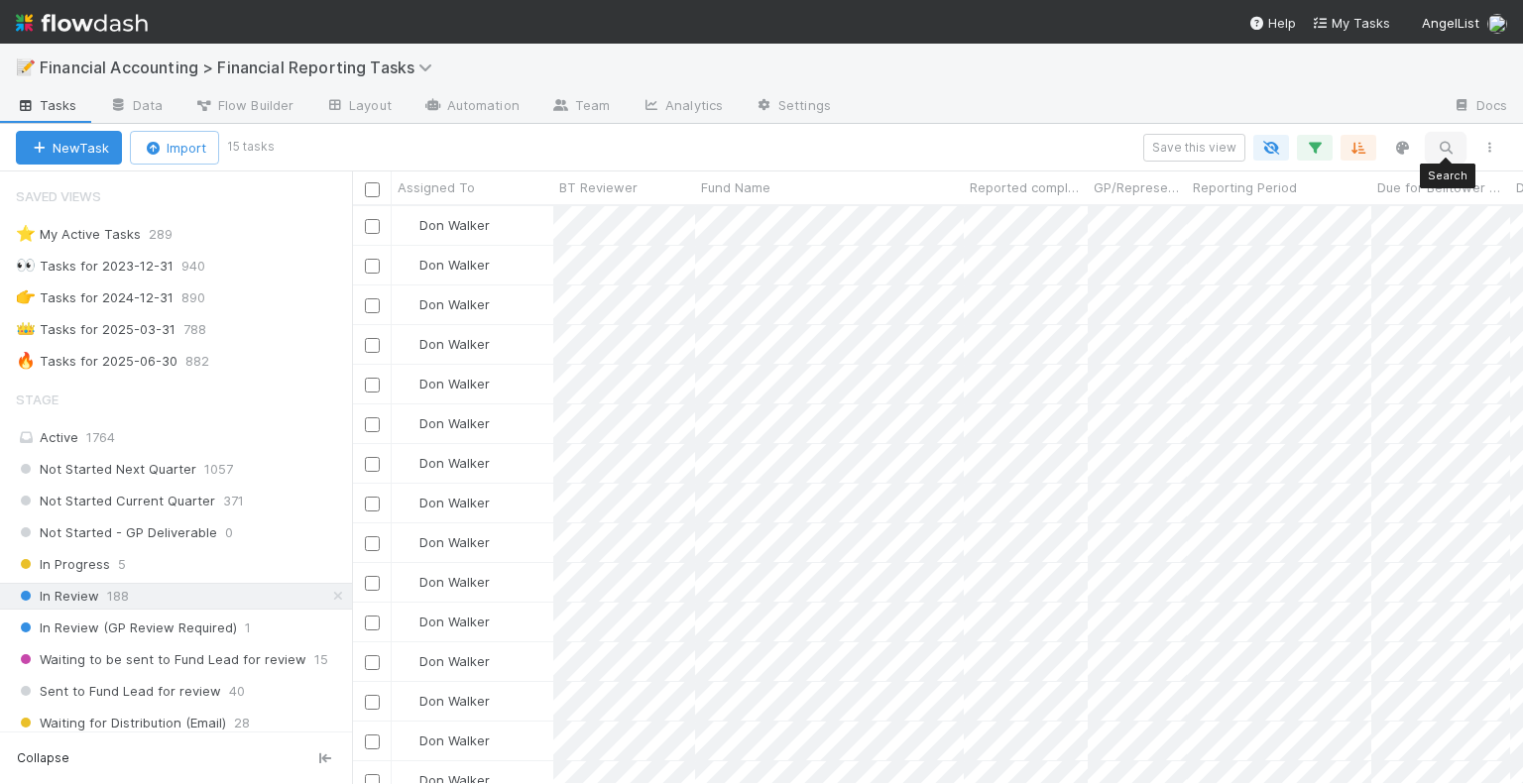 click at bounding box center (1446, 148) 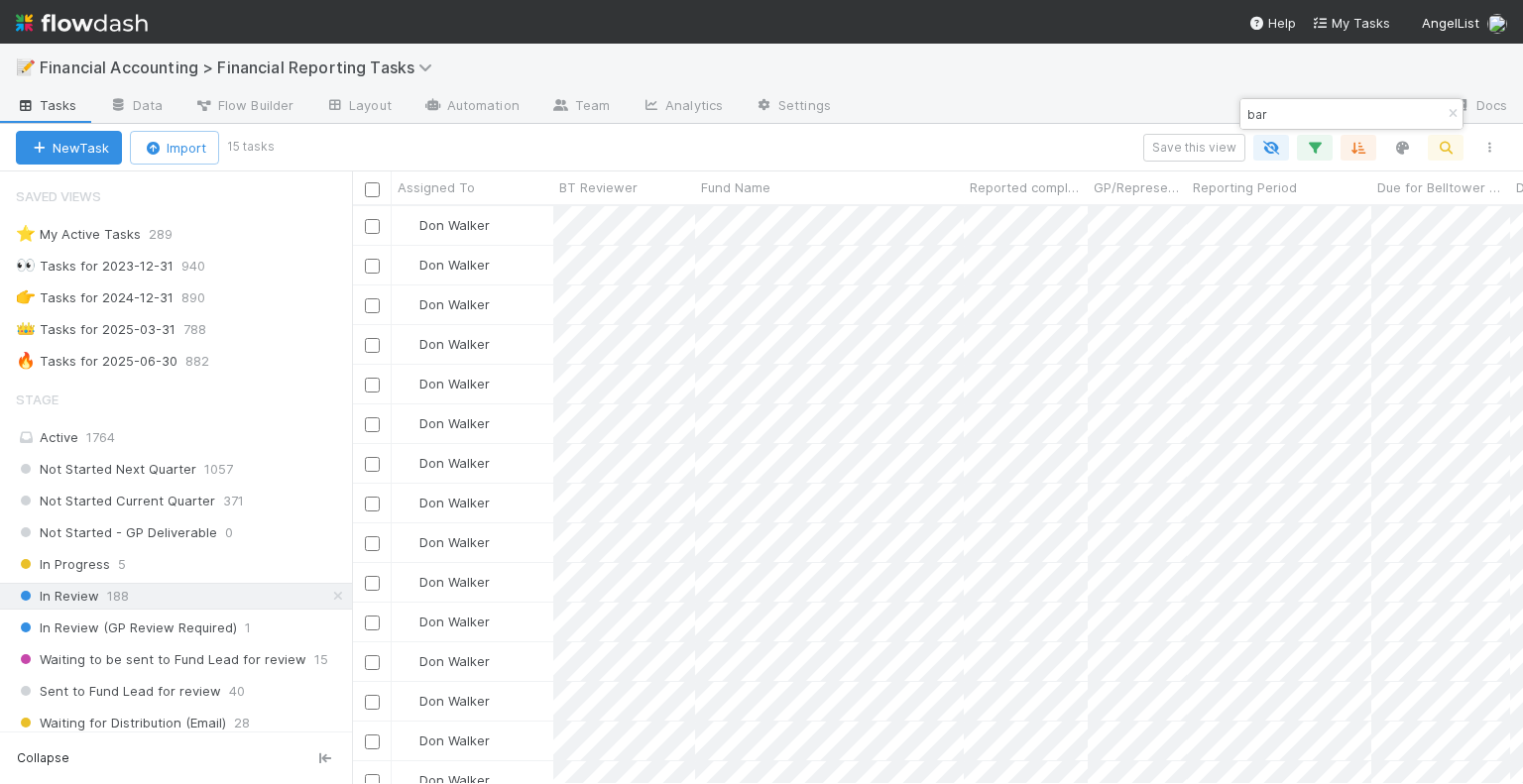scroll, scrollTop: 16, scrollLeft: 16, axis: both 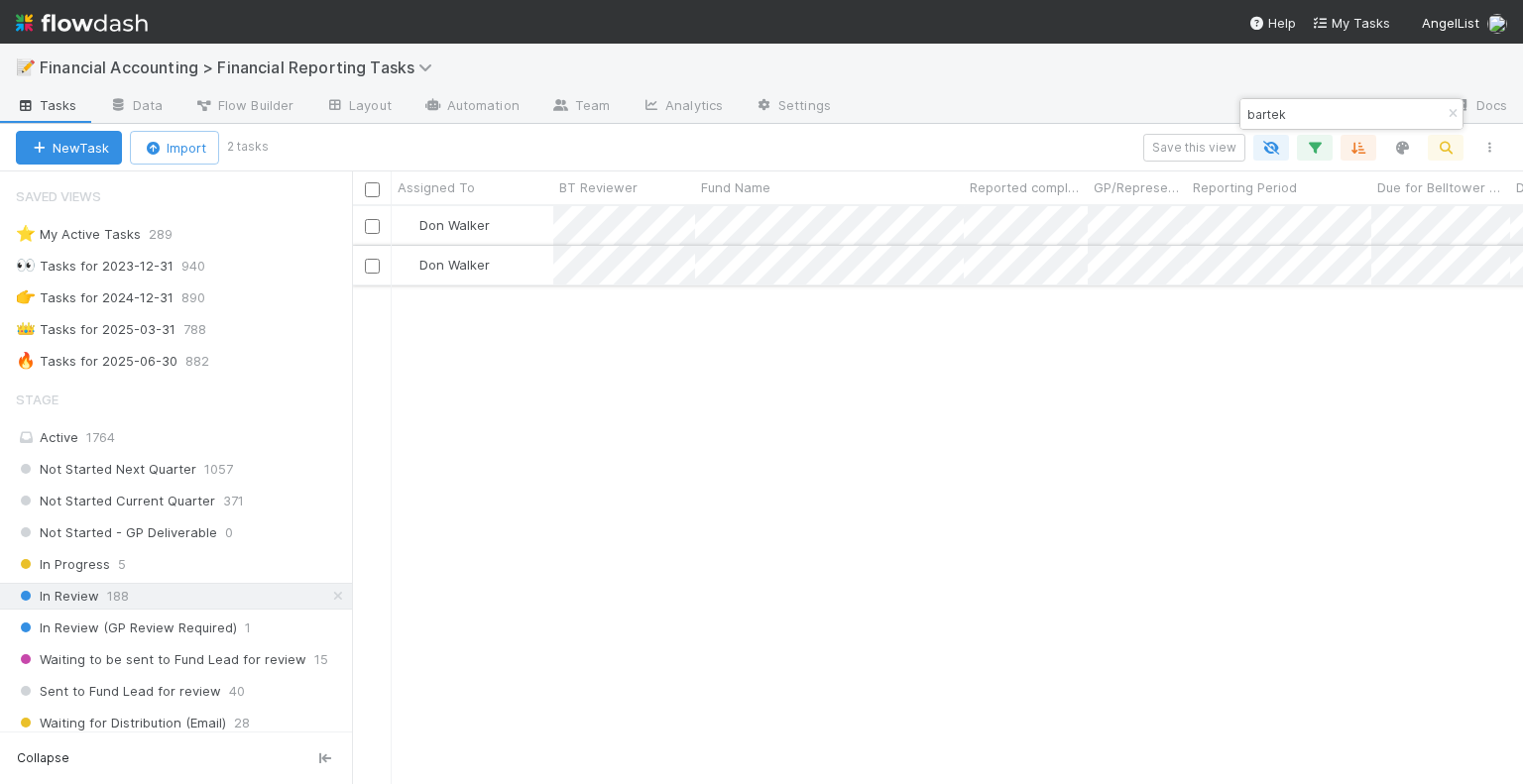 type on "bartek" 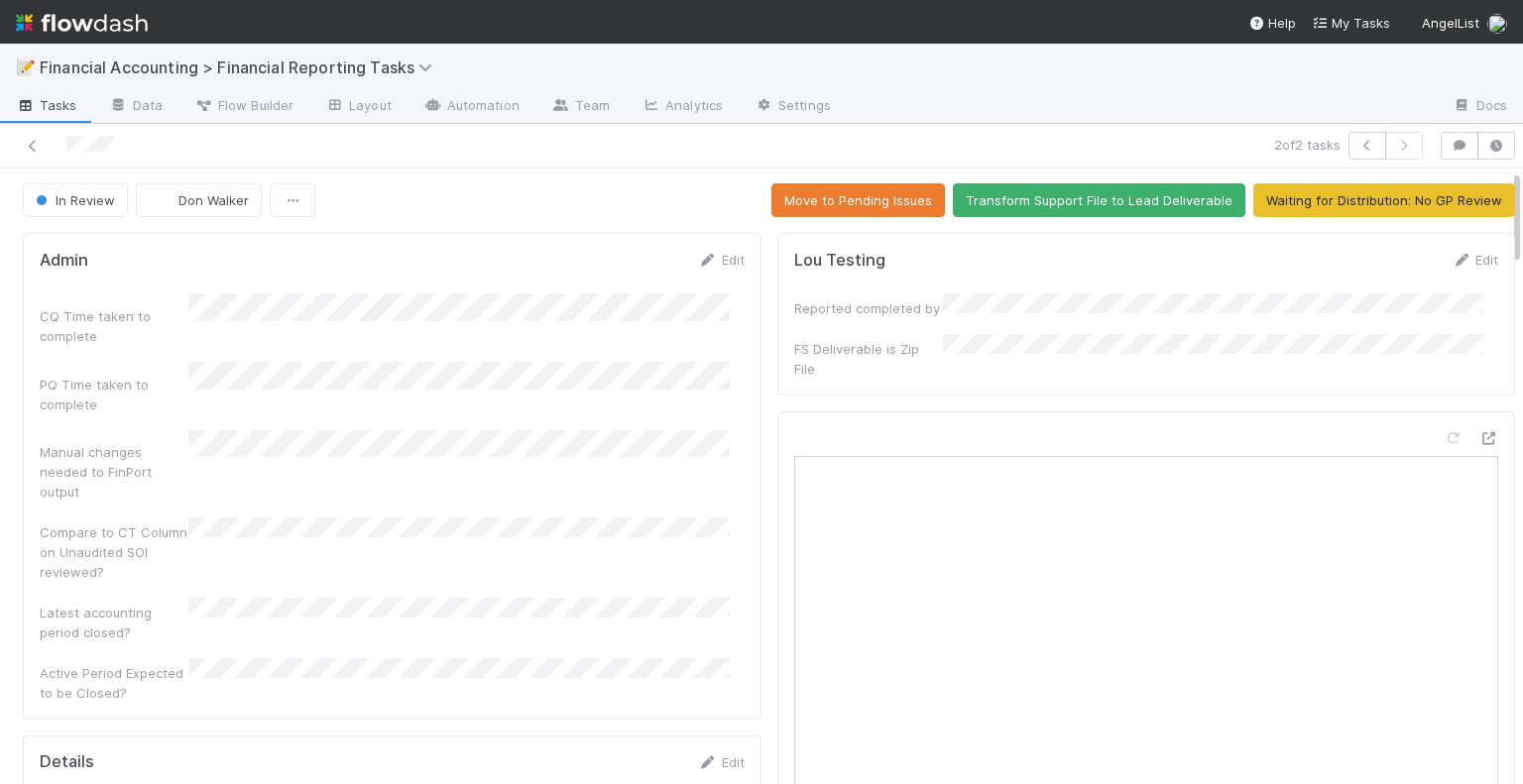 scroll, scrollTop: 0, scrollLeft: 0, axis: both 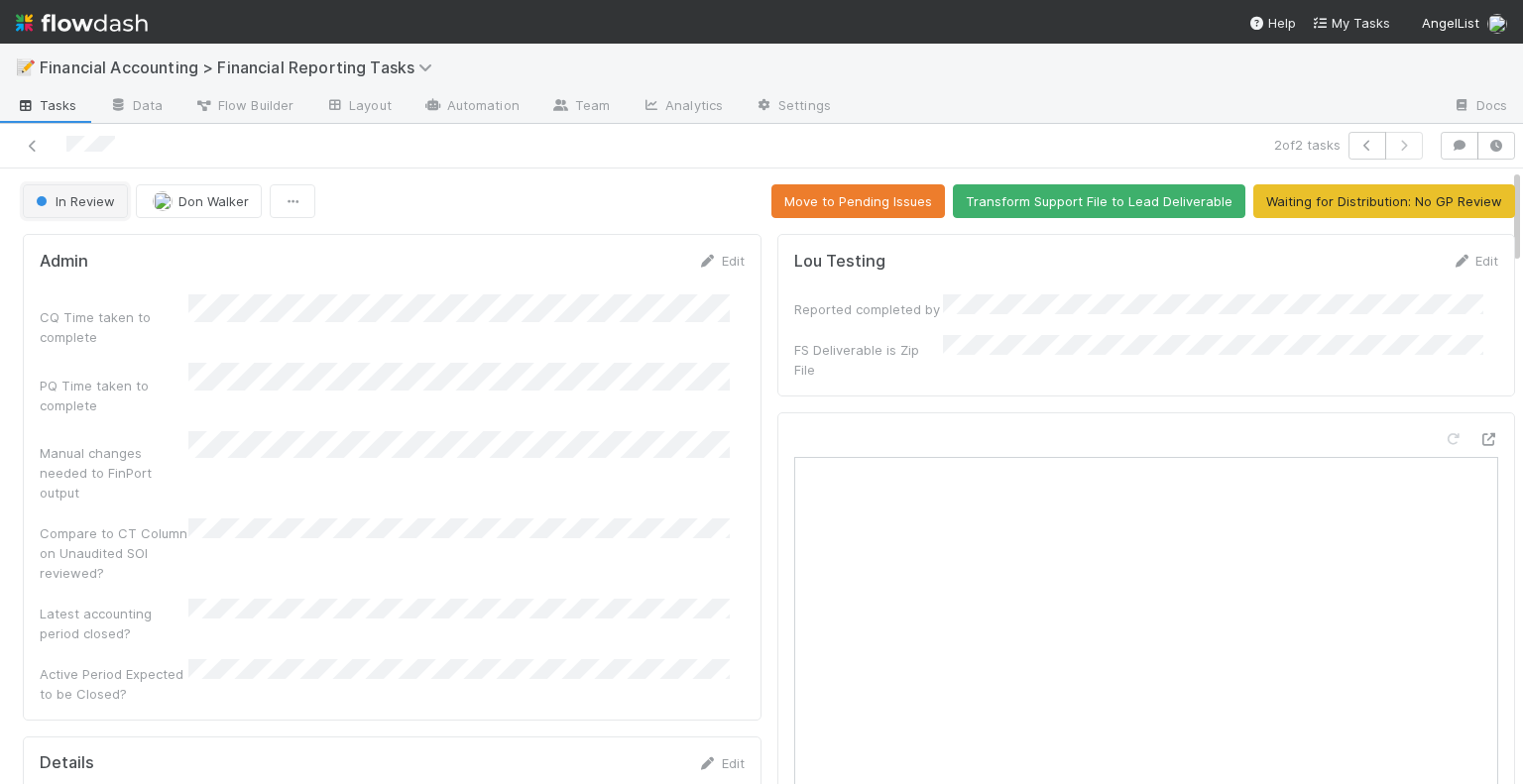 click on "In Review" at bounding box center [73, 201] 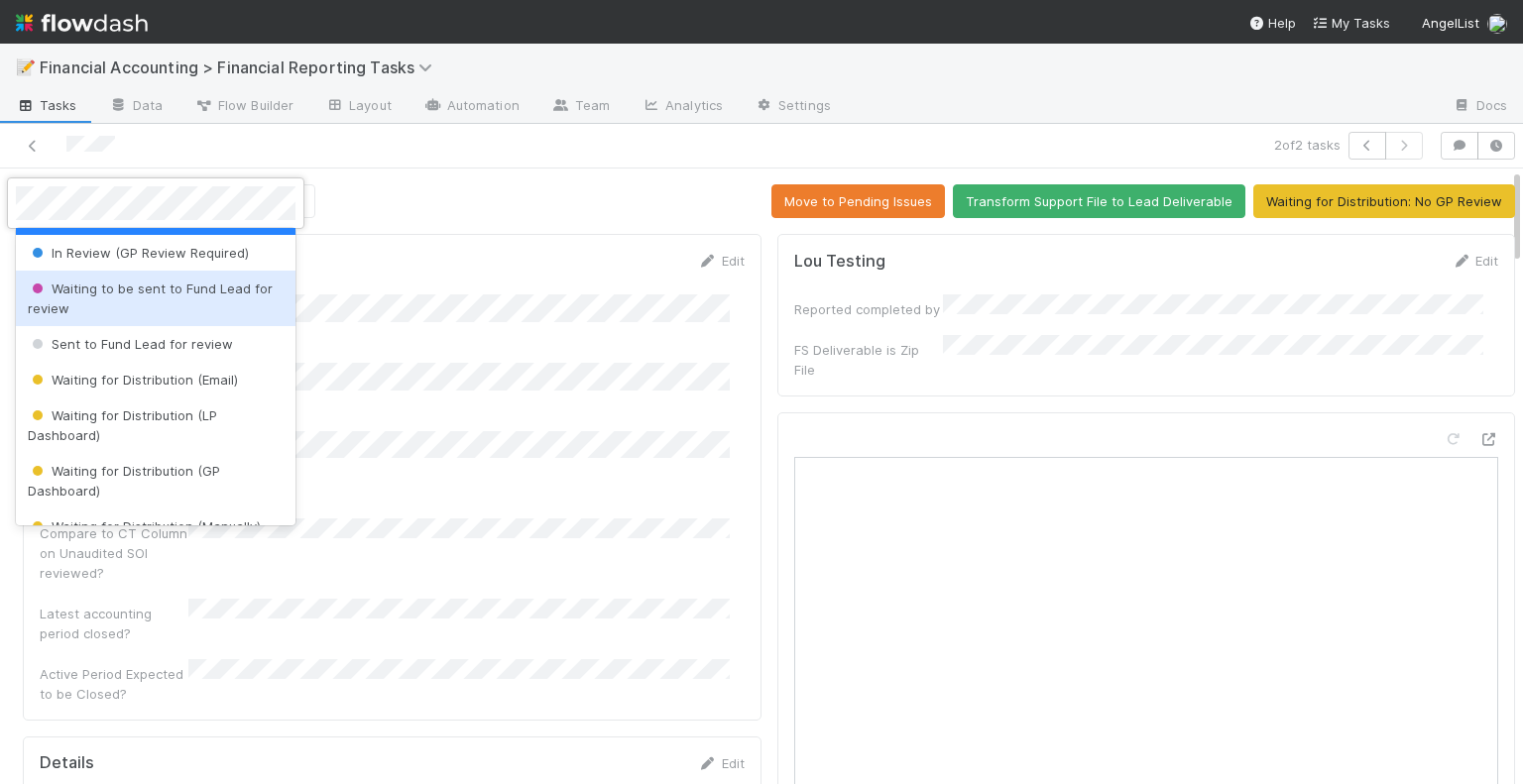 scroll, scrollTop: 198, scrollLeft: 0, axis: vertical 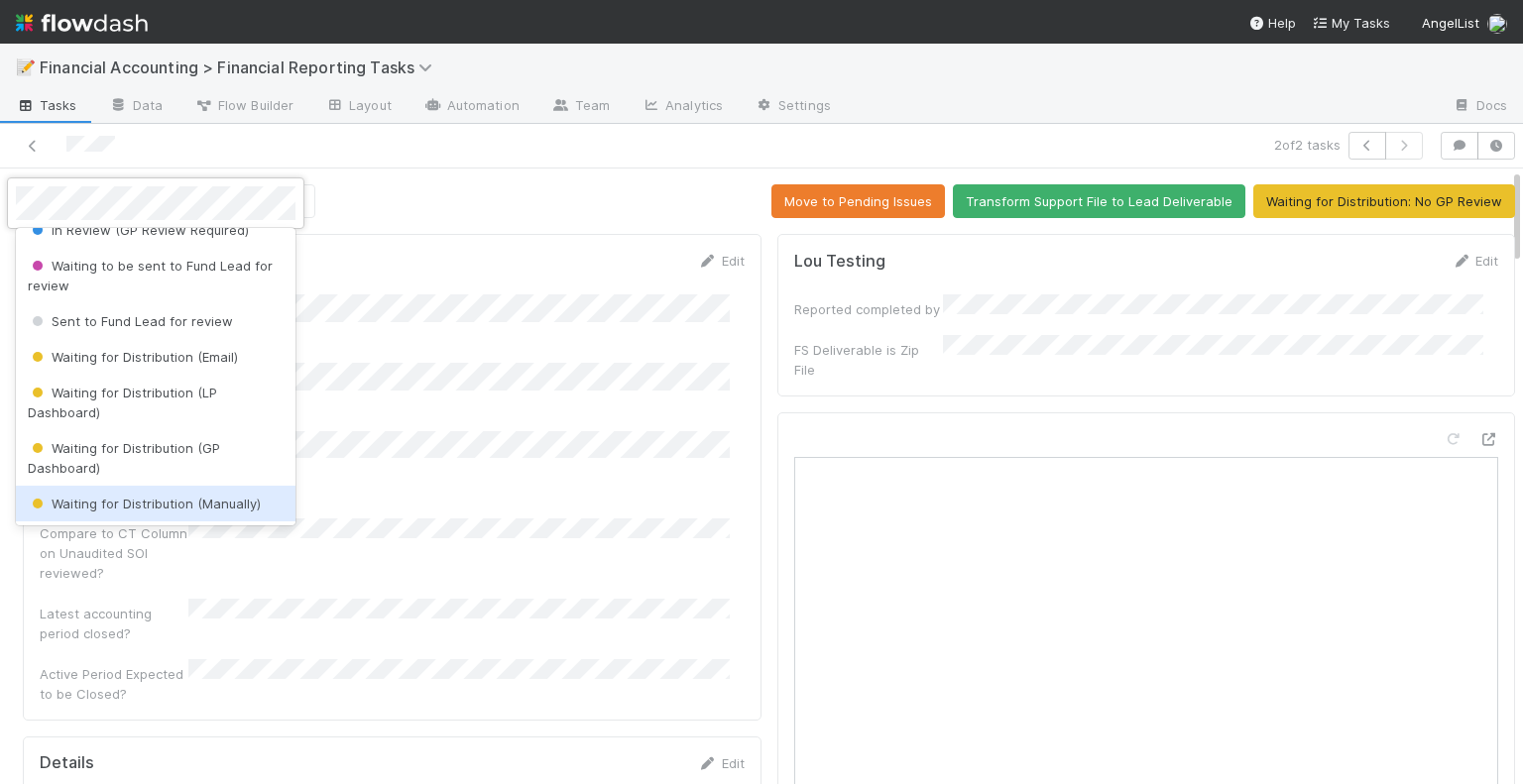 click on "Waiting for Distribution (Manually)" at bounding box center [144, 504] 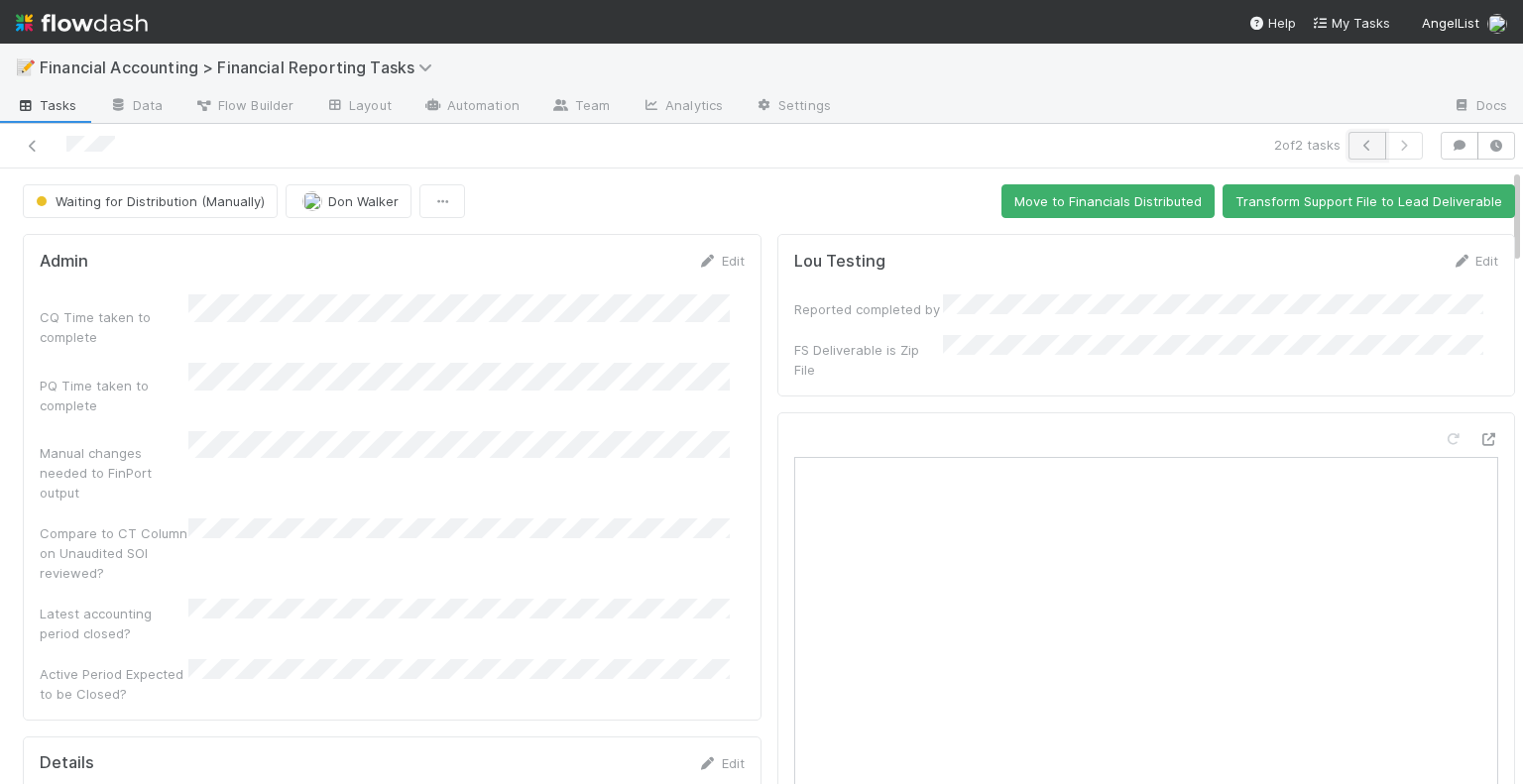 click at bounding box center [1367, 146] 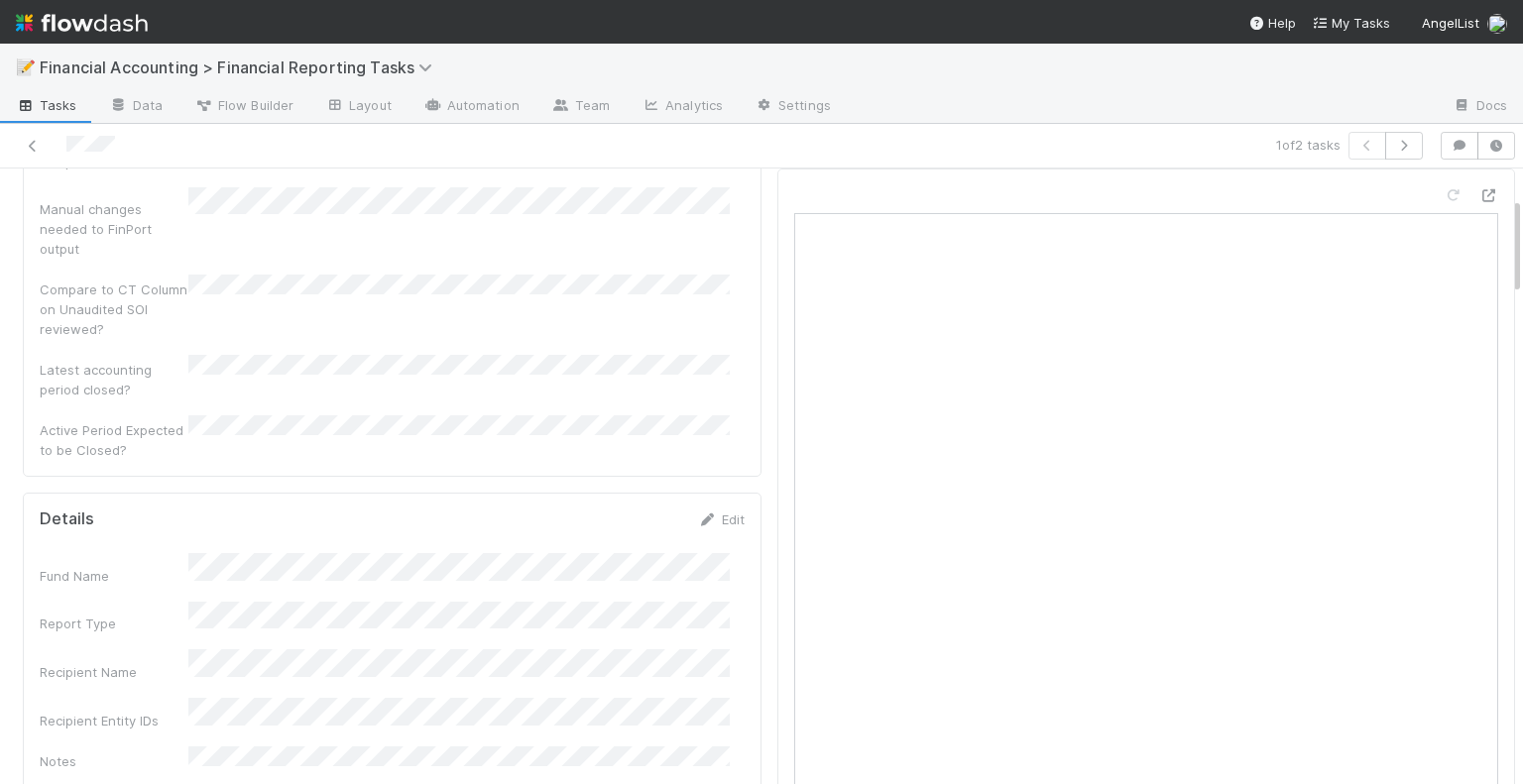 scroll, scrollTop: 0, scrollLeft: 0, axis: both 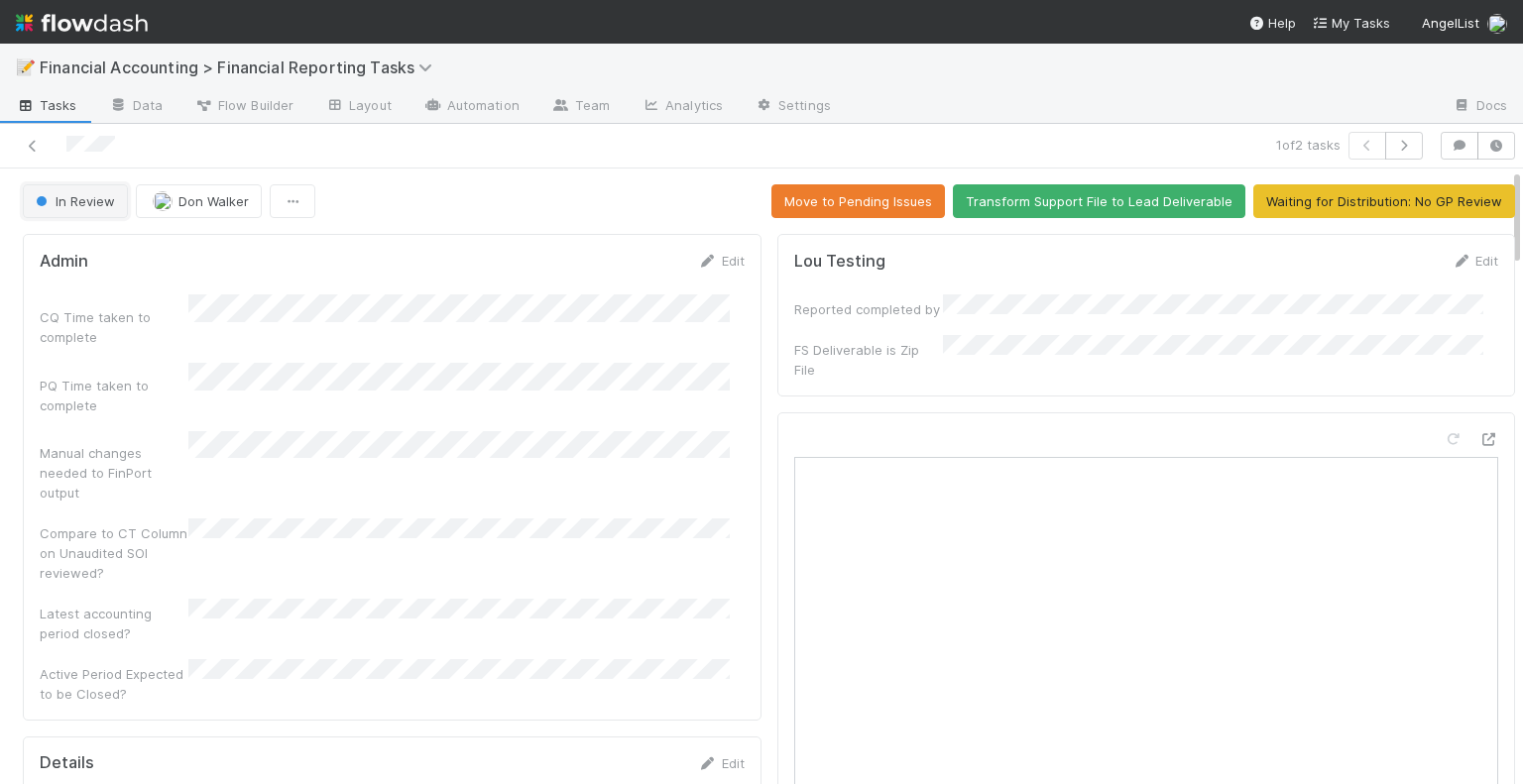 click on "In Review" at bounding box center (73, 201) 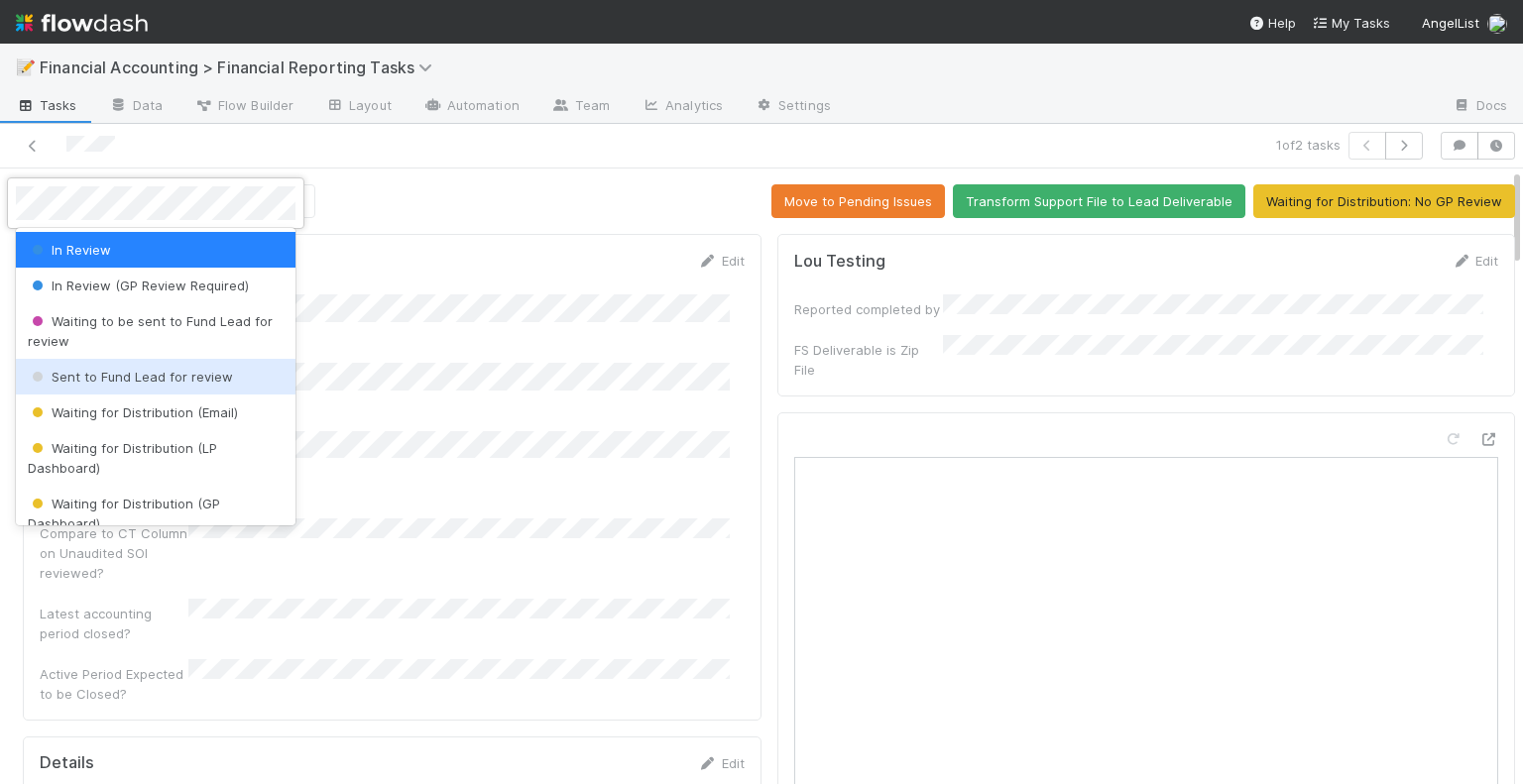 scroll, scrollTop: 198, scrollLeft: 0, axis: vertical 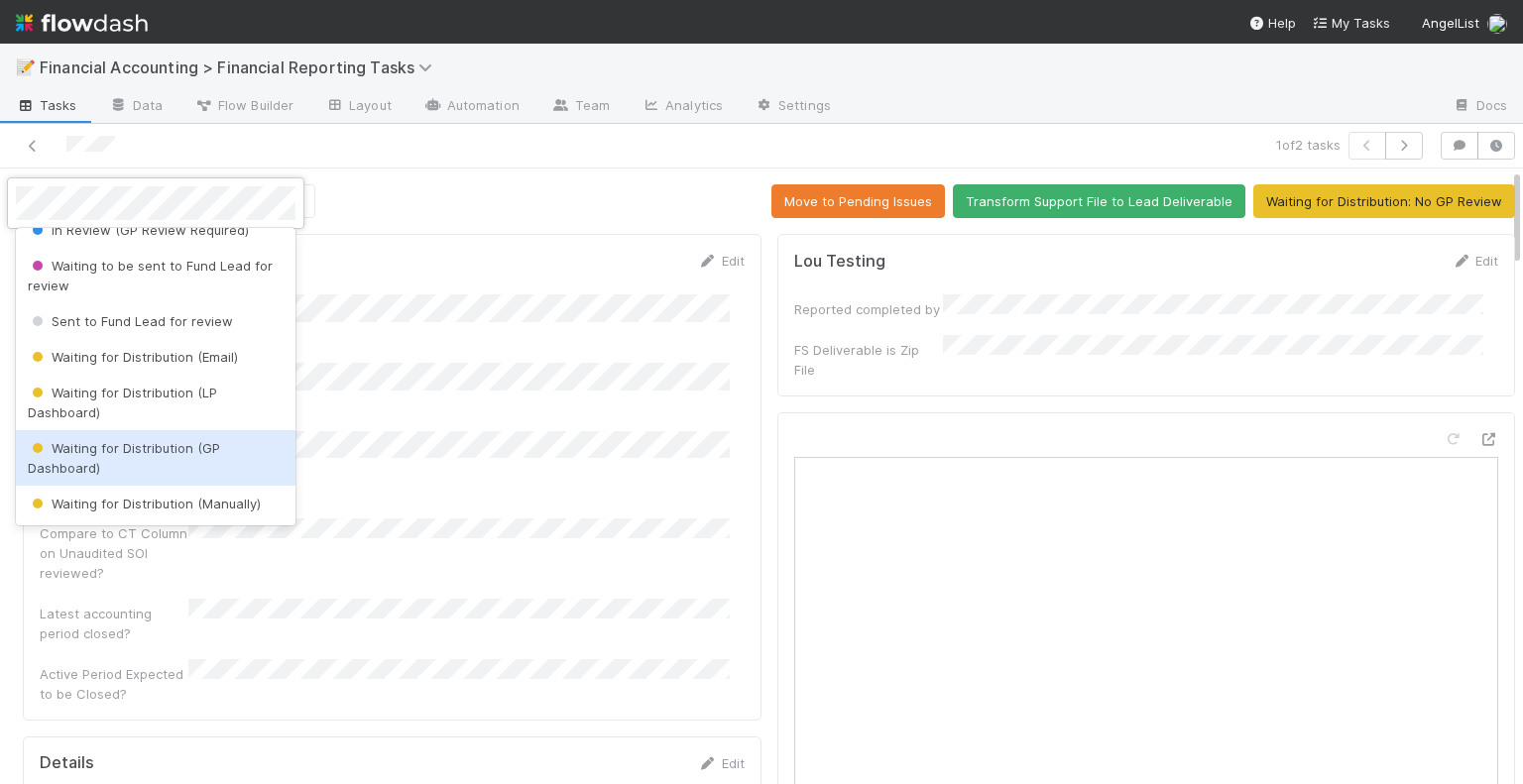 click on "Waiting for Distribution (GP Dashboard)" at bounding box center (156, 458) 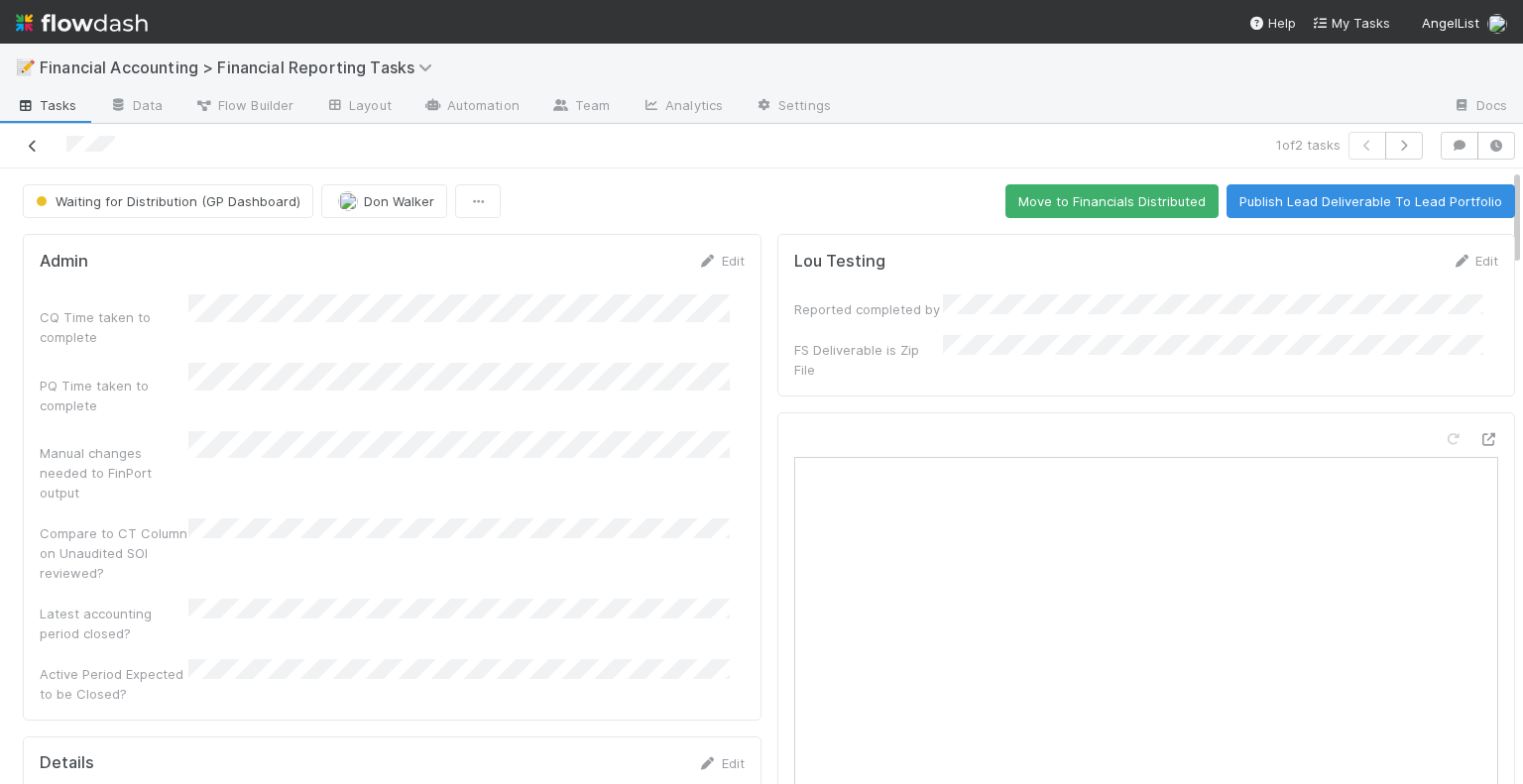 click at bounding box center [33, 146] 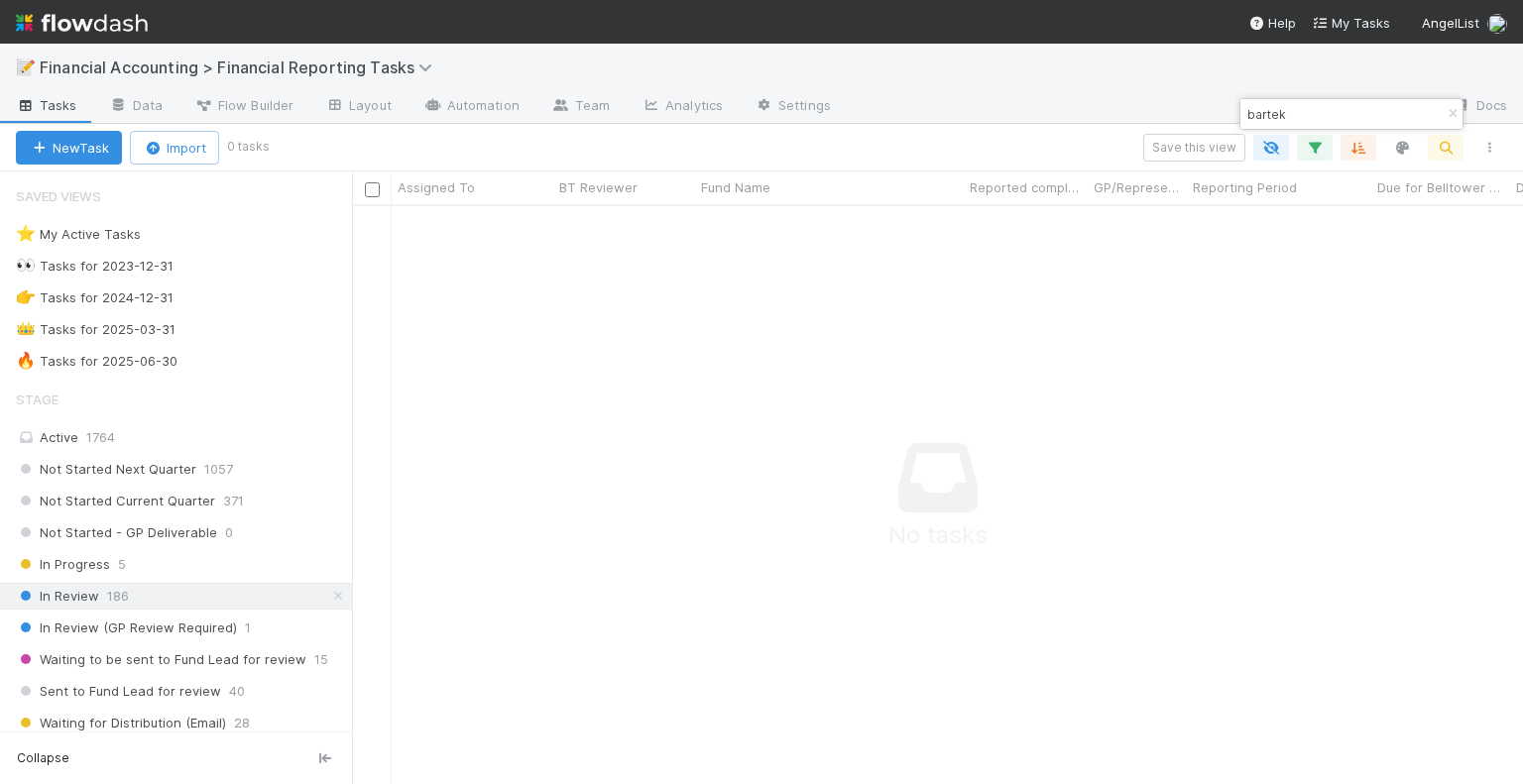 scroll, scrollTop: 16, scrollLeft: 16, axis: both 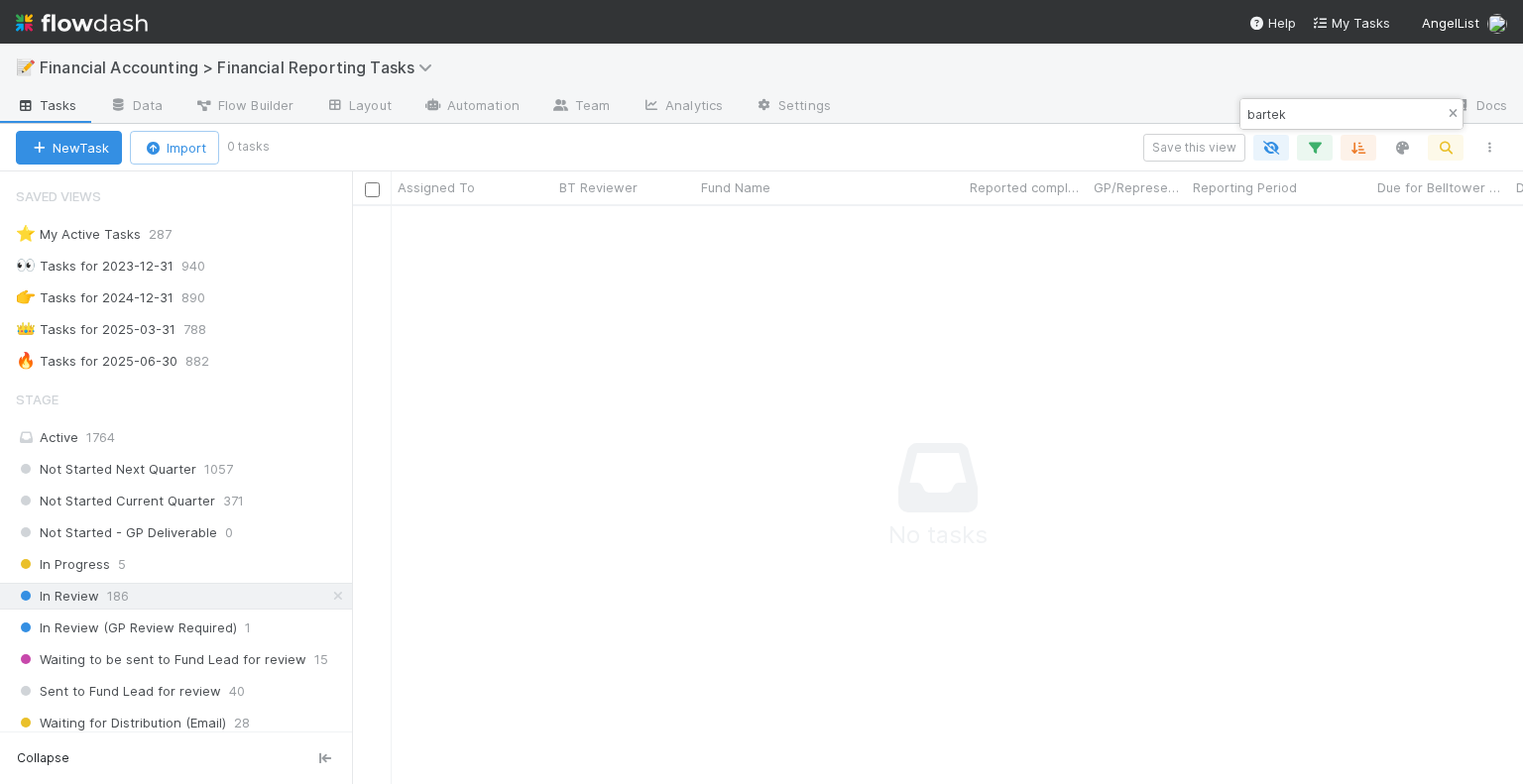 click at bounding box center [1453, 114] 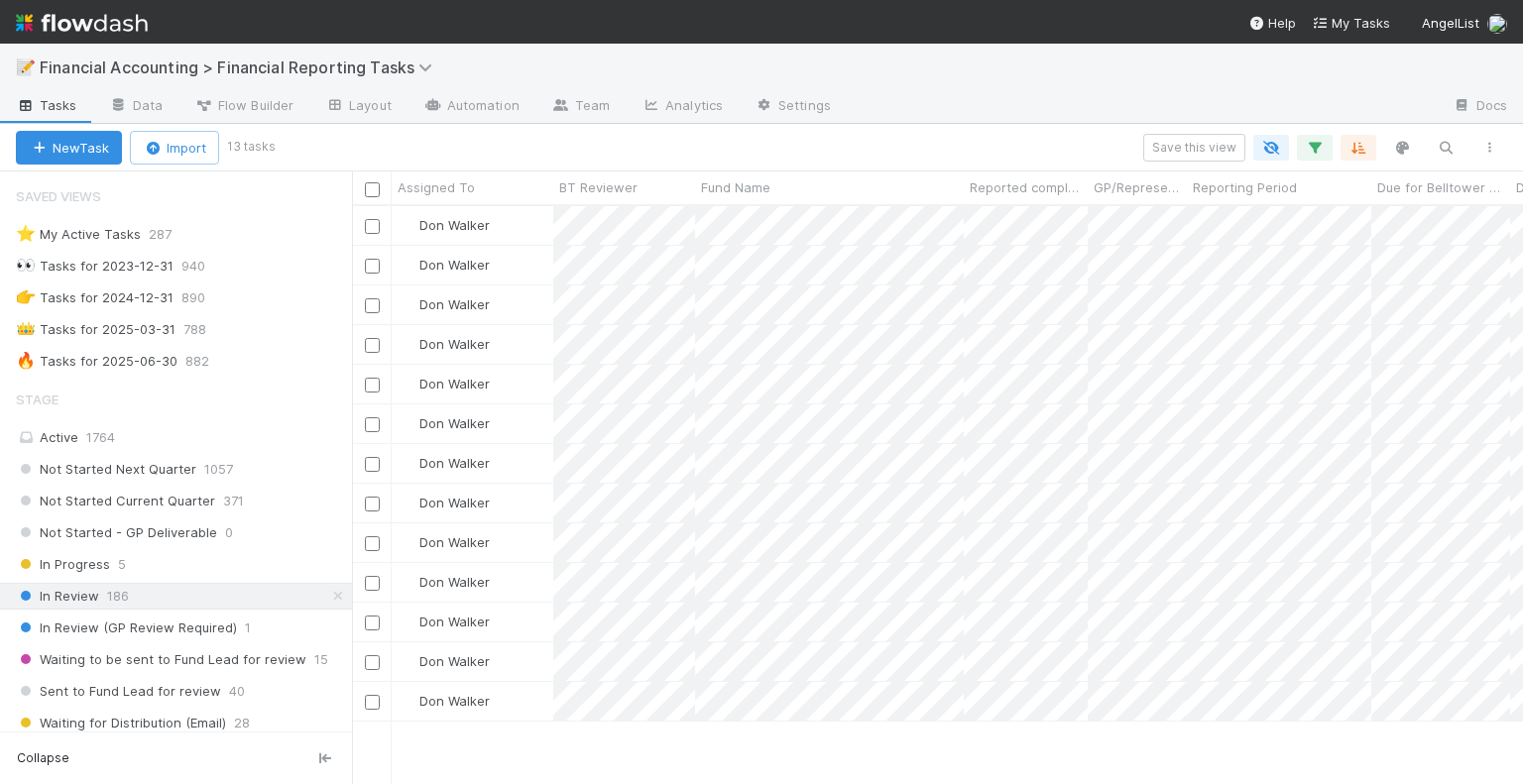 scroll, scrollTop: 16, scrollLeft: 16, axis: both 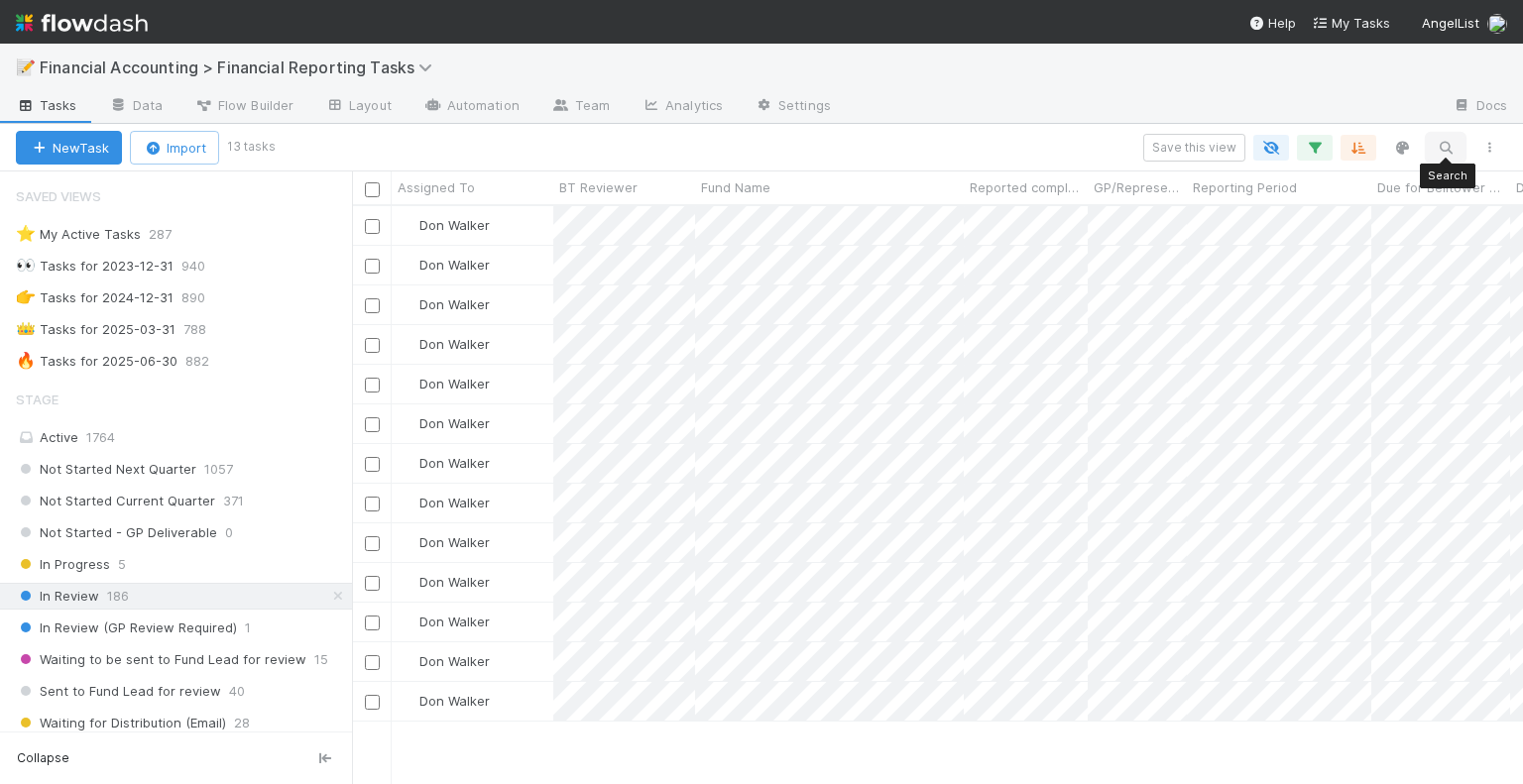 click at bounding box center (1446, 148) 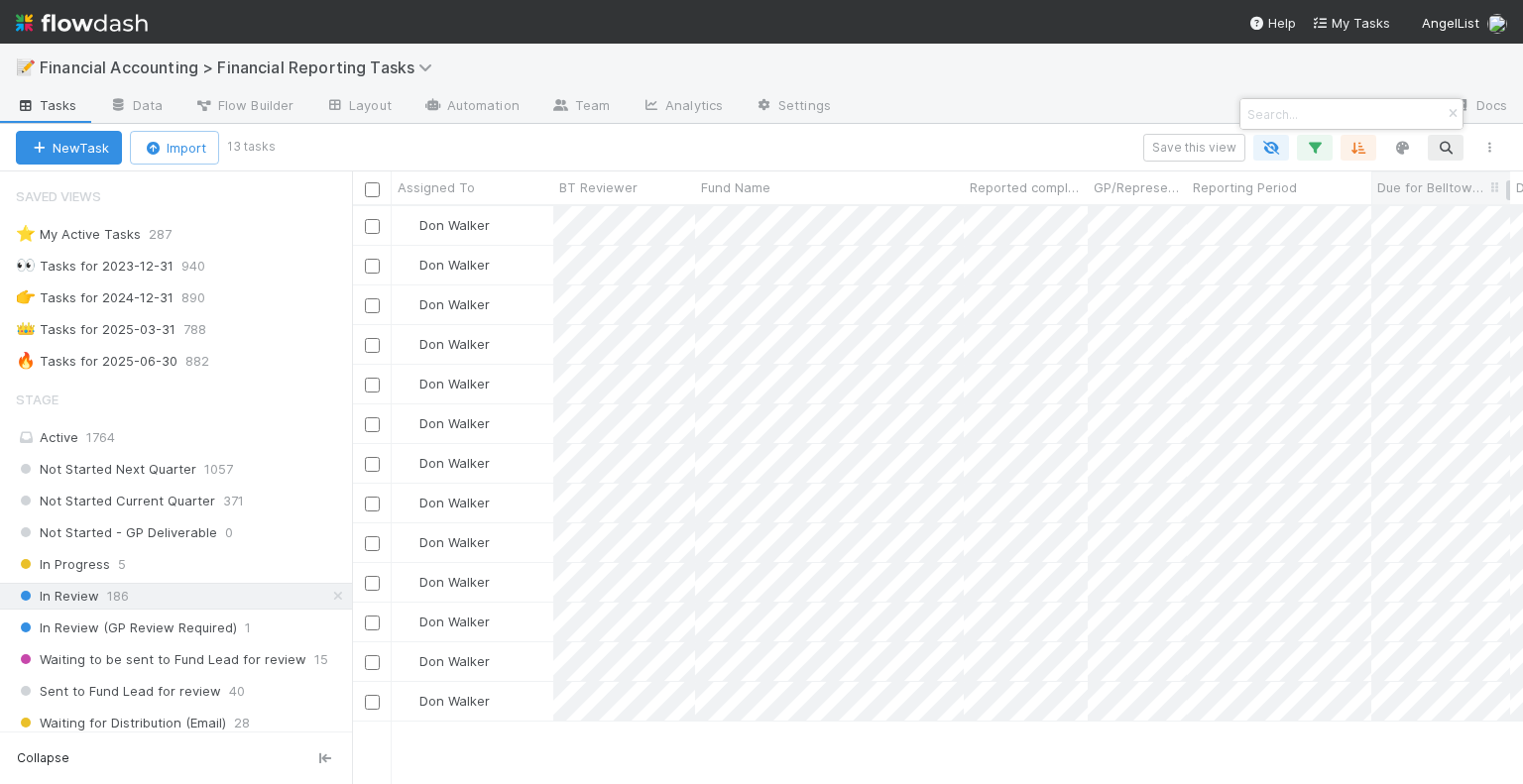 click at bounding box center (762, 392) 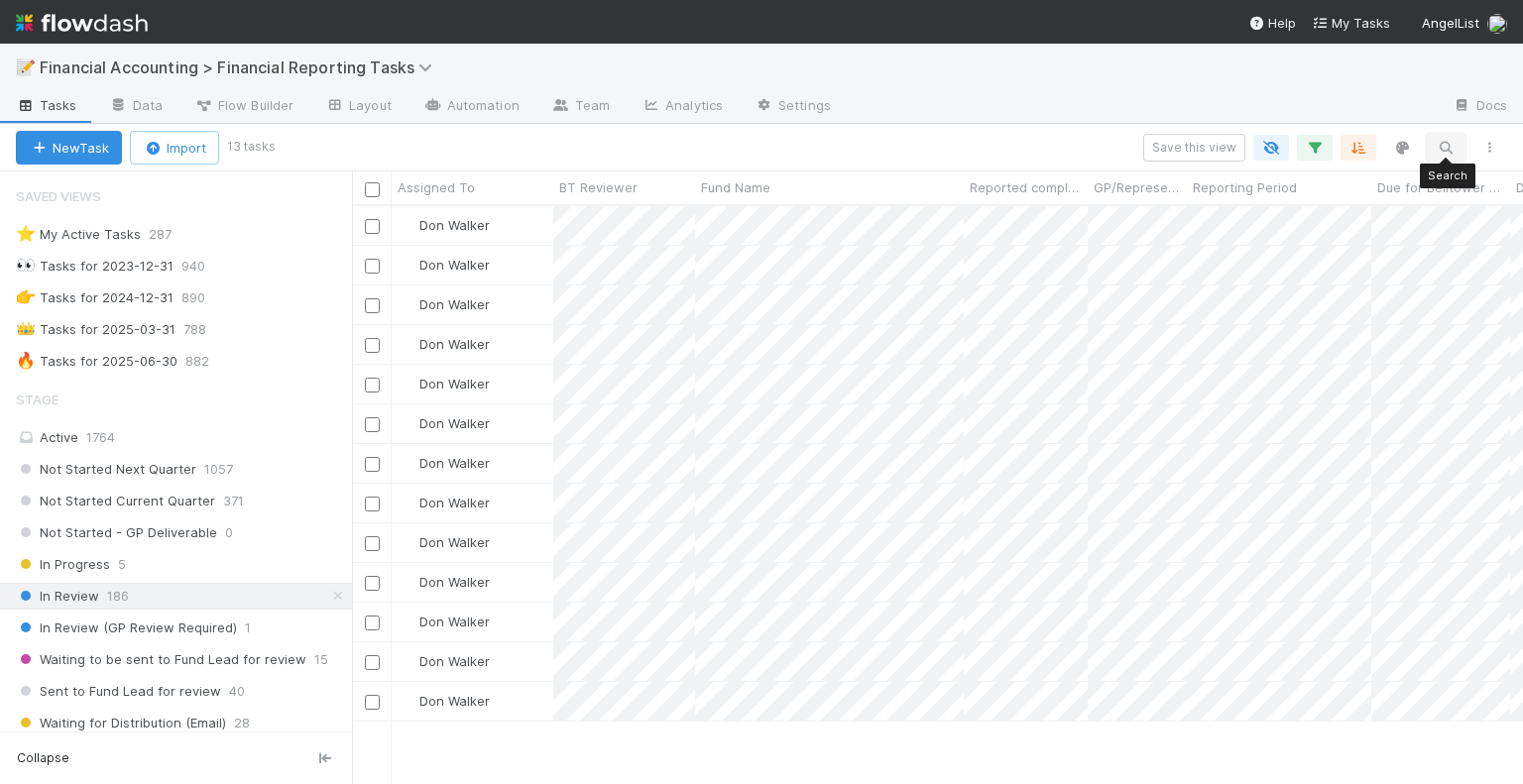 click at bounding box center (1446, 148) 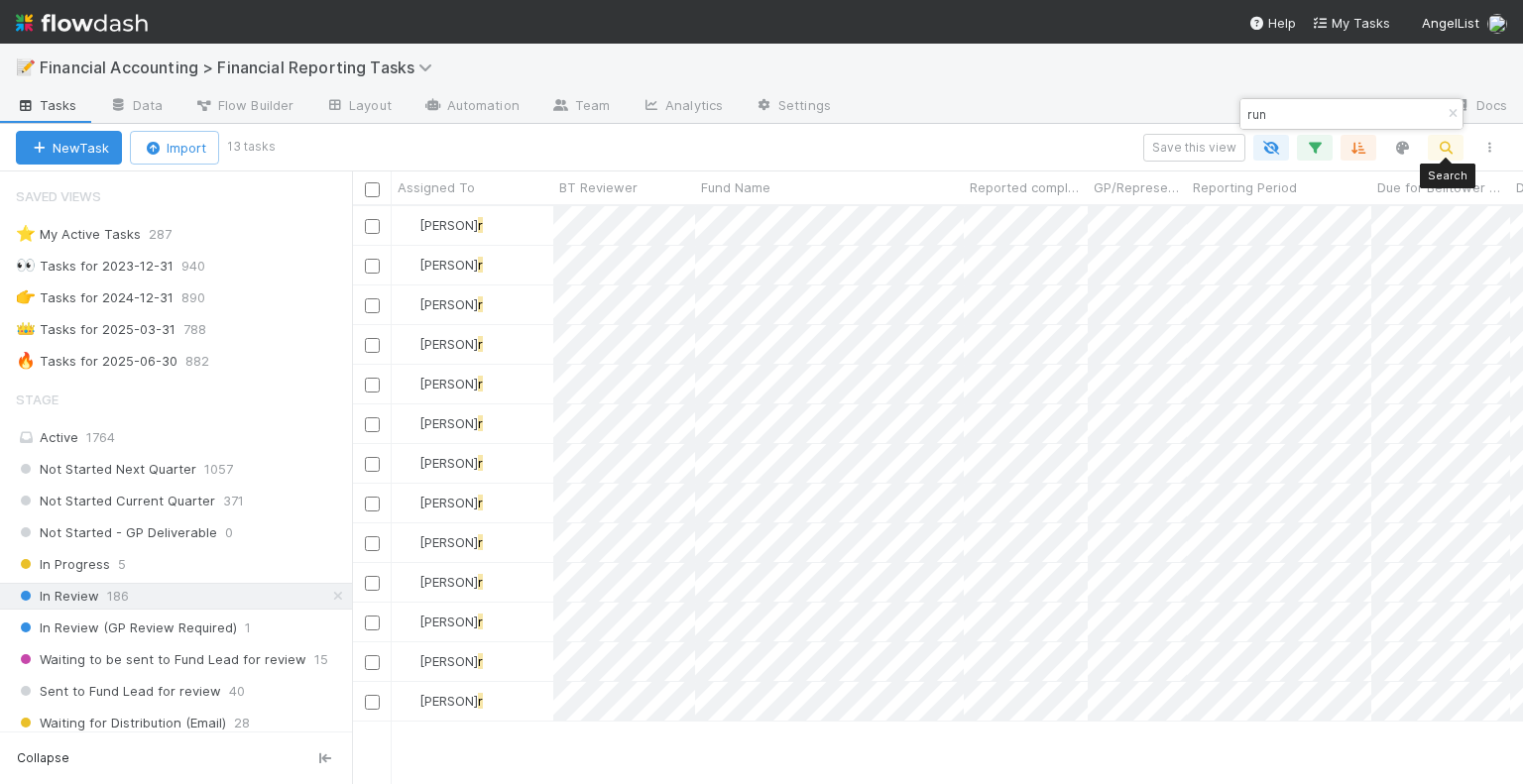 scroll, scrollTop: 16, scrollLeft: 16, axis: both 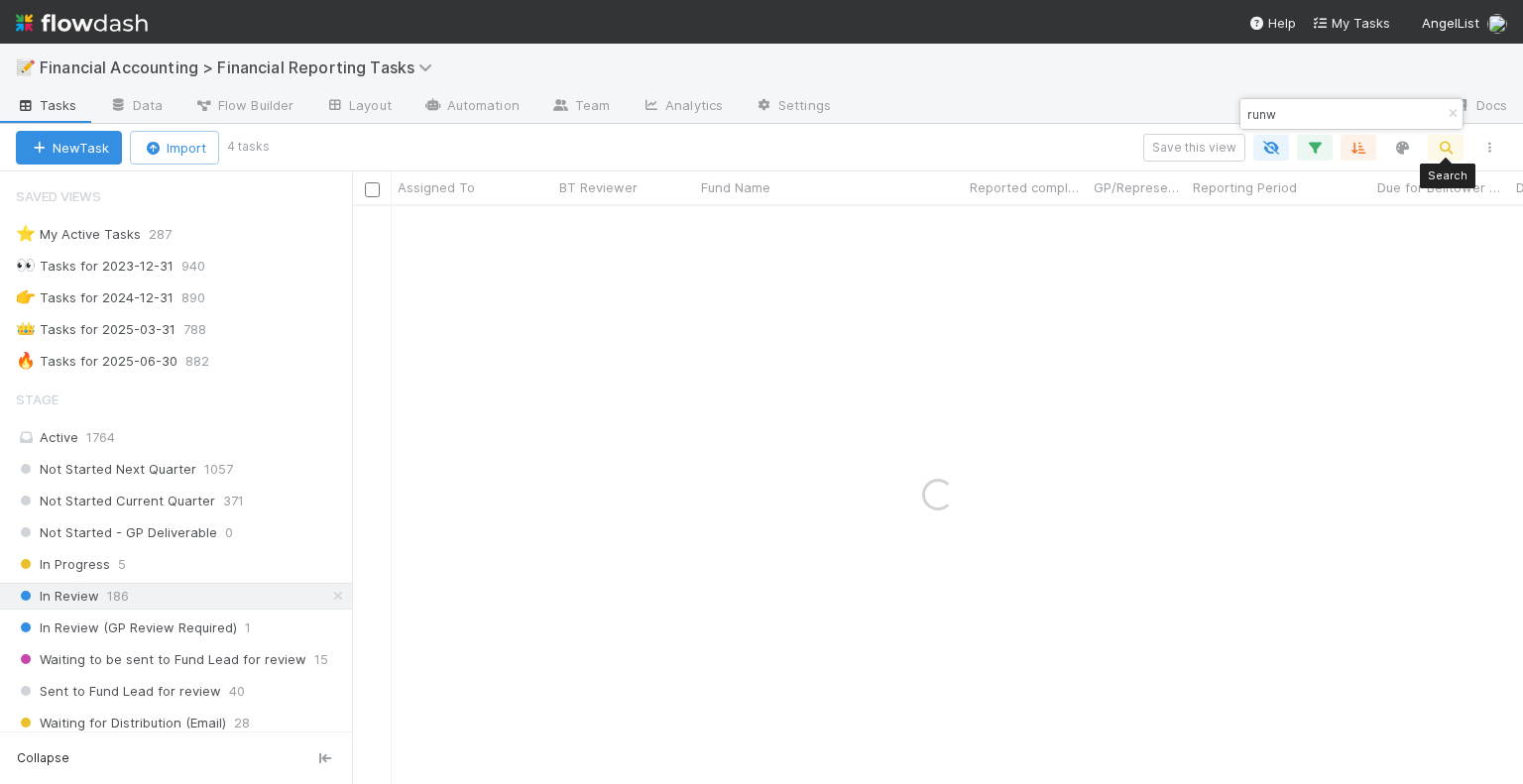 type on "runw" 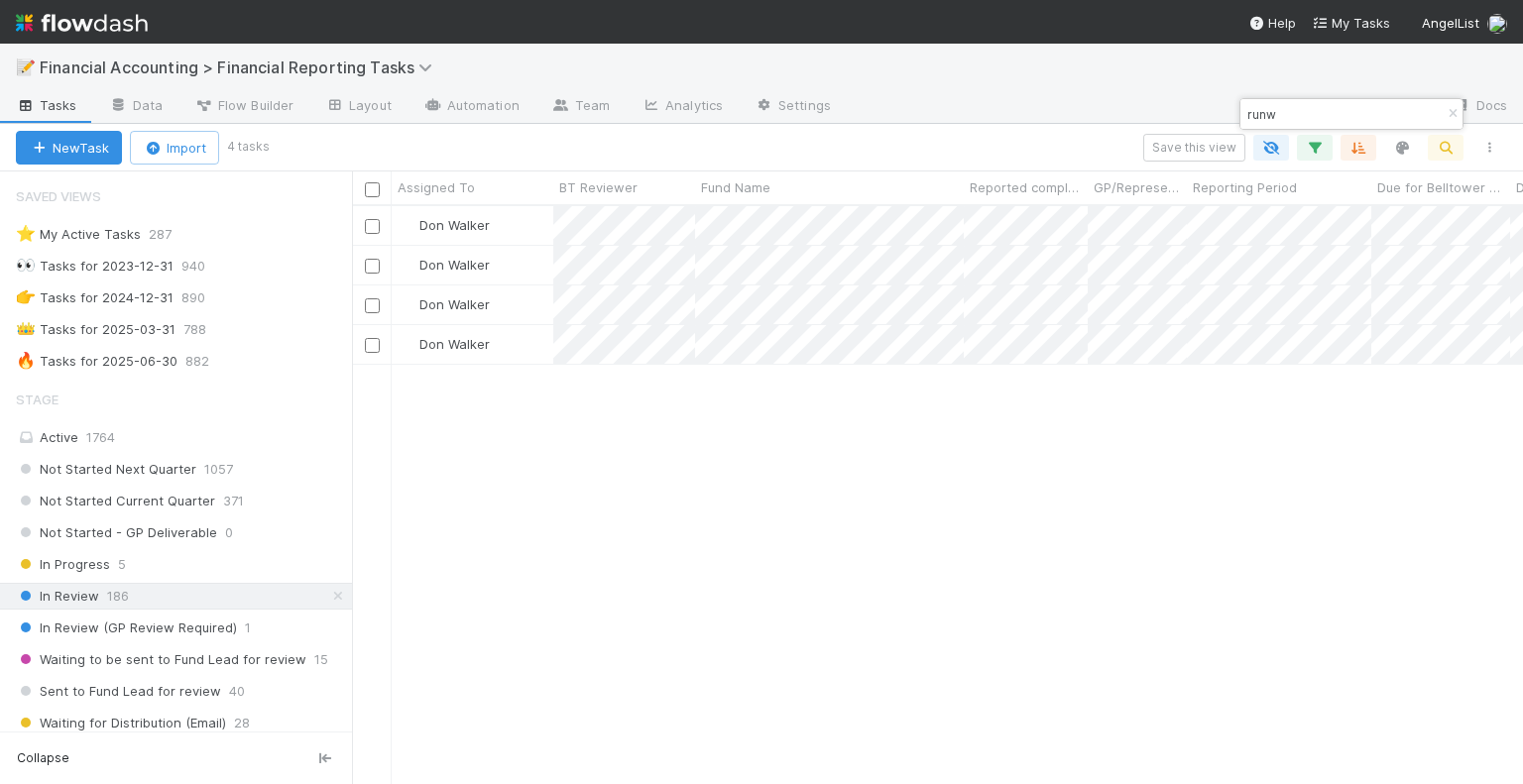 scroll, scrollTop: 16, scrollLeft: 16, axis: both 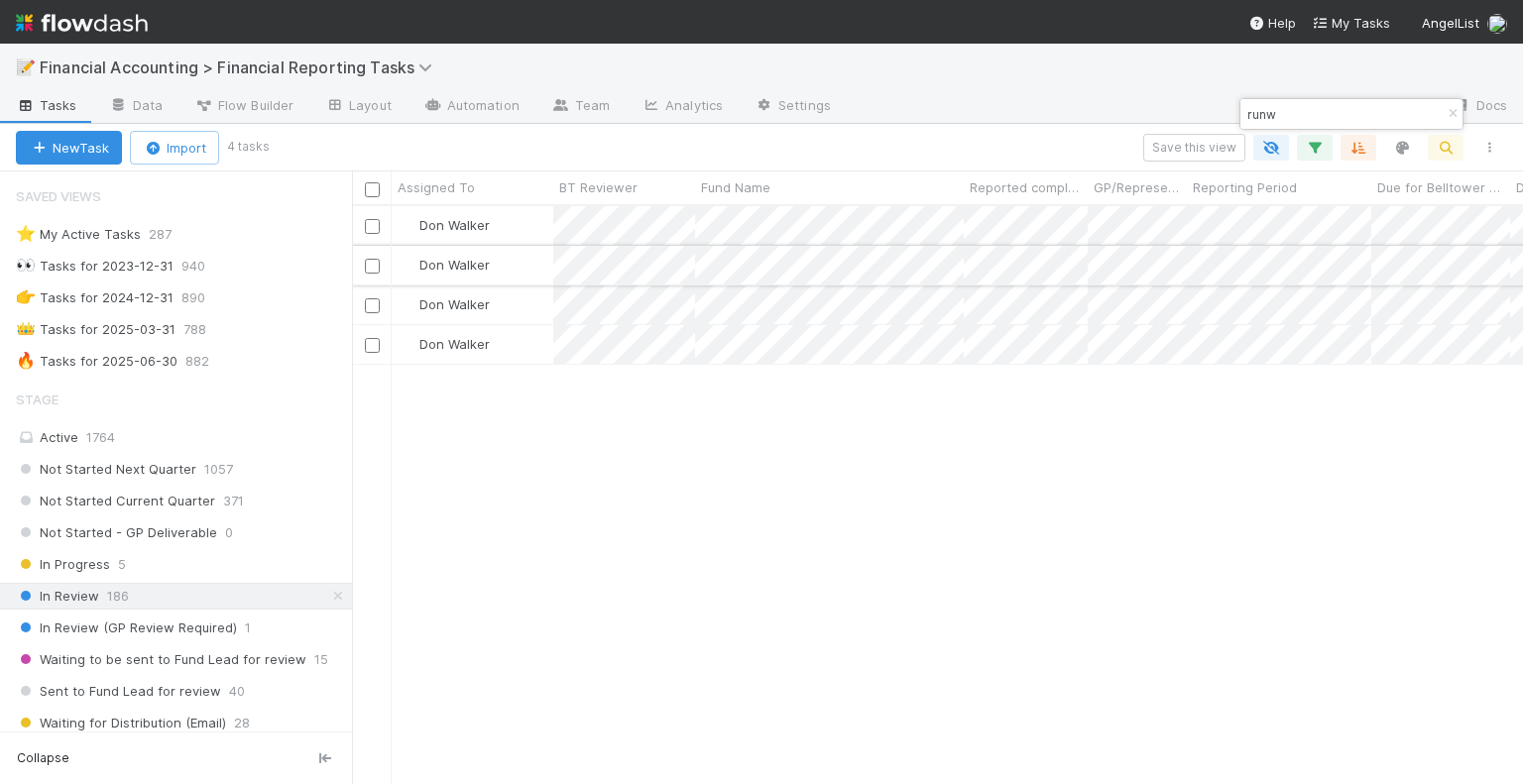 click on "Don Walker" at bounding box center (472, 265) 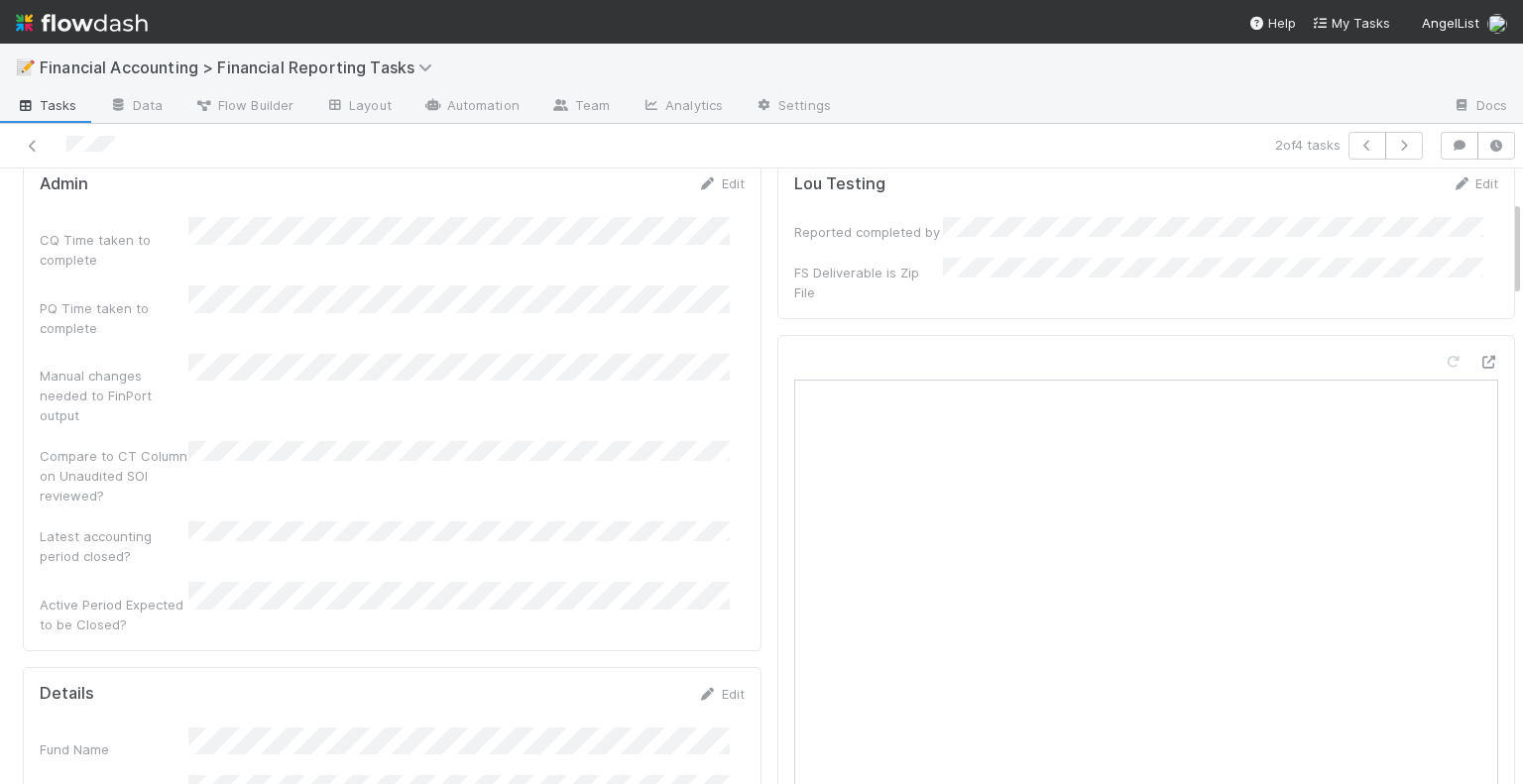 scroll, scrollTop: 0, scrollLeft: 0, axis: both 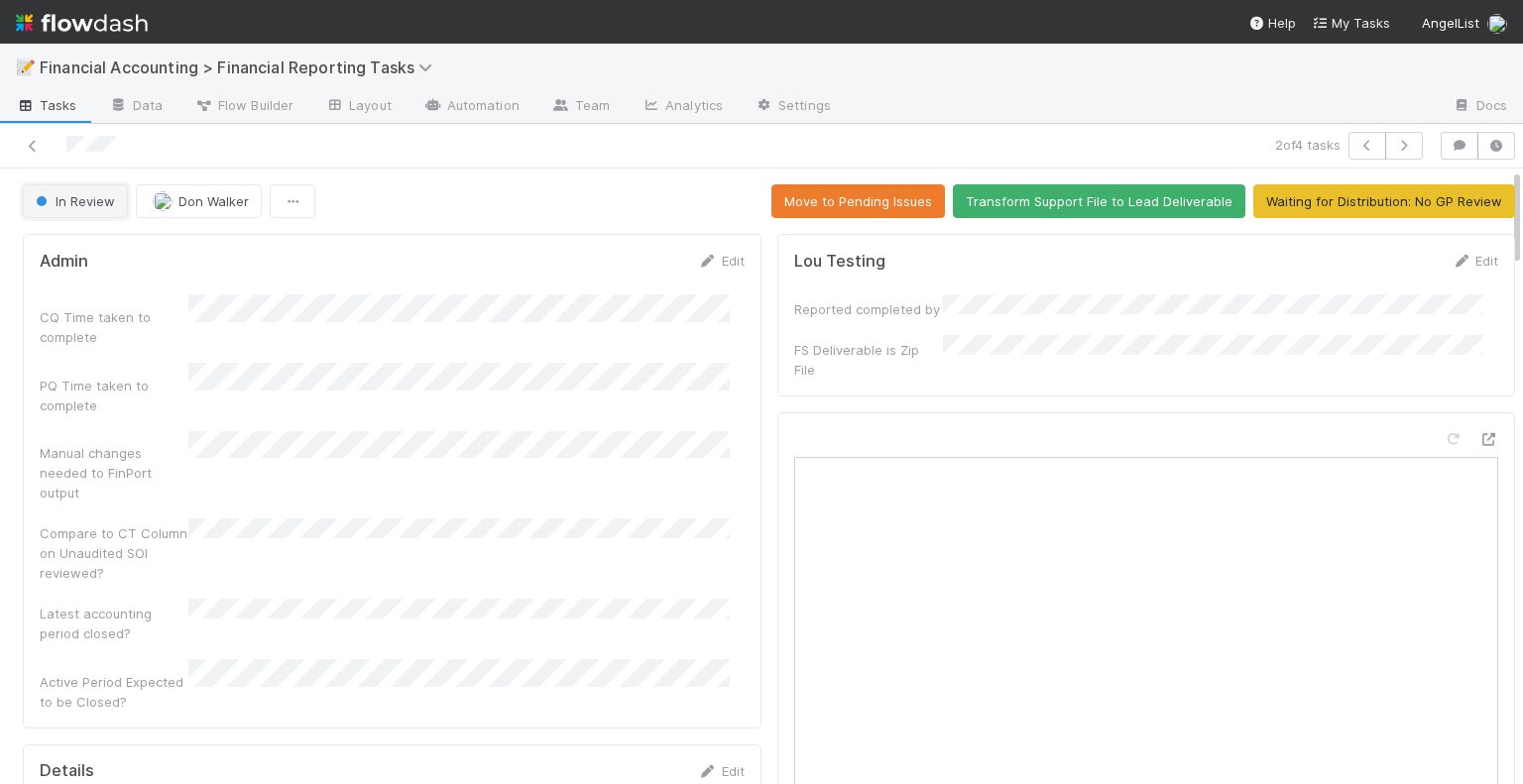 click on "In Review" at bounding box center (75, 201) 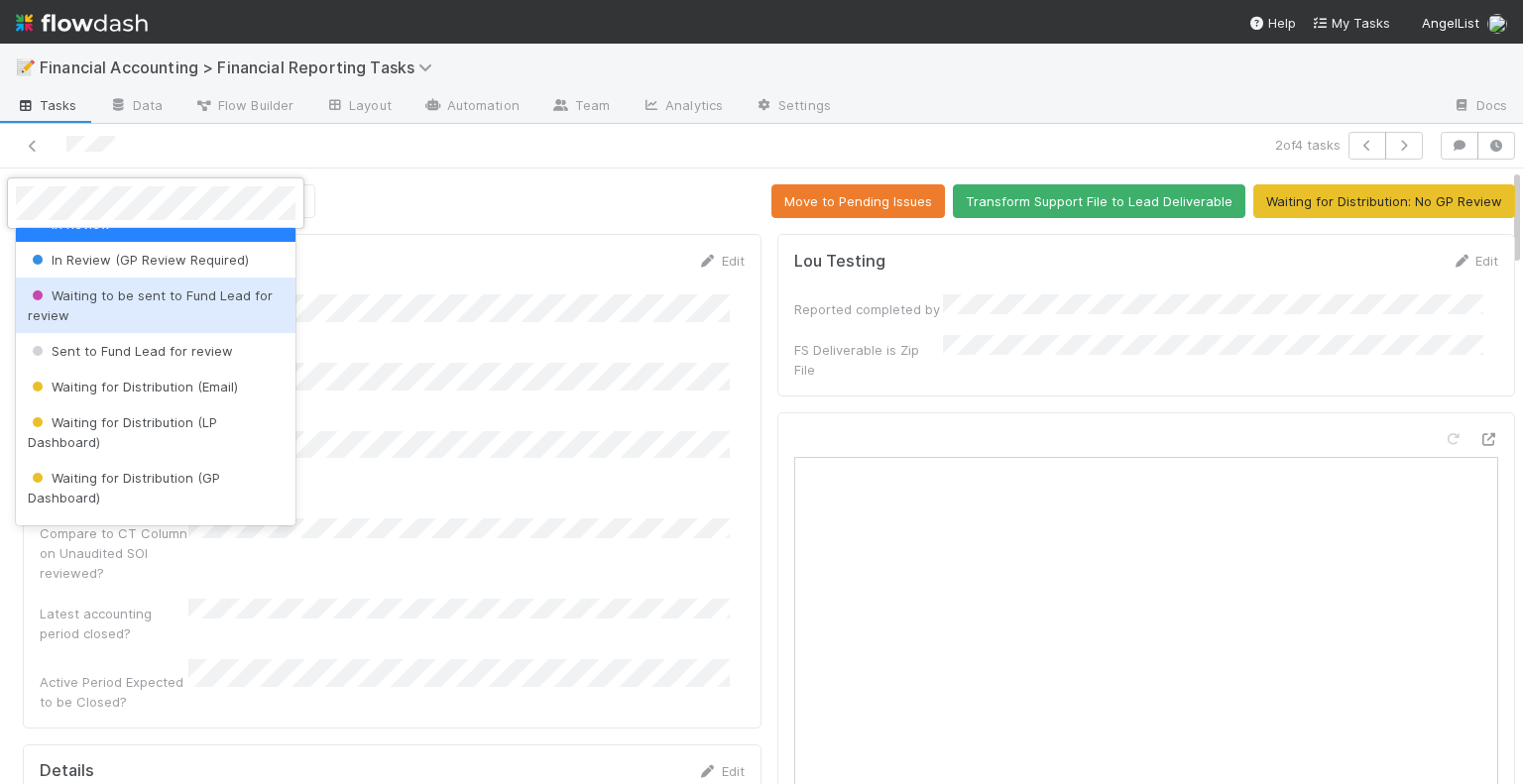 scroll, scrollTop: 198, scrollLeft: 0, axis: vertical 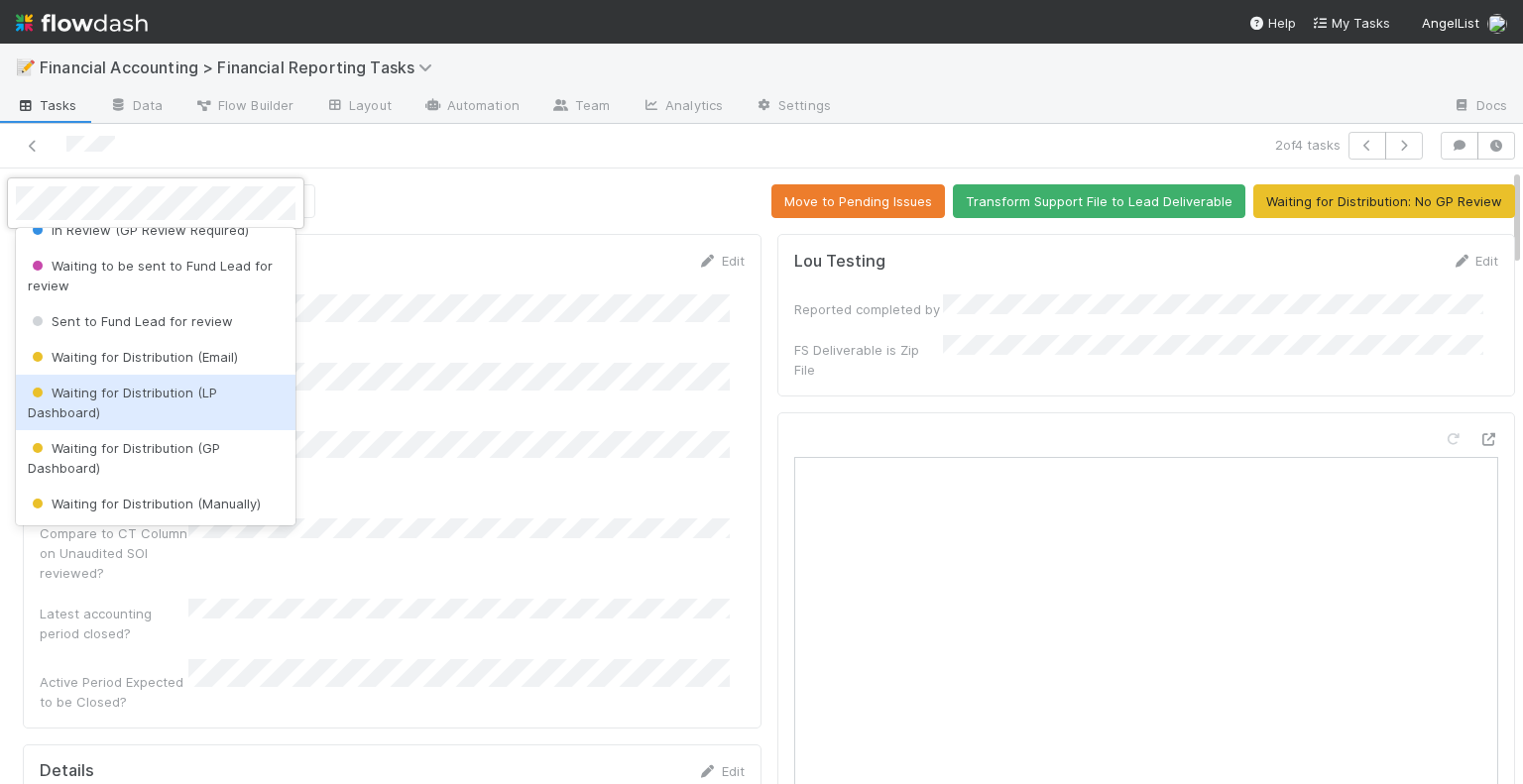 click on "Waiting for Distribution (LP Dashboard)" at bounding box center (156, 402) 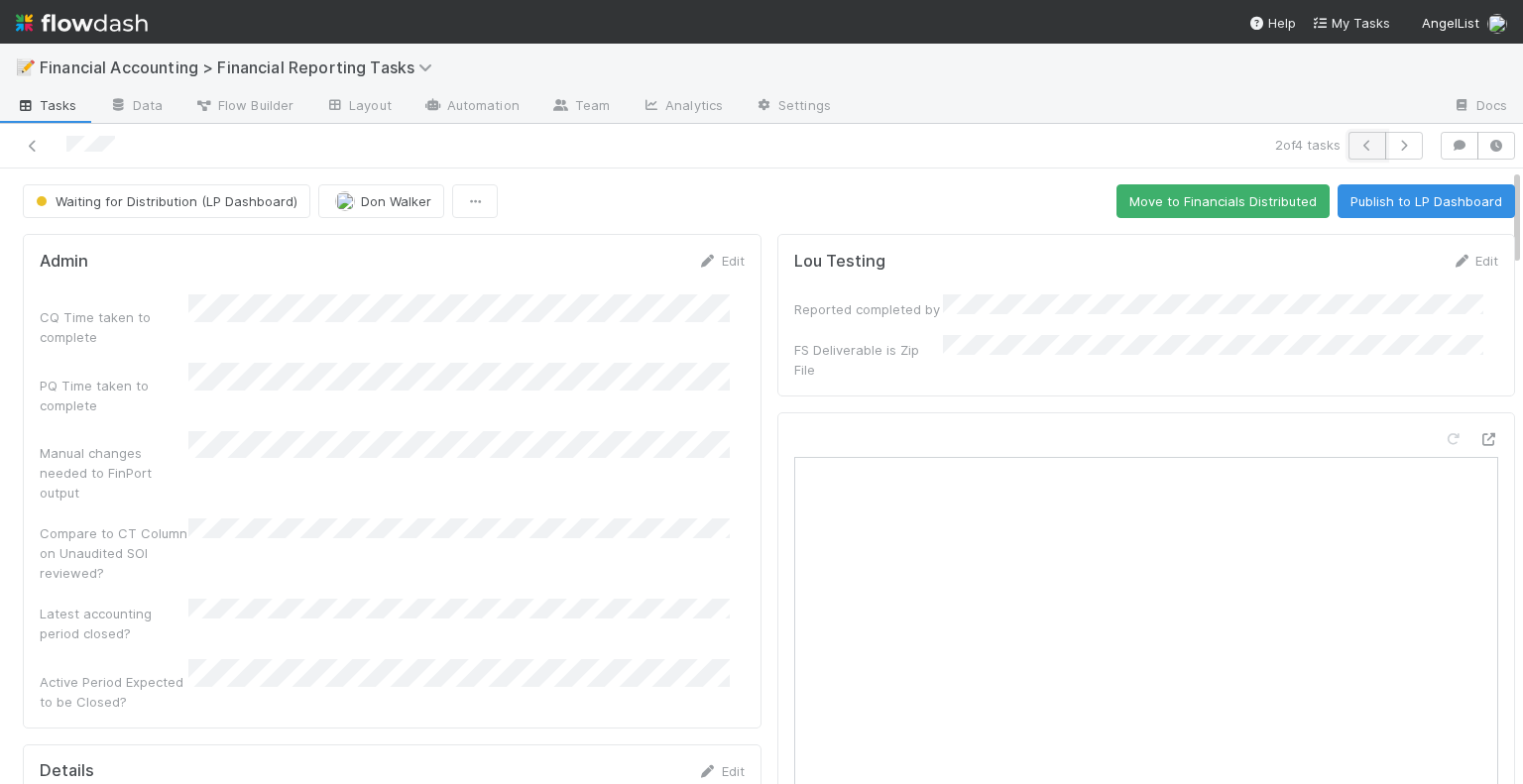 click at bounding box center (1367, 146) 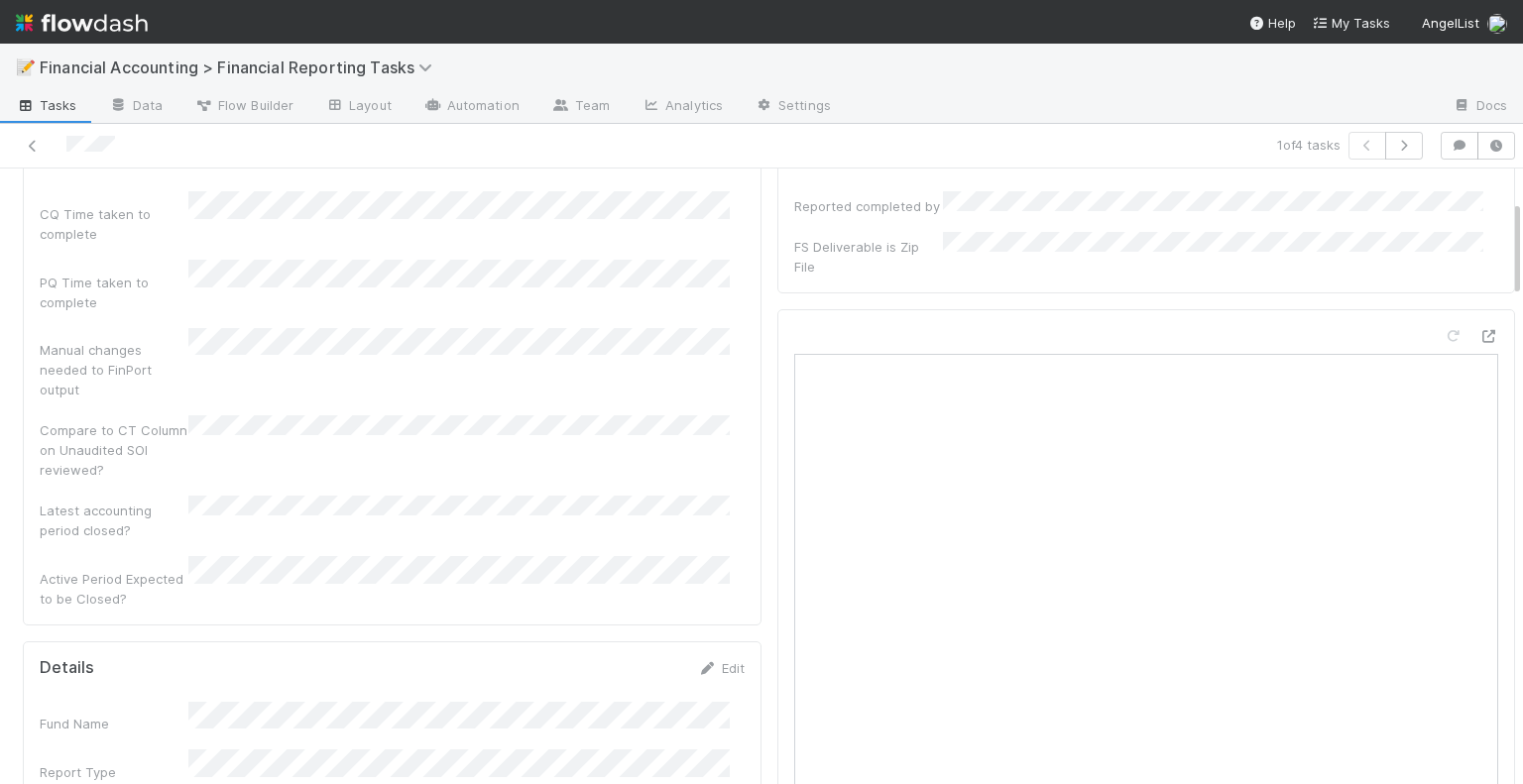 scroll, scrollTop: 0, scrollLeft: 0, axis: both 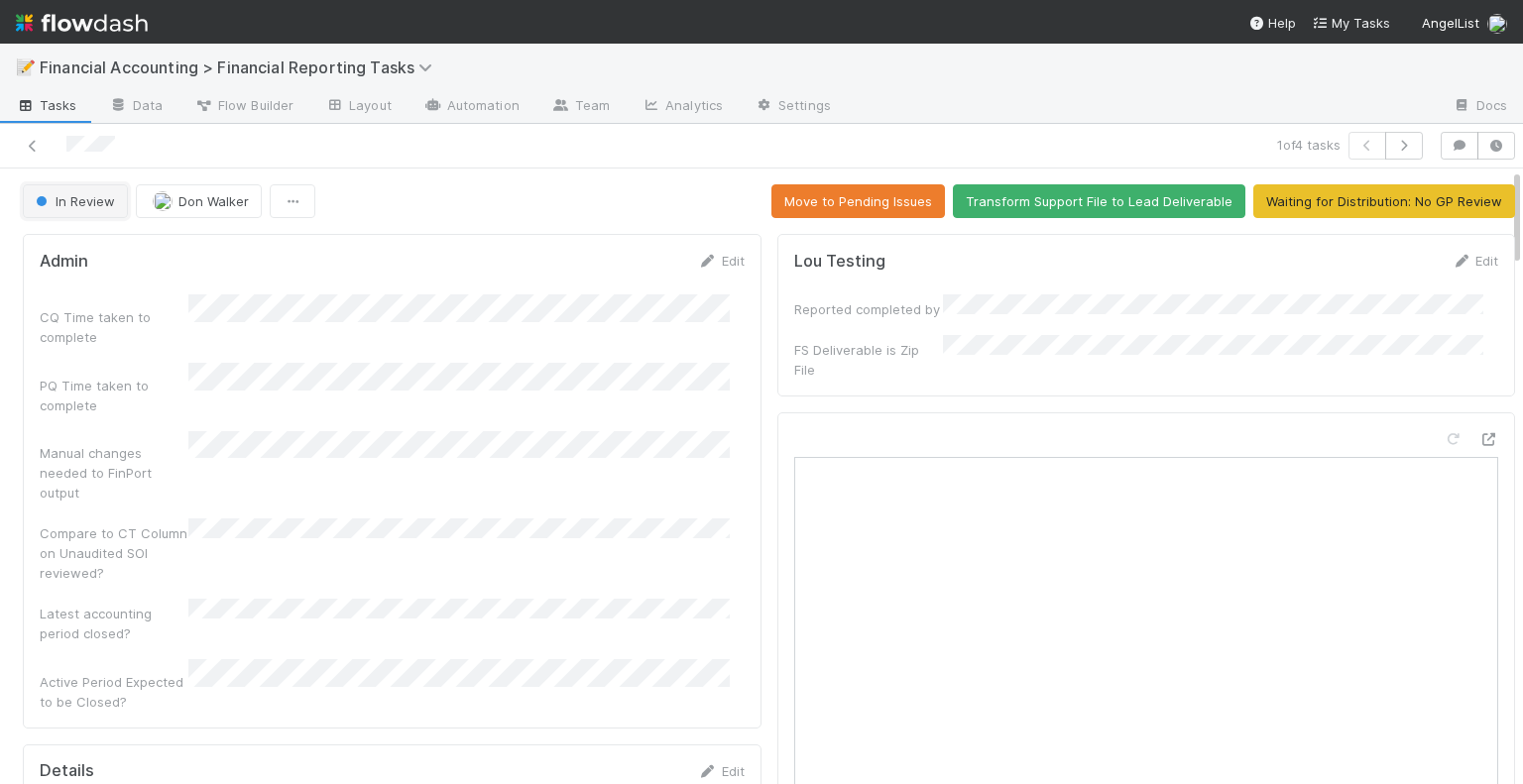 click on "In Review" at bounding box center [75, 201] 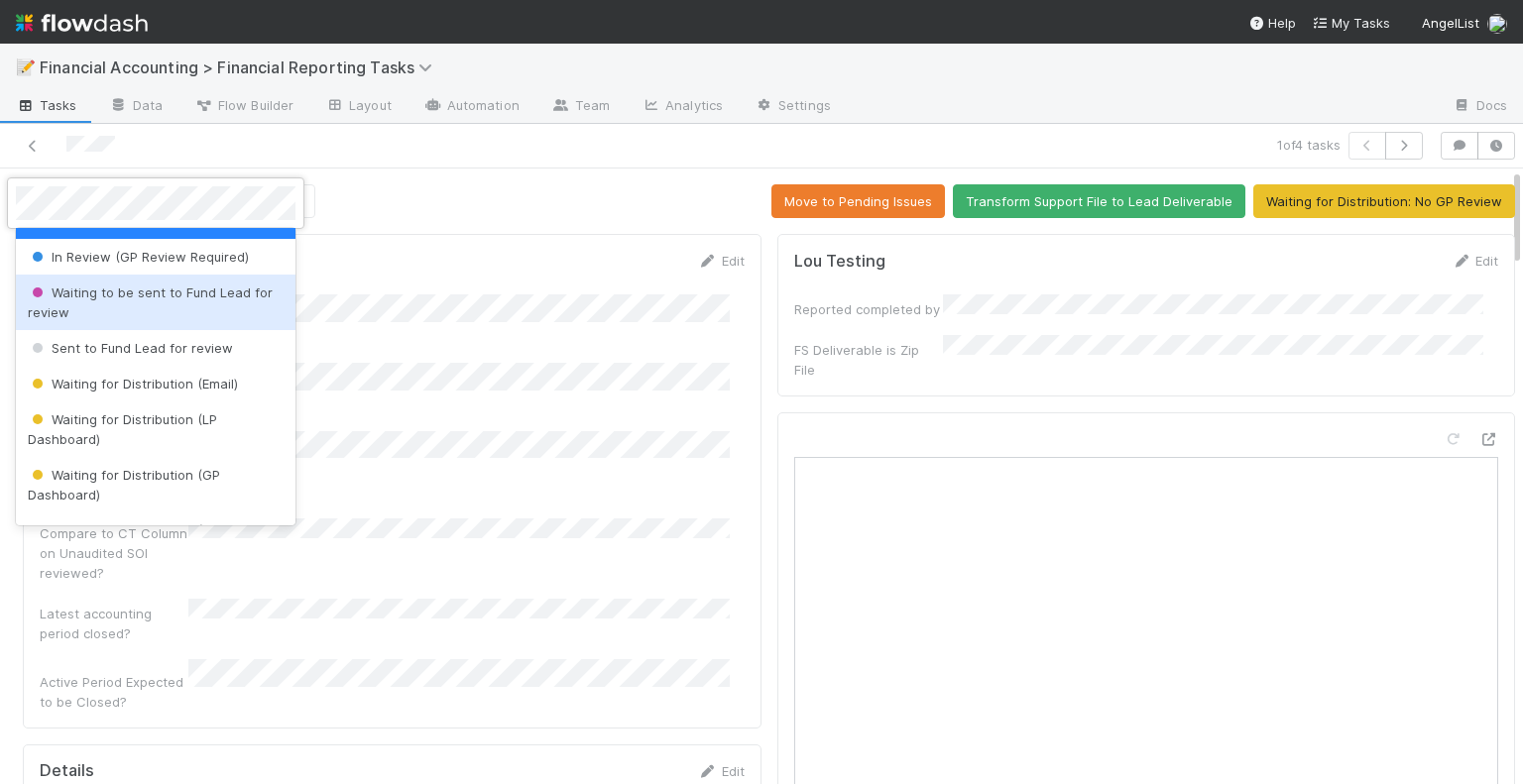 scroll, scrollTop: 198, scrollLeft: 0, axis: vertical 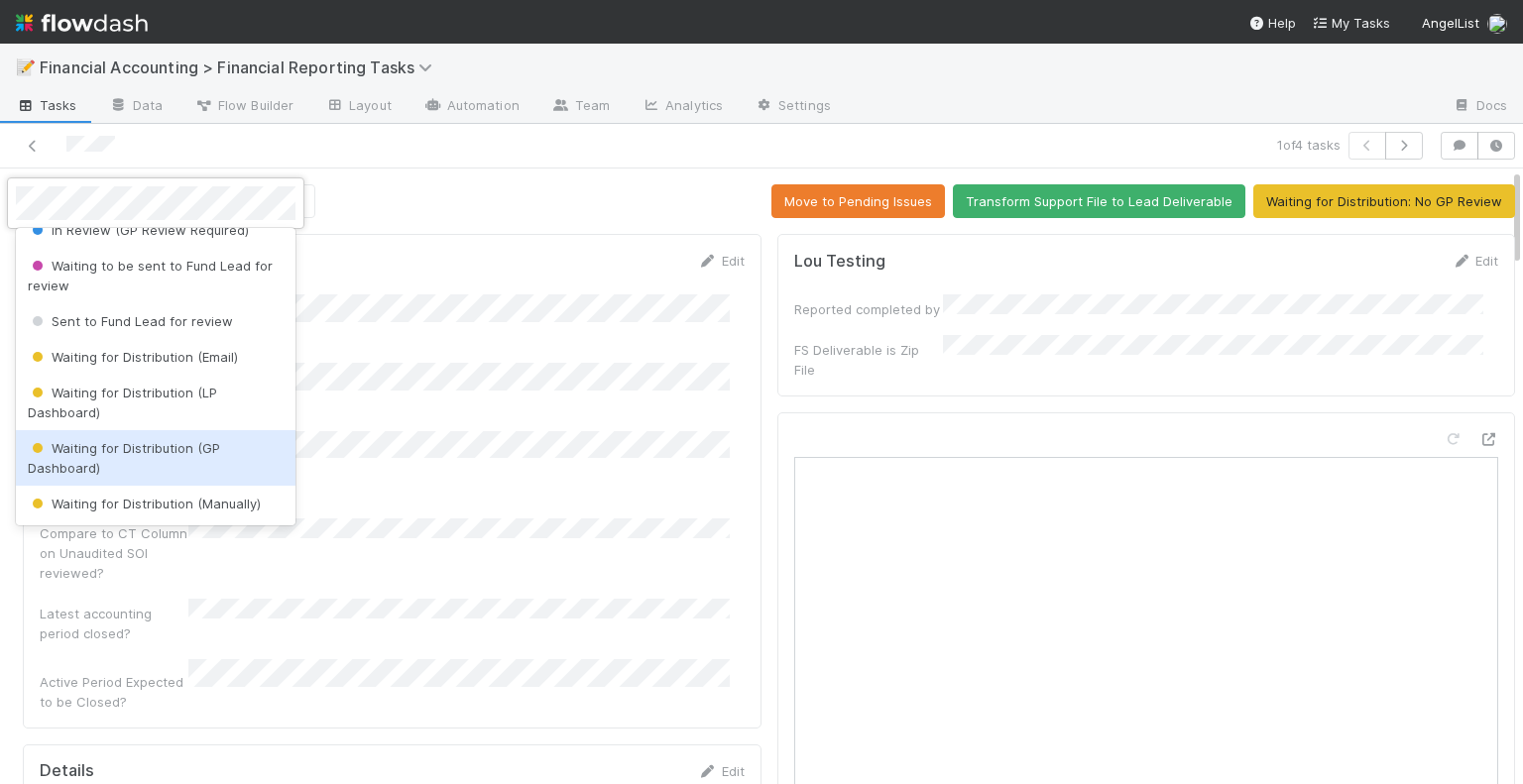 click on "Waiting for Distribution (GP Dashboard)" at bounding box center [156, 458] 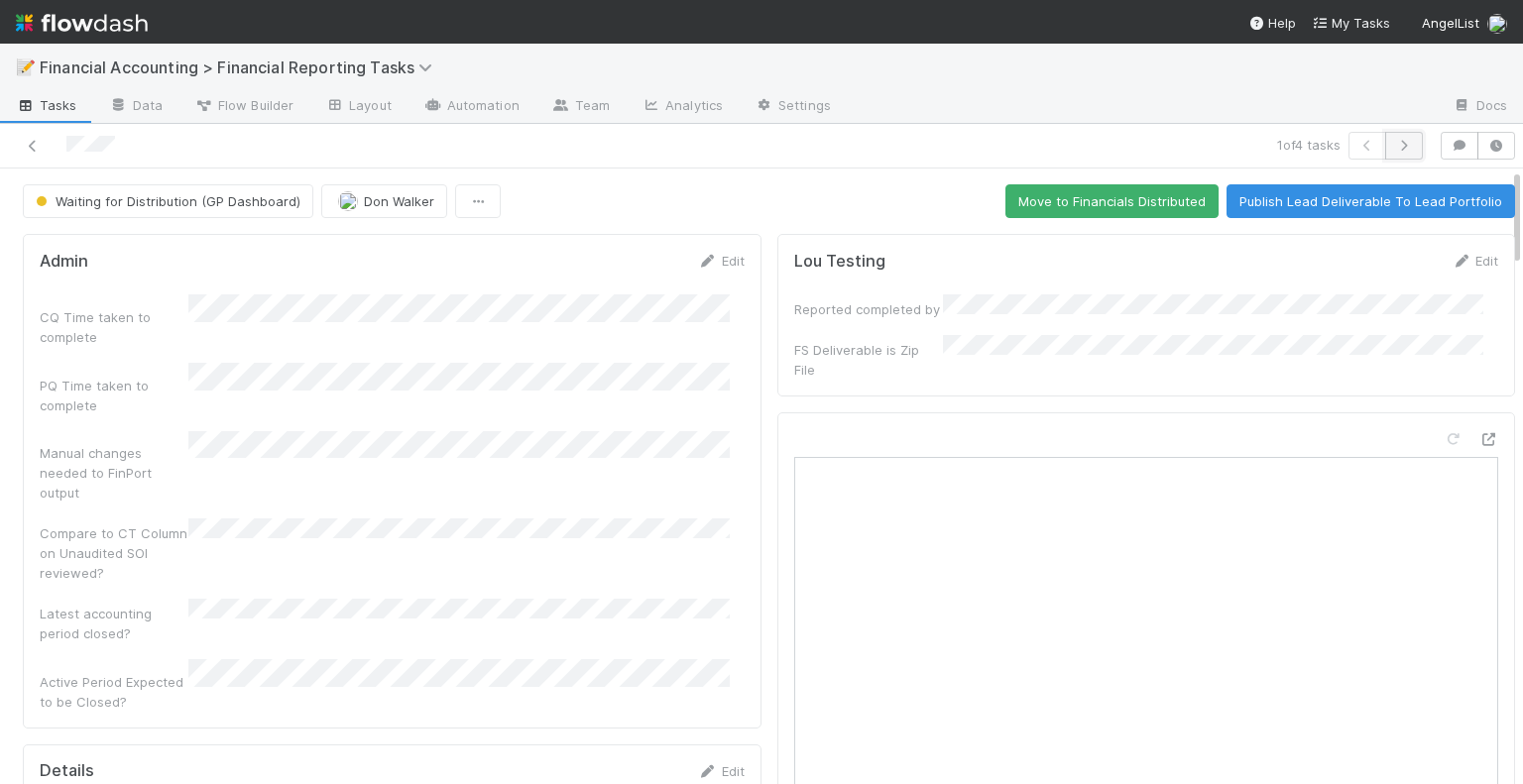 click at bounding box center (1404, 146) 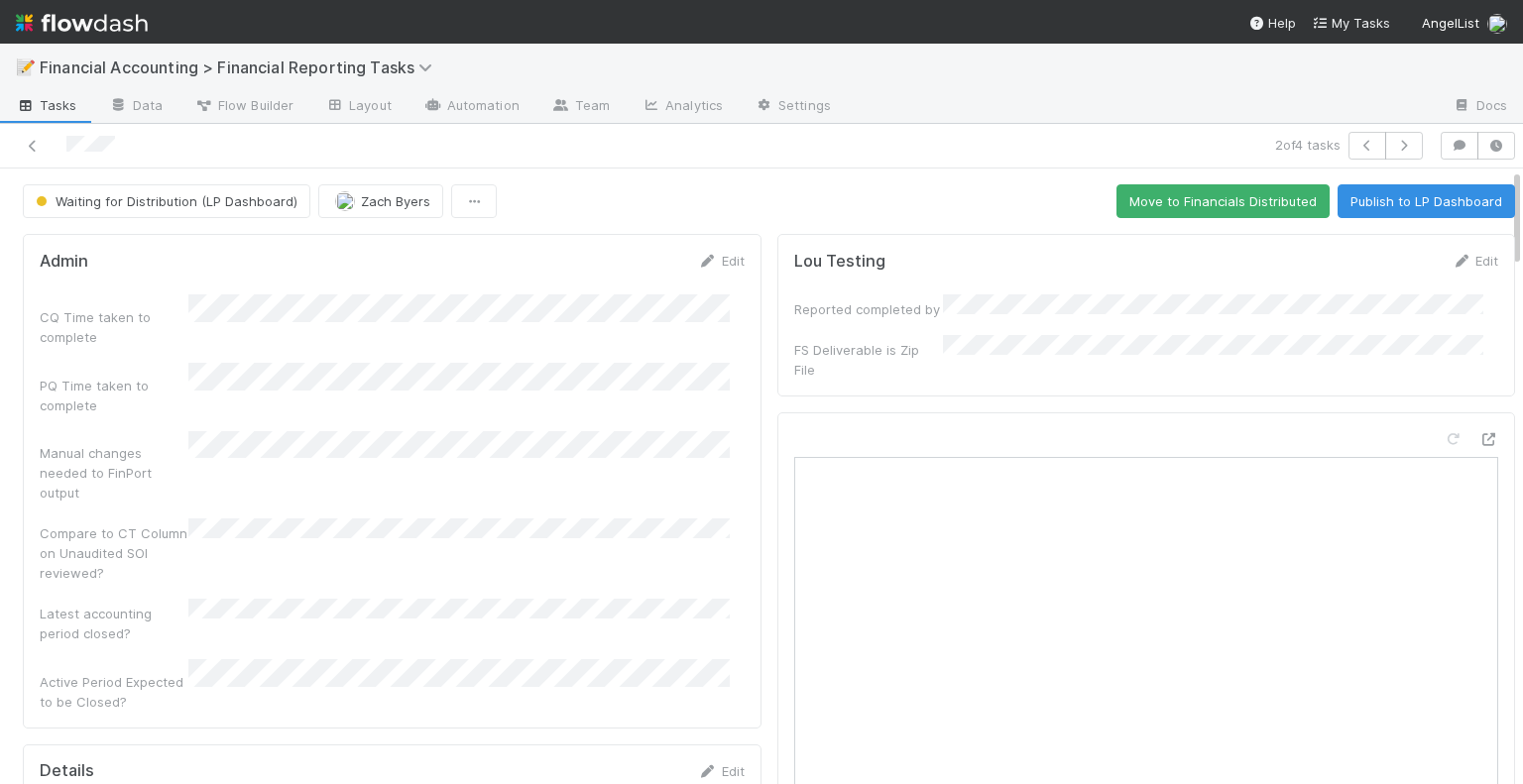 click on "2  of  4   tasks" at bounding box center (762, 146) 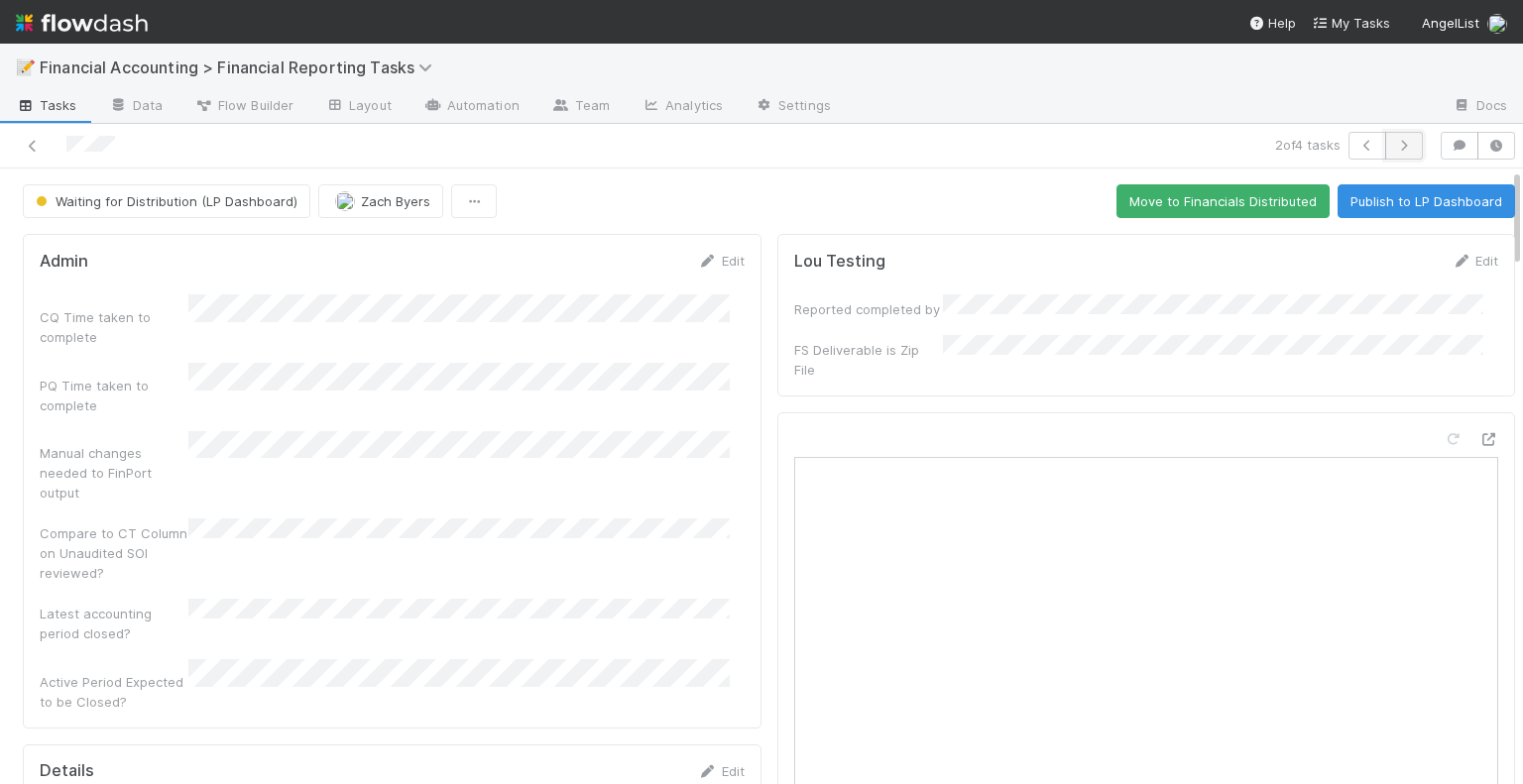 click at bounding box center (1404, 146) 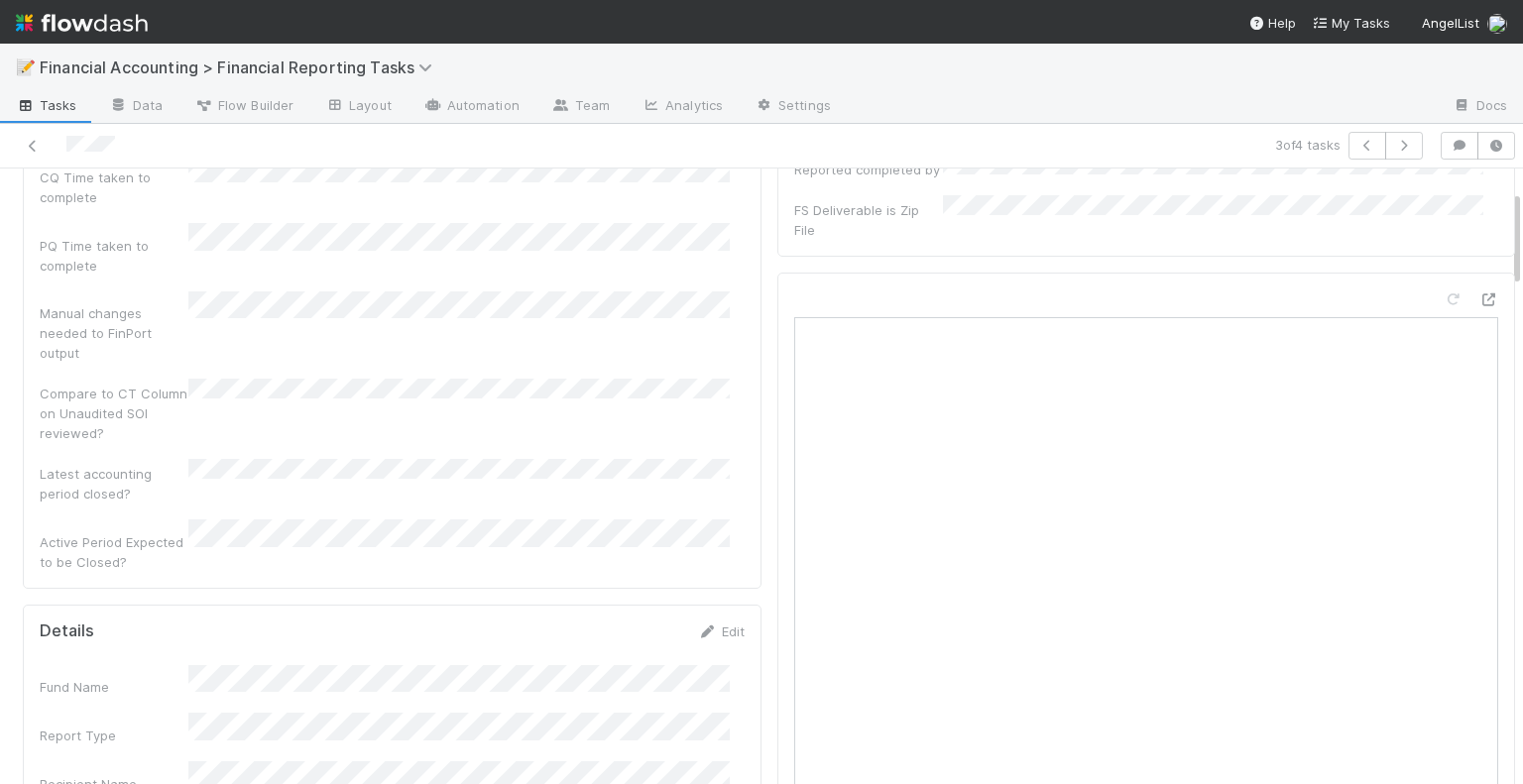 scroll, scrollTop: 0, scrollLeft: 0, axis: both 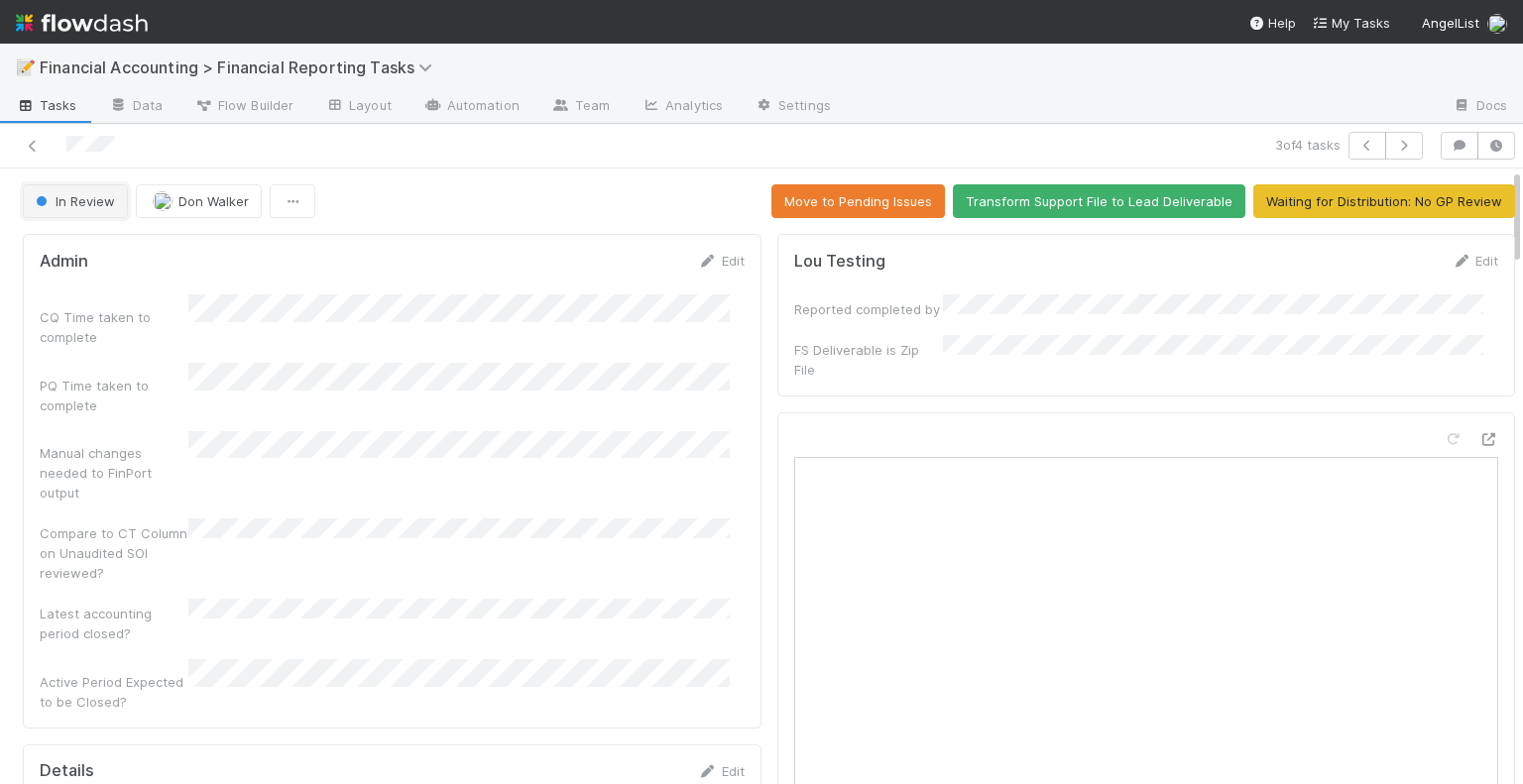 click on "In Review" at bounding box center (73, 201) 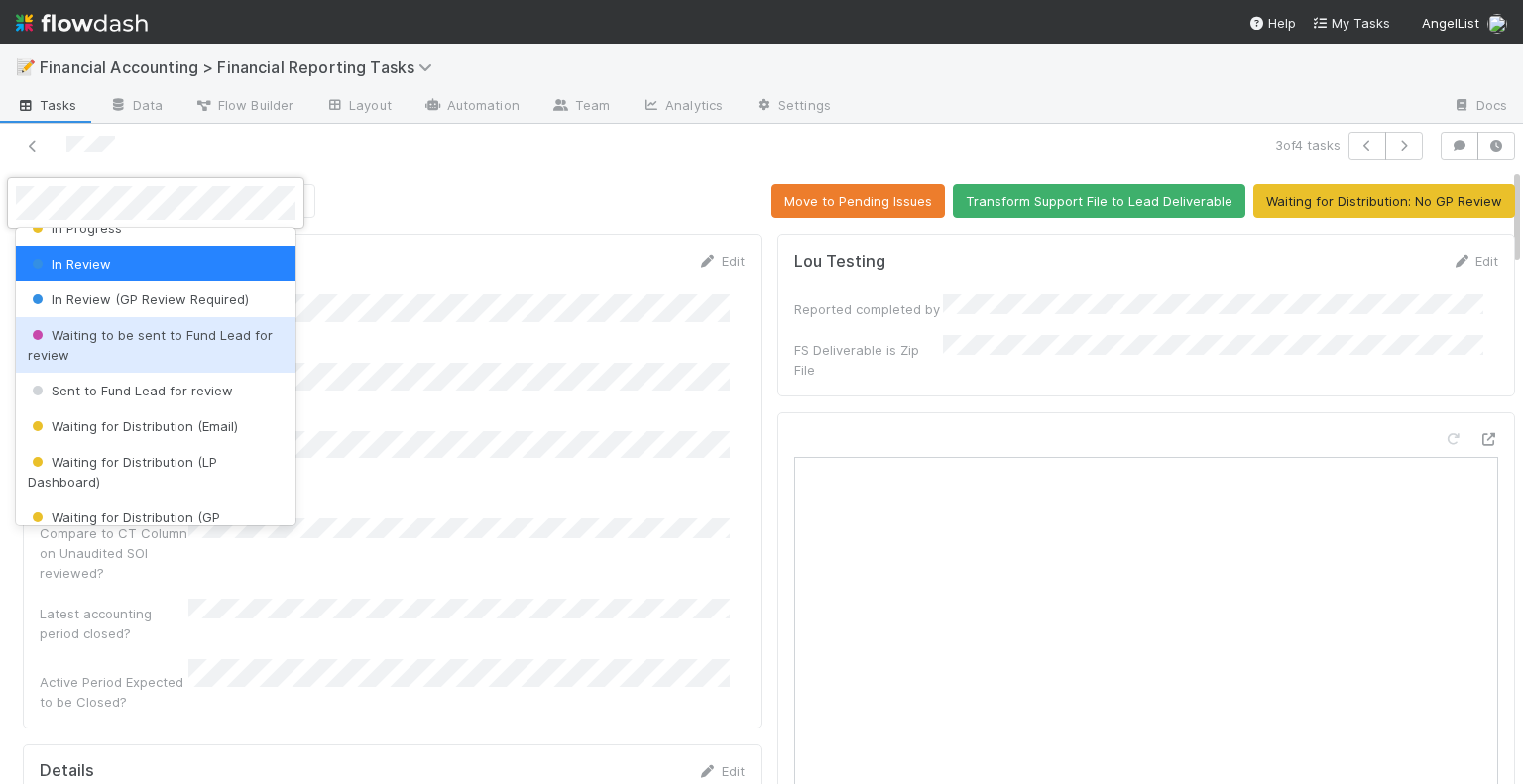 scroll, scrollTop: 198, scrollLeft: 0, axis: vertical 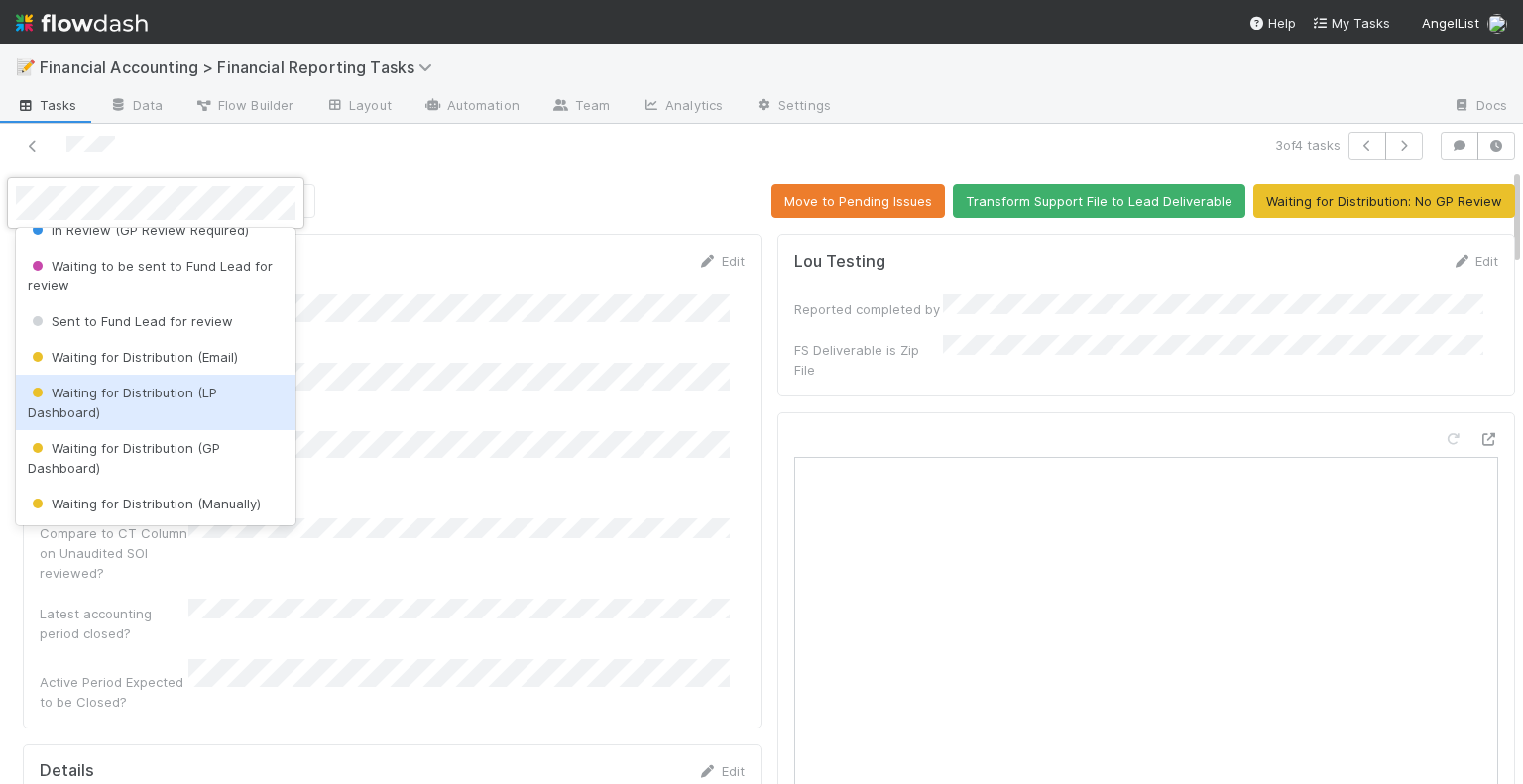 click on "Waiting for Distribution (LP Dashboard)" at bounding box center [122, 402] 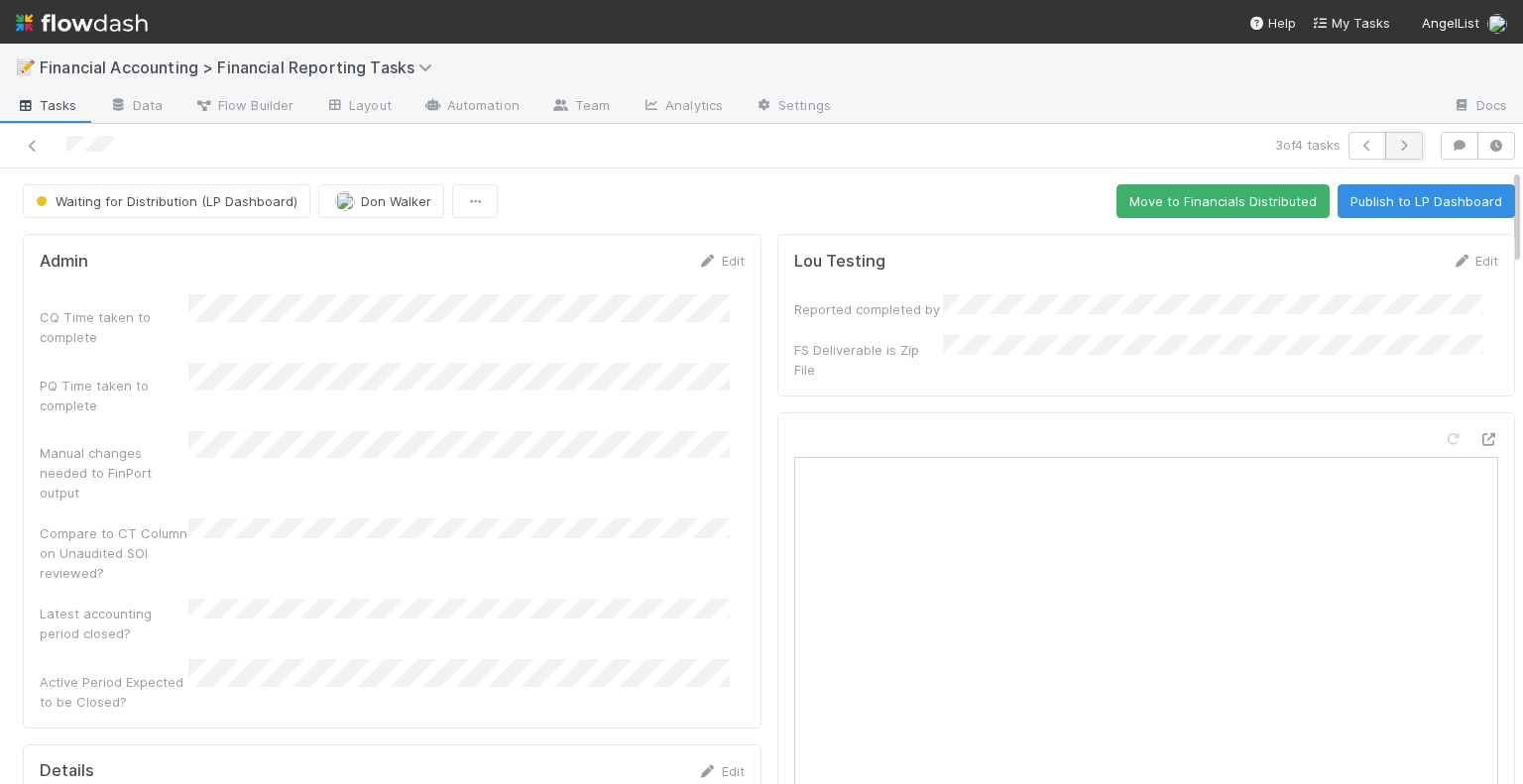 click at bounding box center [1404, 146] 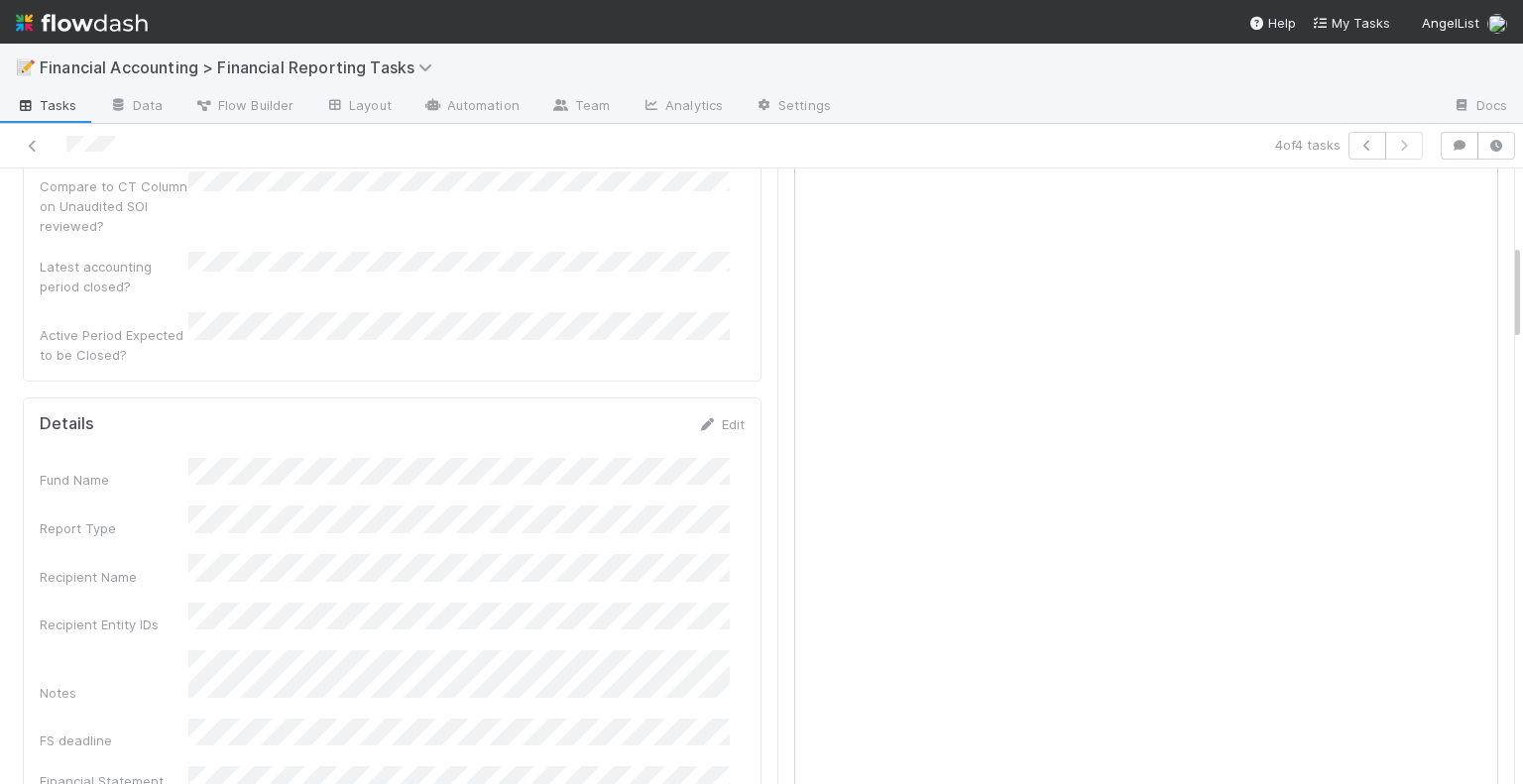 scroll, scrollTop: 496, scrollLeft: 0, axis: vertical 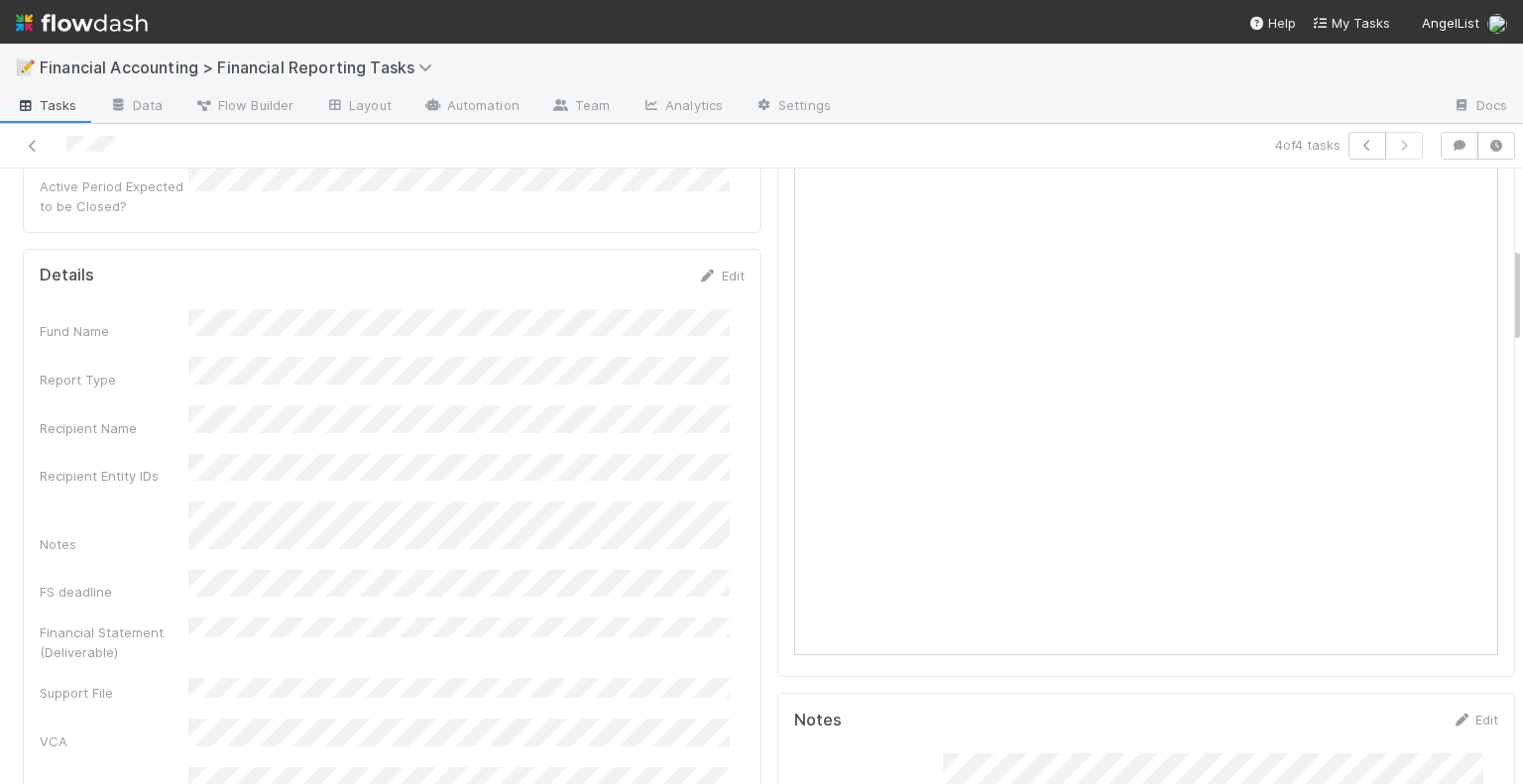 click on "Fund Name  Report Type  Recipient Name  Recipient Entity IDs  Notes  FS deadline  Financial Statement (Deliverable)  Support File  VCA  Lead Deliverable Financial Statement  Task ID  Reporting Period  Quarterly Term  Audited YE FS  CQ Time taken to complete  Send to emails  Email Subject  Email body  Reported completed by  Type of Fund  Individual Capital Account Statements  Redacted Statements  Other Files/Support  GP/Representative wants to review  Delivery Method  Previous task for obligation  Closed Period Accounting Active?  Current Accounting Period Closed?  For all LPs?  Lead Deliverable Saved in CT?  Will be pushed to lead app?  Report Obligation ID" at bounding box center (392, 1227) 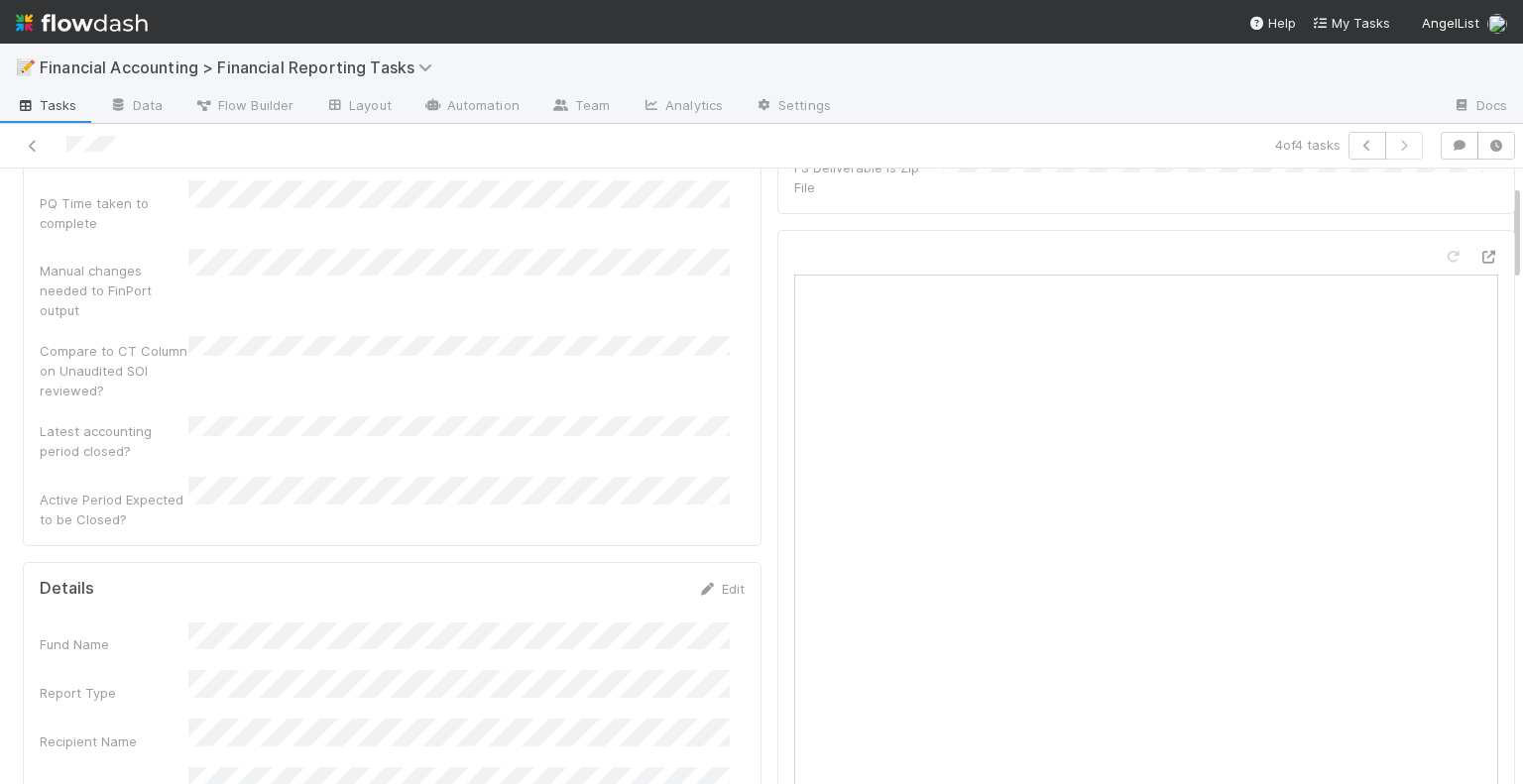 scroll, scrollTop: 0, scrollLeft: 0, axis: both 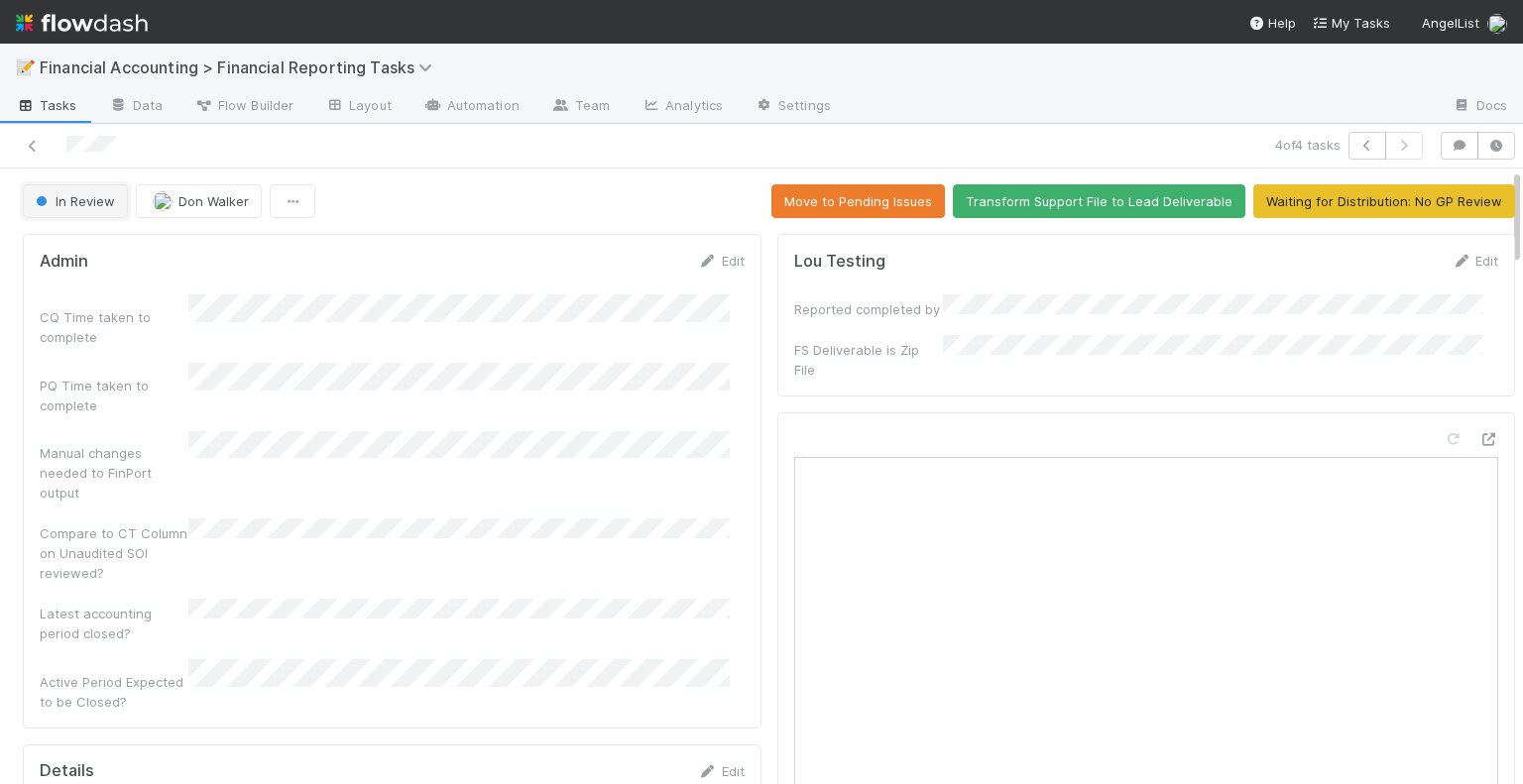 click on "In Review" at bounding box center [73, 201] 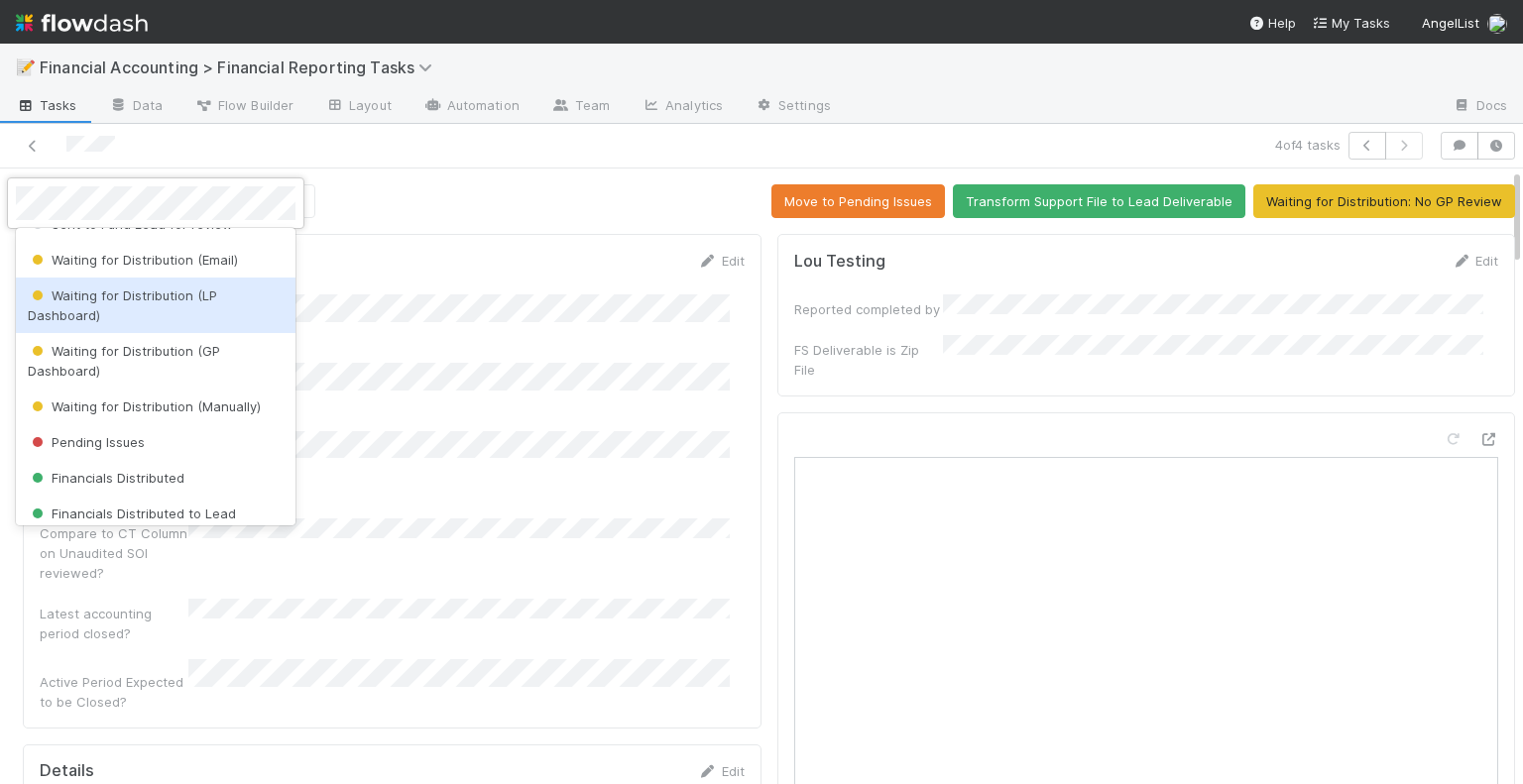 scroll, scrollTop: 297, scrollLeft: 0, axis: vertical 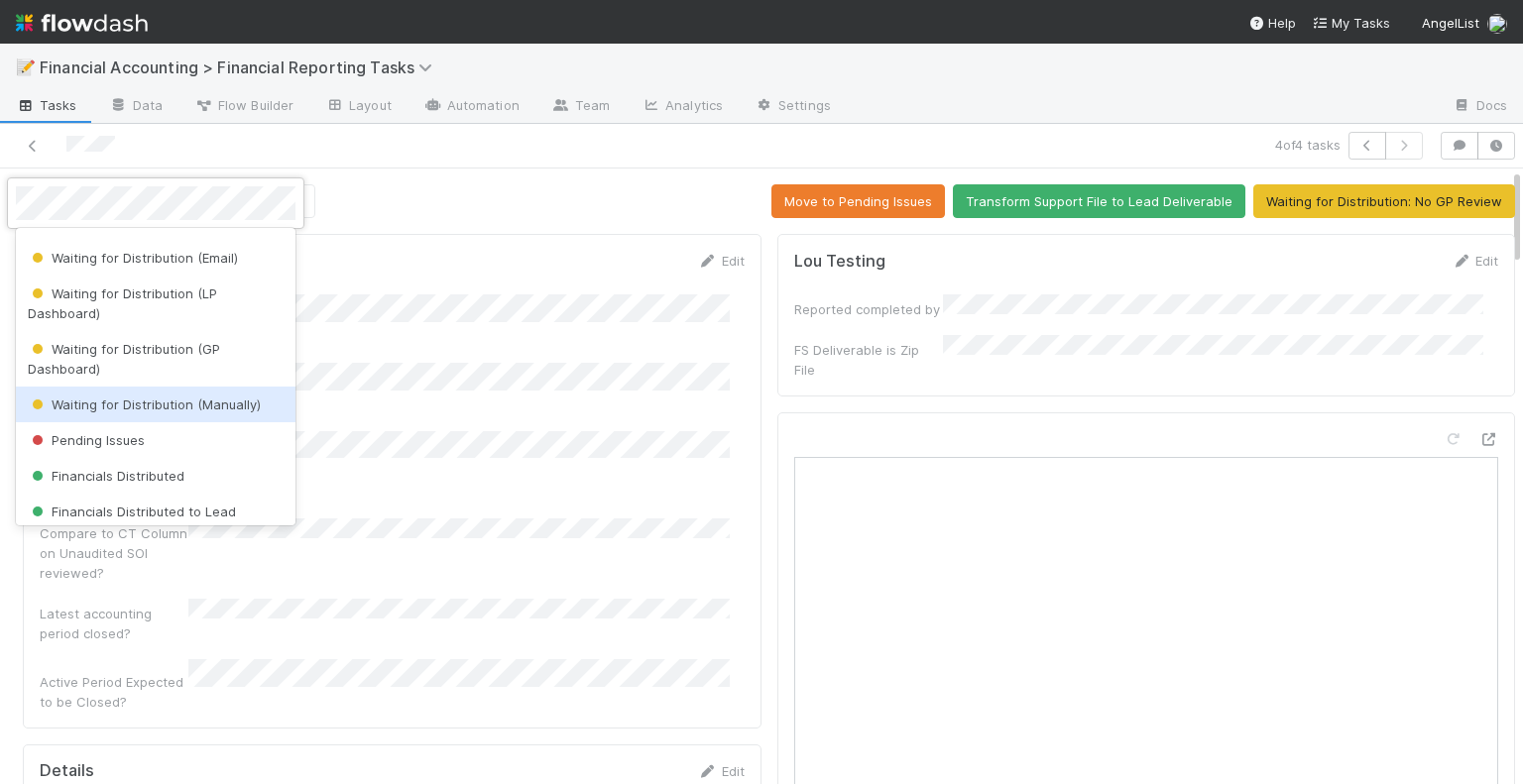 click on "Waiting for Distribution (Manually)" at bounding box center [144, 404] 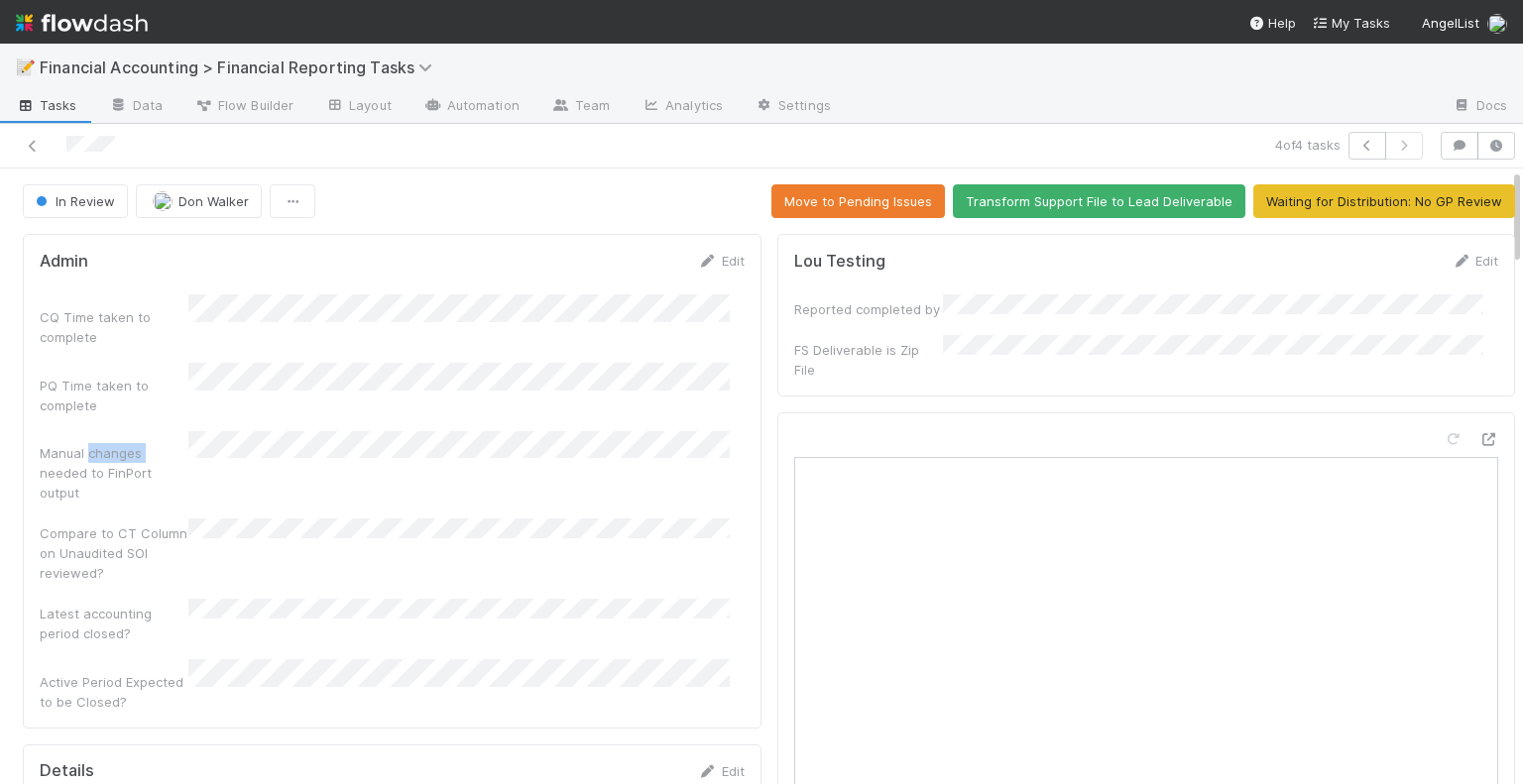 click on "CQ Time taken to complete  PQ Time taken to complete  Manual changes needed to FinPort output  Compare to CT Column on Unaudited SOI reviewed?  Latest accounting period closed?  Active Period Expected to be Closed?" at bounding box center (392, 503) 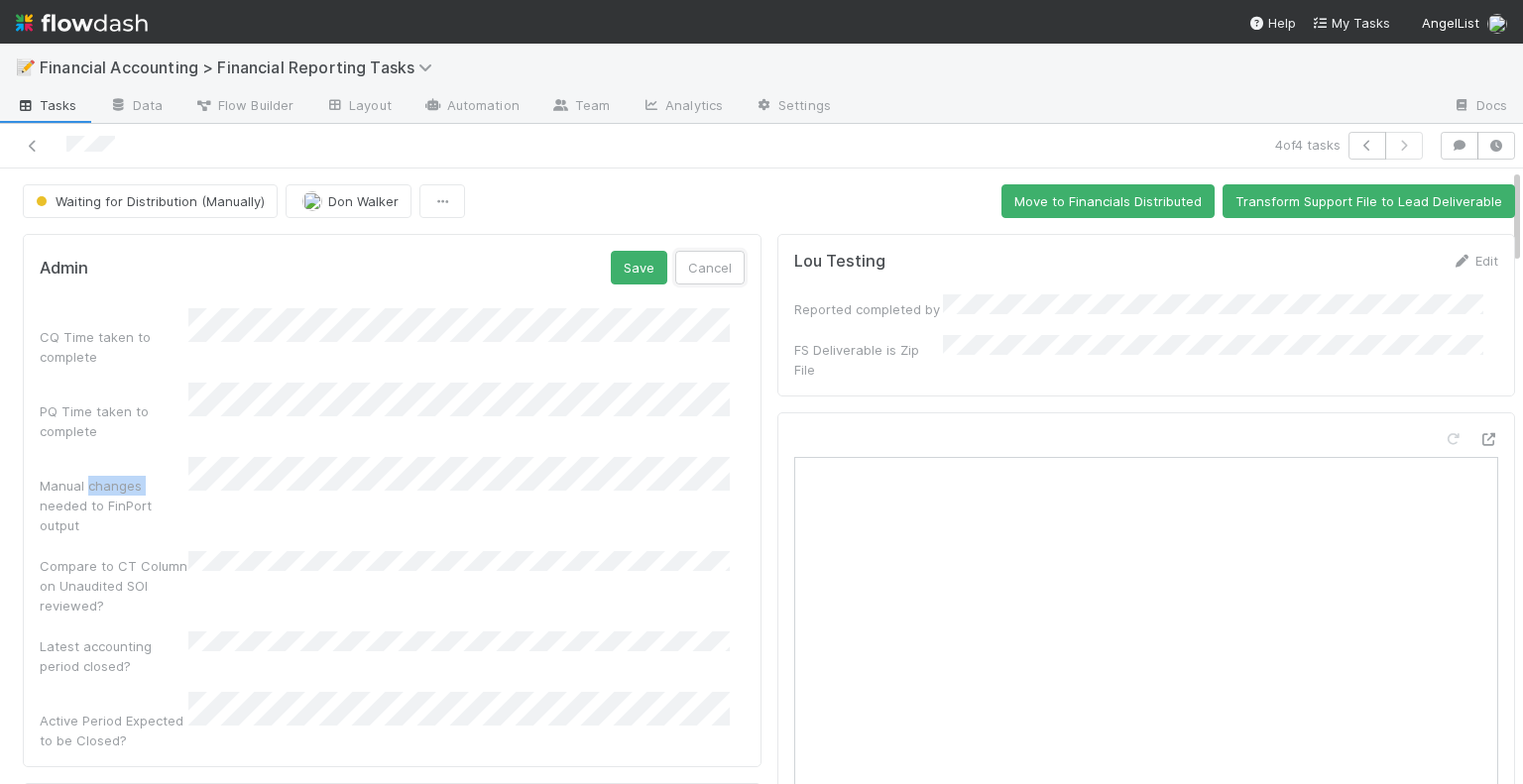click on "Cancel" at bounding box center [710, 268] 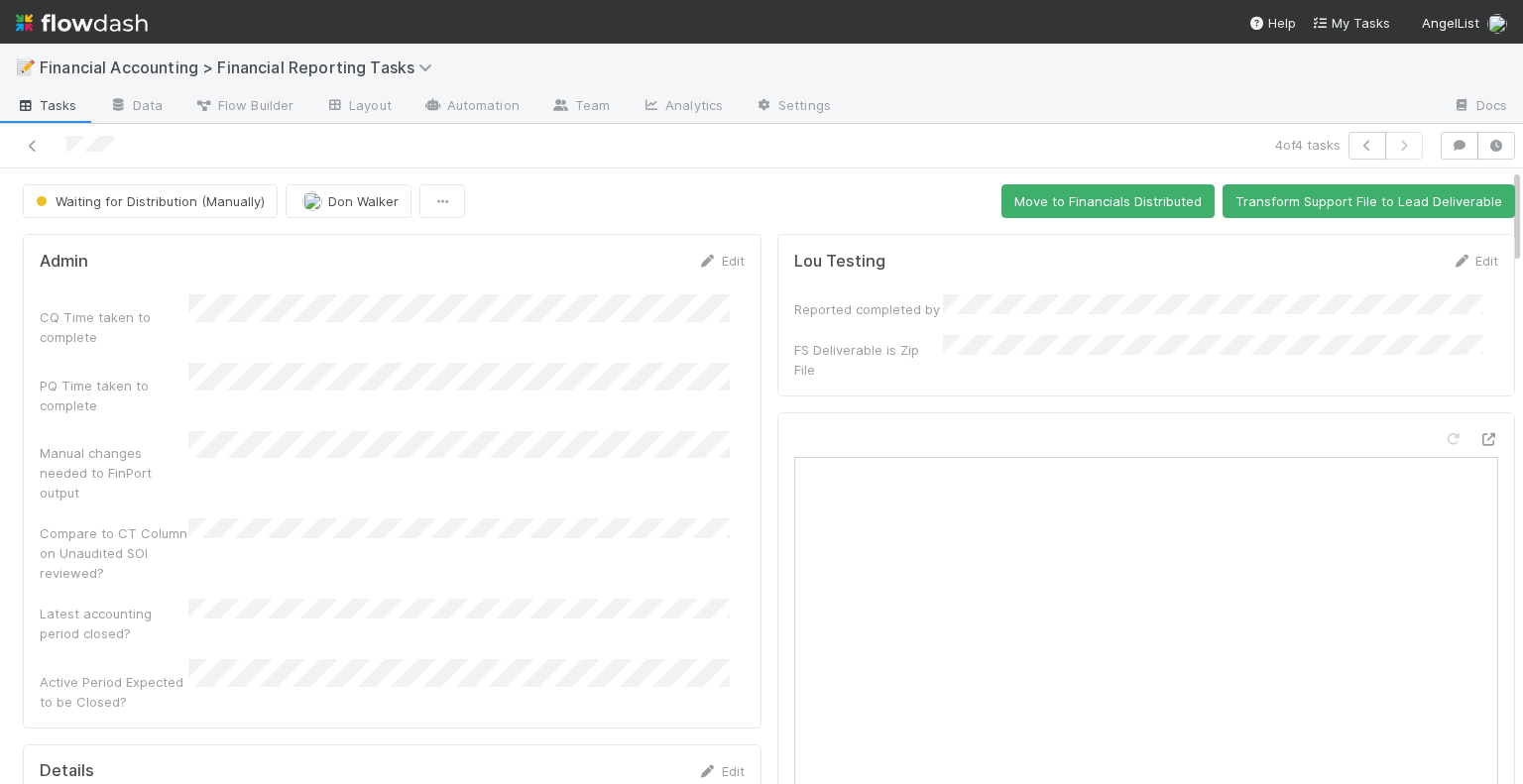 click on "Waiting for Distribution (Manually) [PERSON] Move to Financials Distributed Transform Support File to Lead Deliverable" at bounding box center [768, 201] 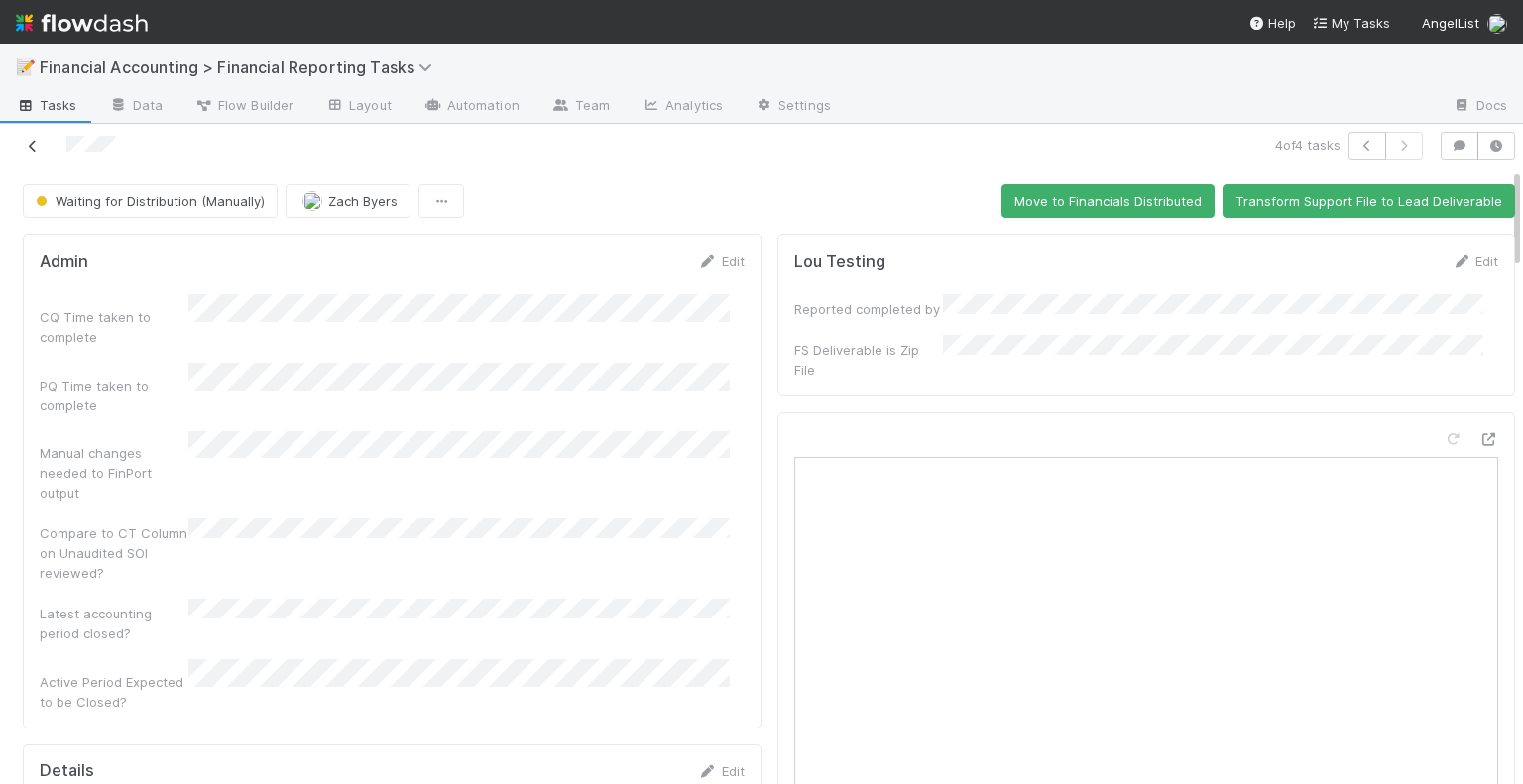 click at bounding box center (33, 146) 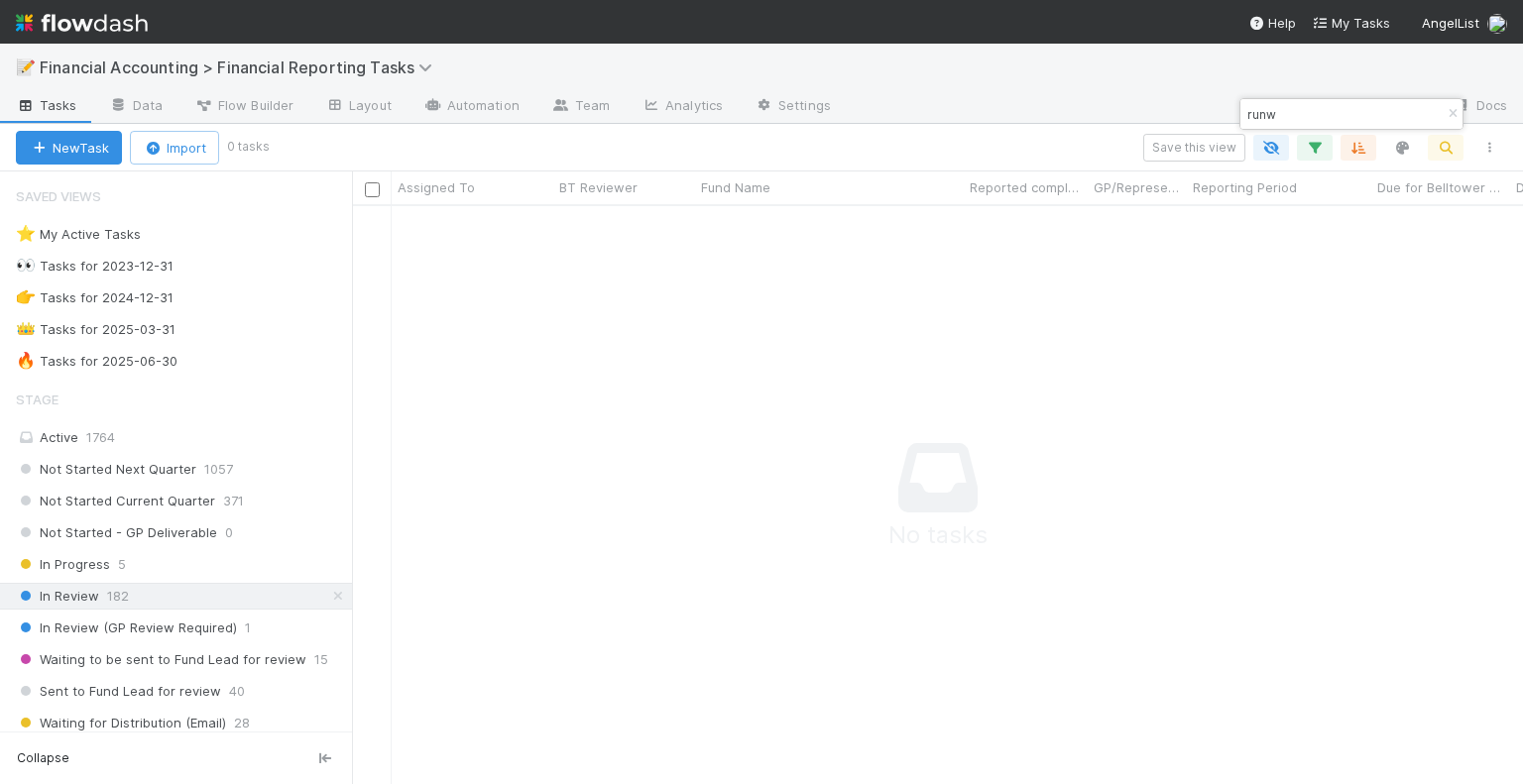 scroll, scrollTop: 16, scrollLeft: 16, axis: both 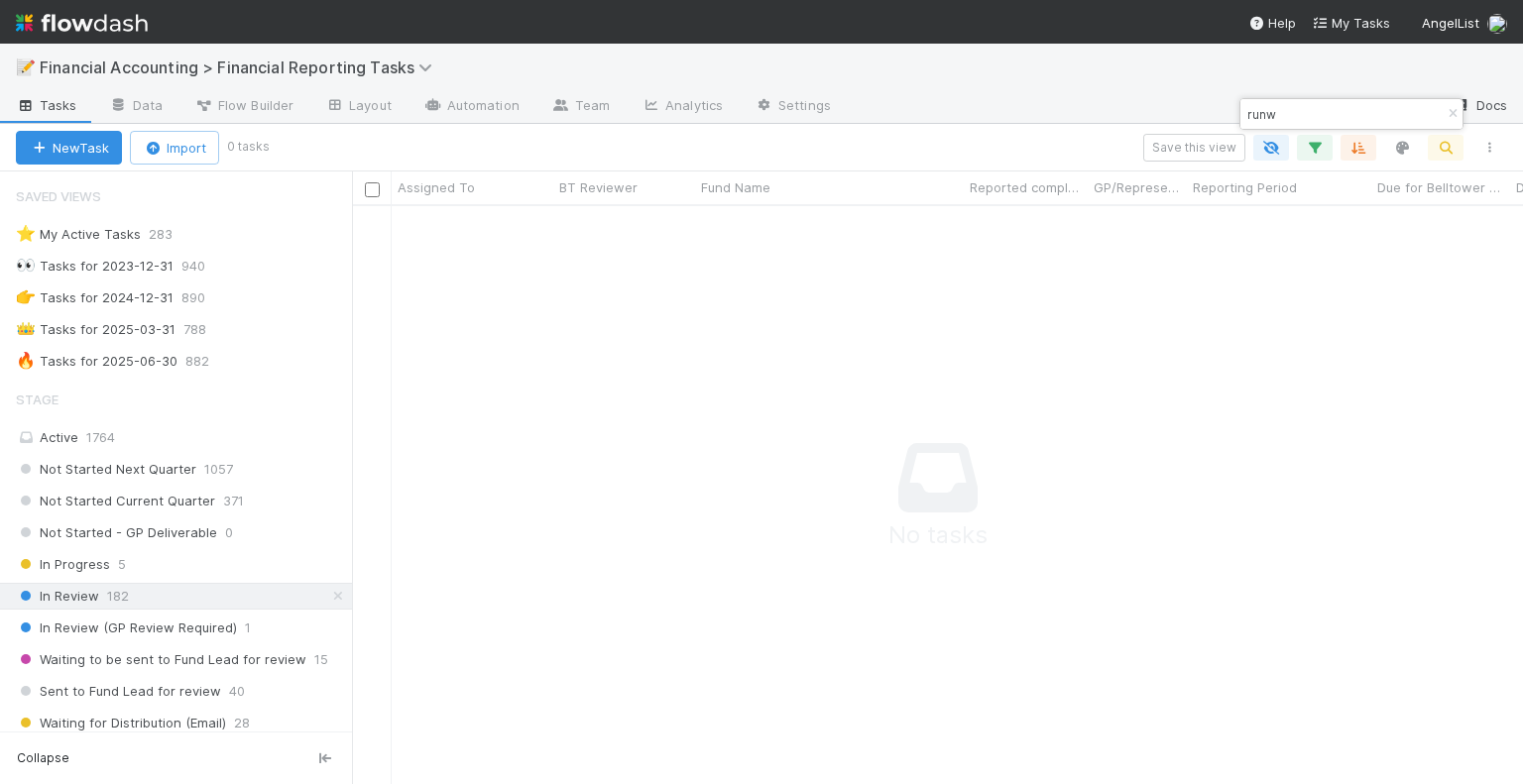 click at bounding box center [1453, 114] 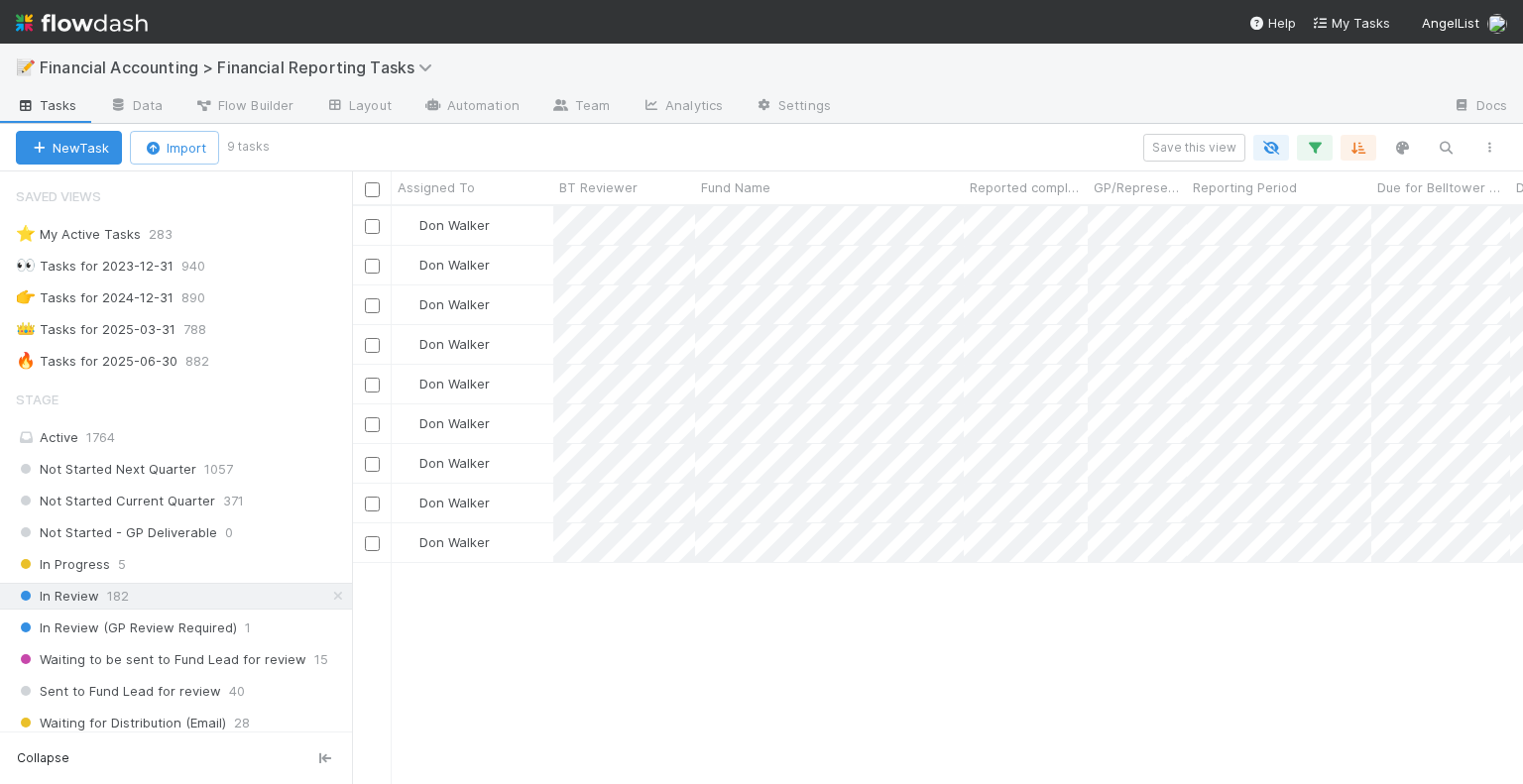 scroll, scrollTop: 16, scrollLeft: 16, axis: both 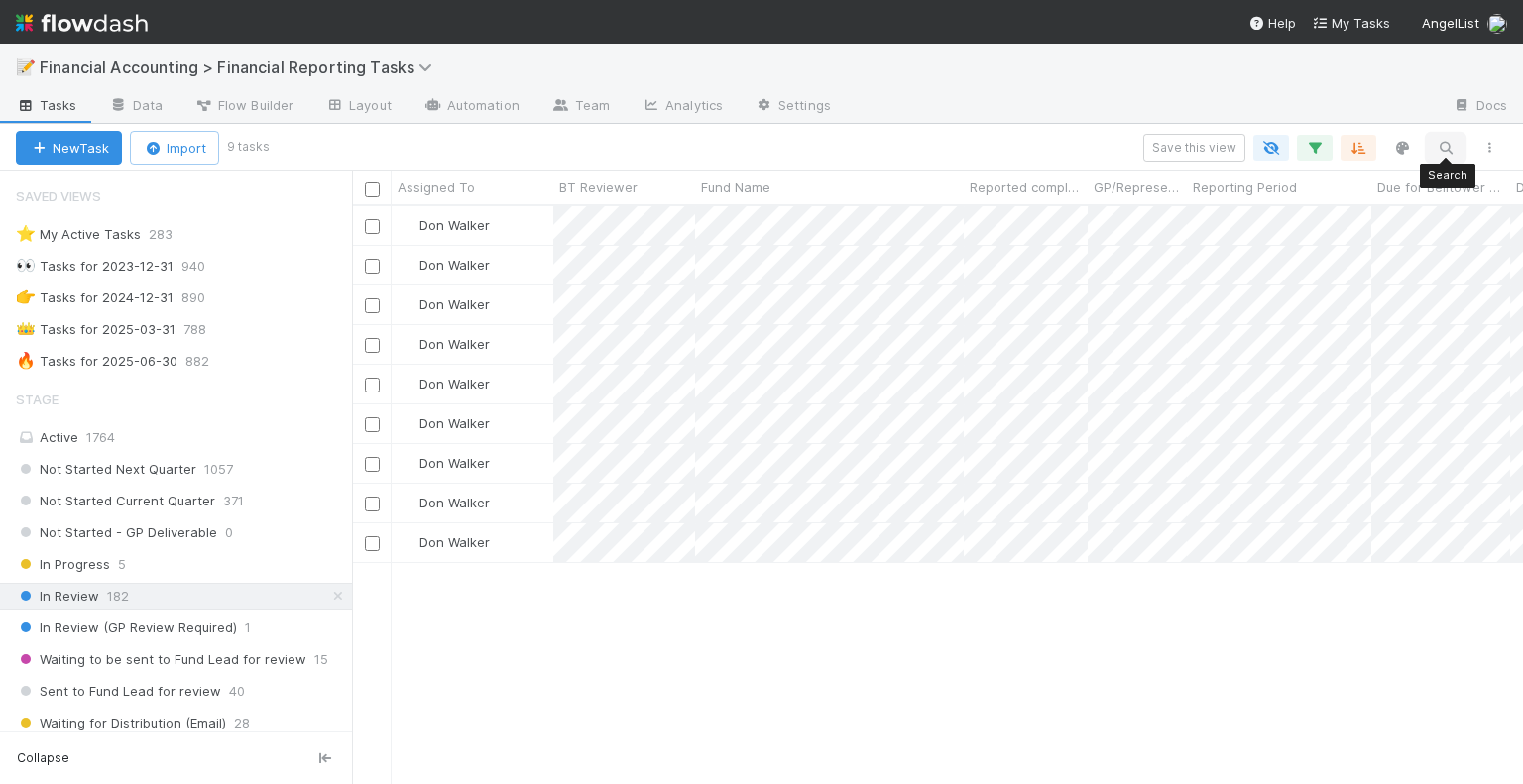 click at bounding box center [1446, 148] 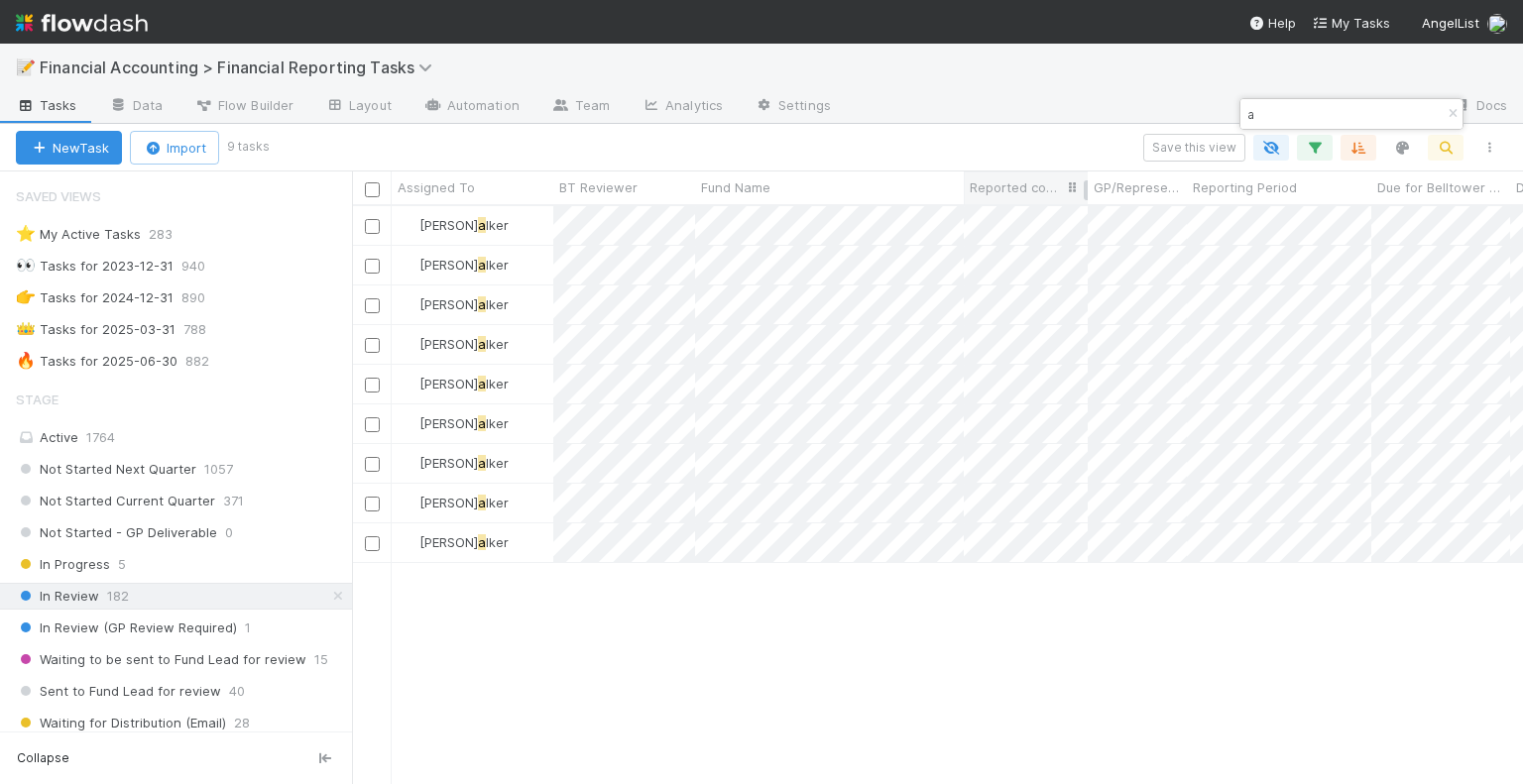 scroll, scrollTop: 16, scrollLeft: 16, axis: both 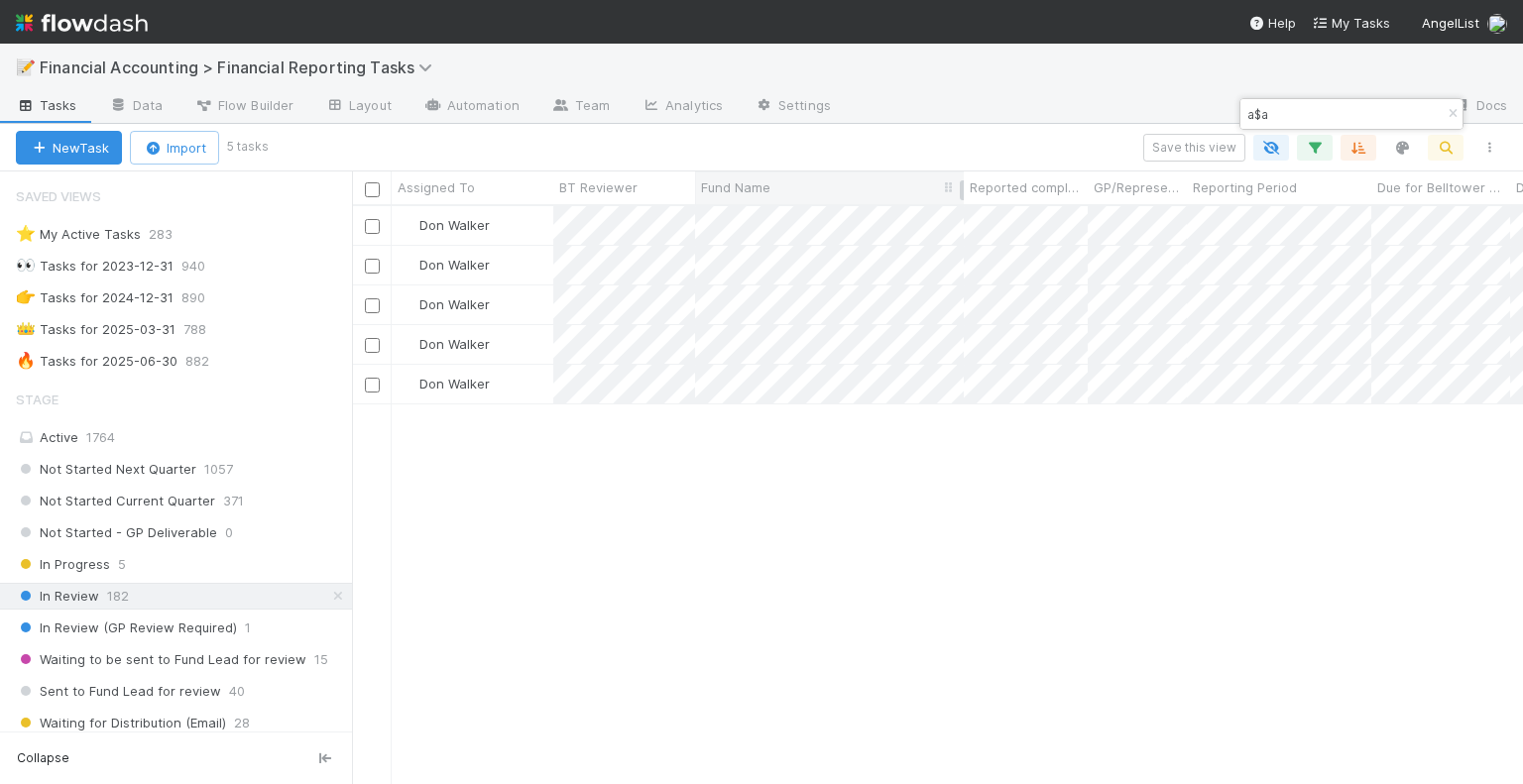 type on "a$a" 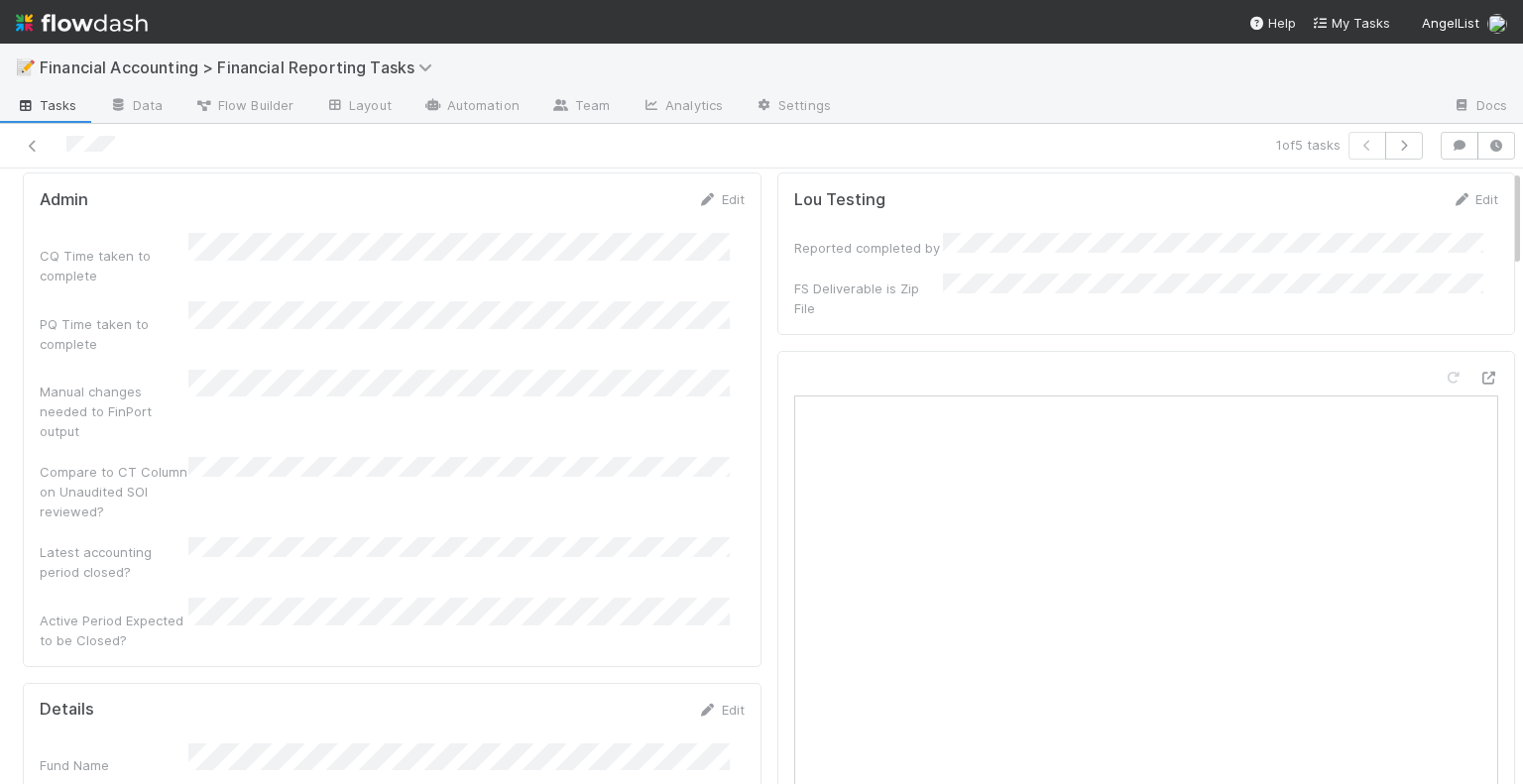 scroll, scrollTop: 0, scrollLeft: 0, axis: both 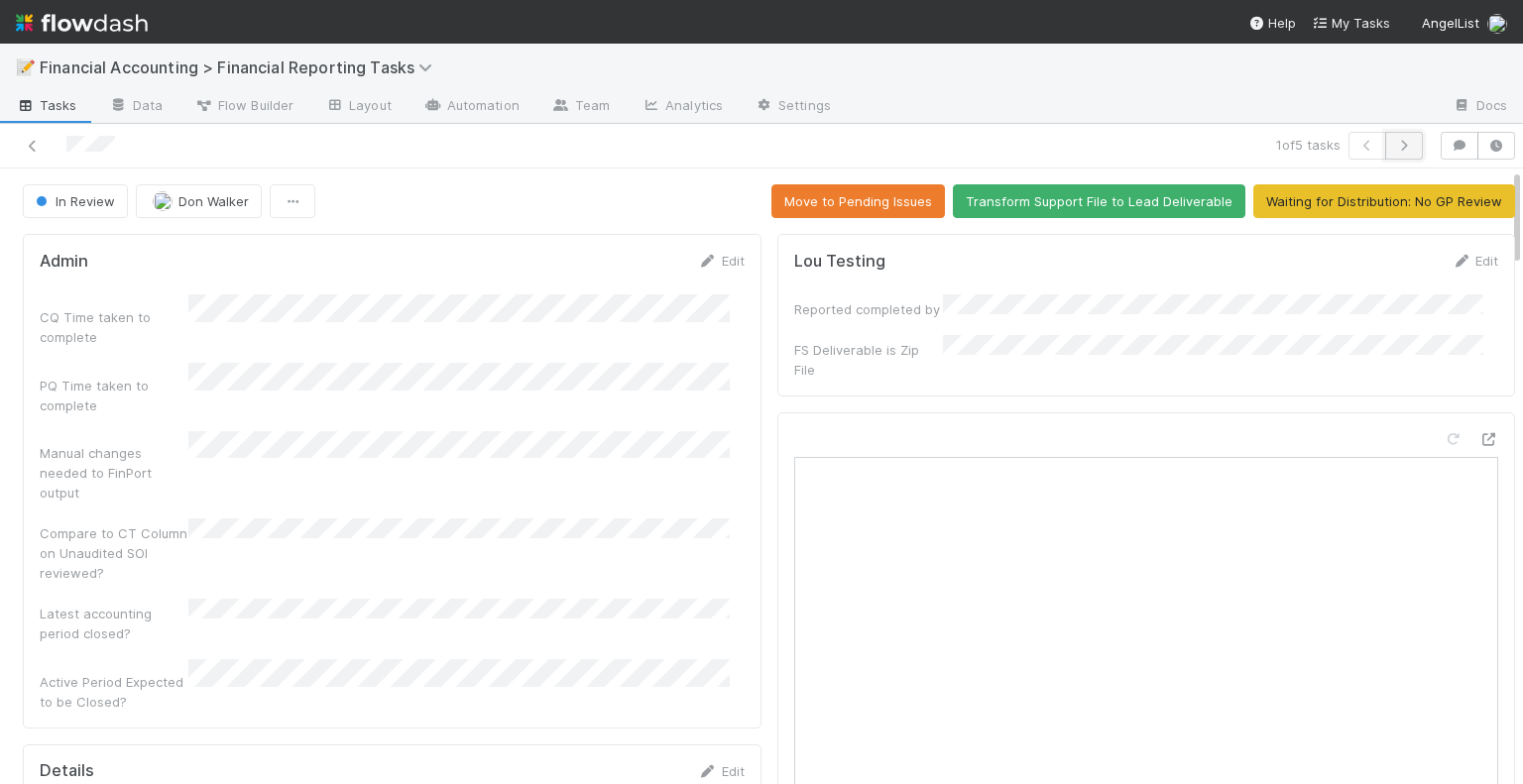 click at bounding box center [1404, 146] 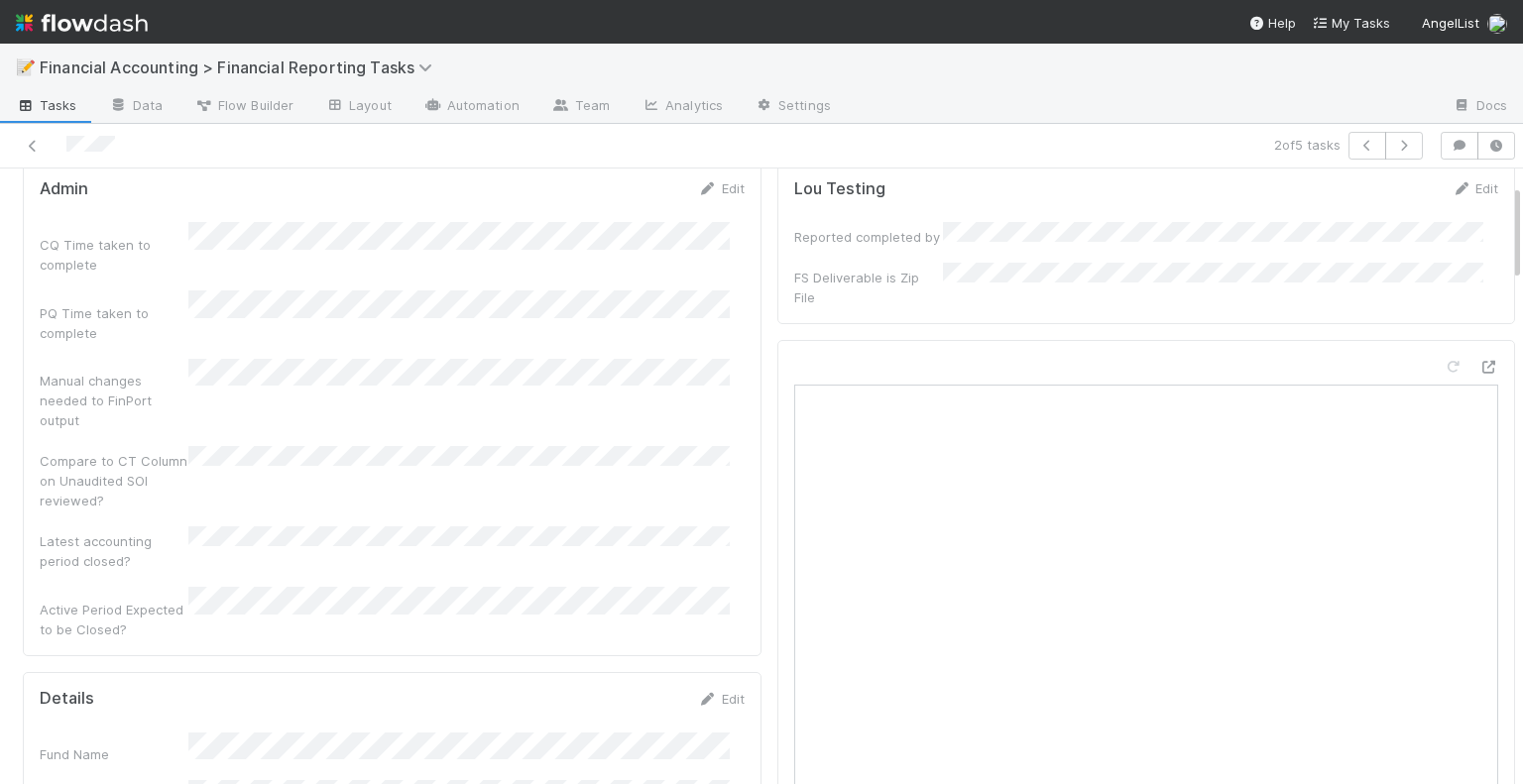 scroll, scrollTop: 0, scrollLeft: 0, axis: both 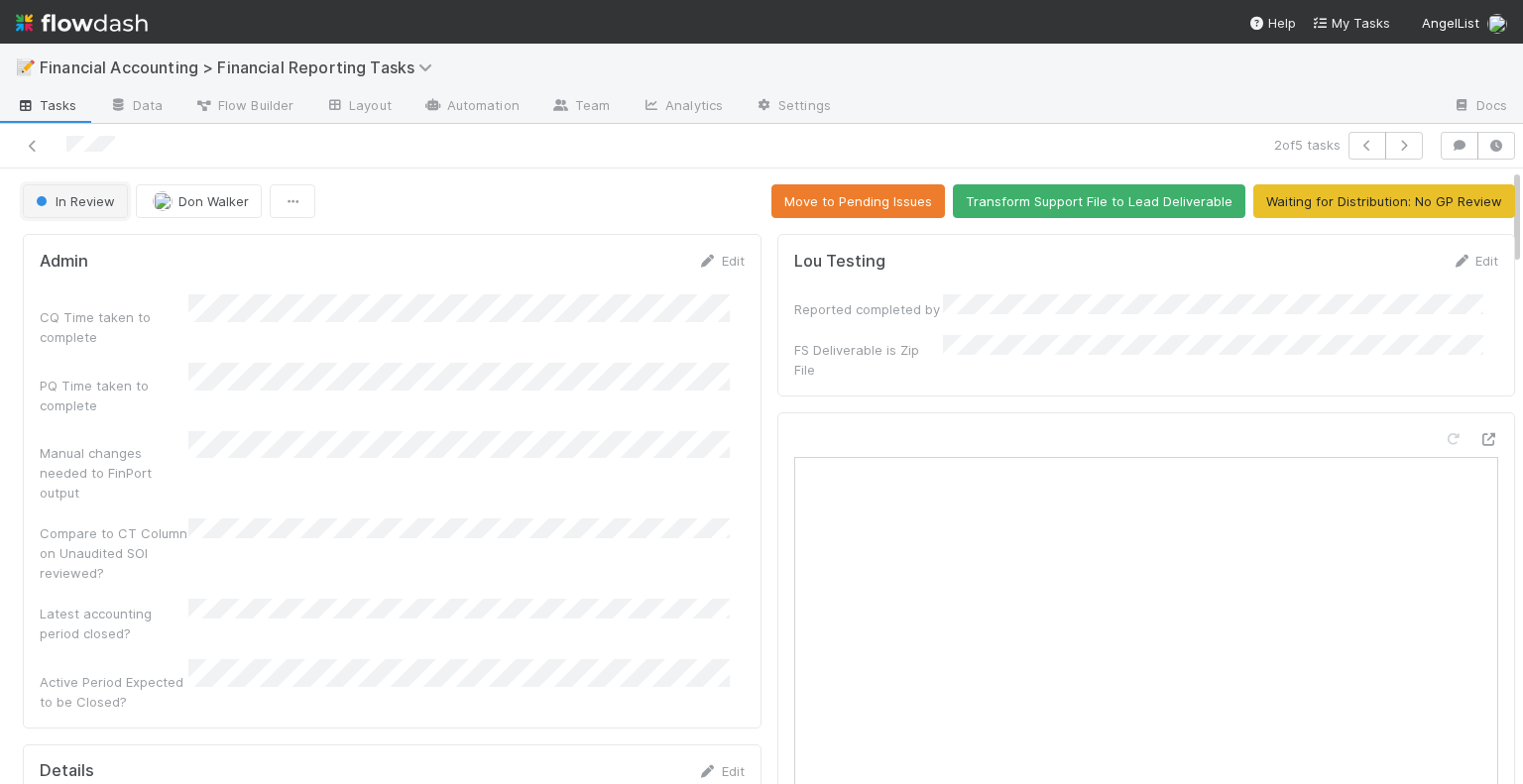 click on "In Review" at bounding box center (73, 201) 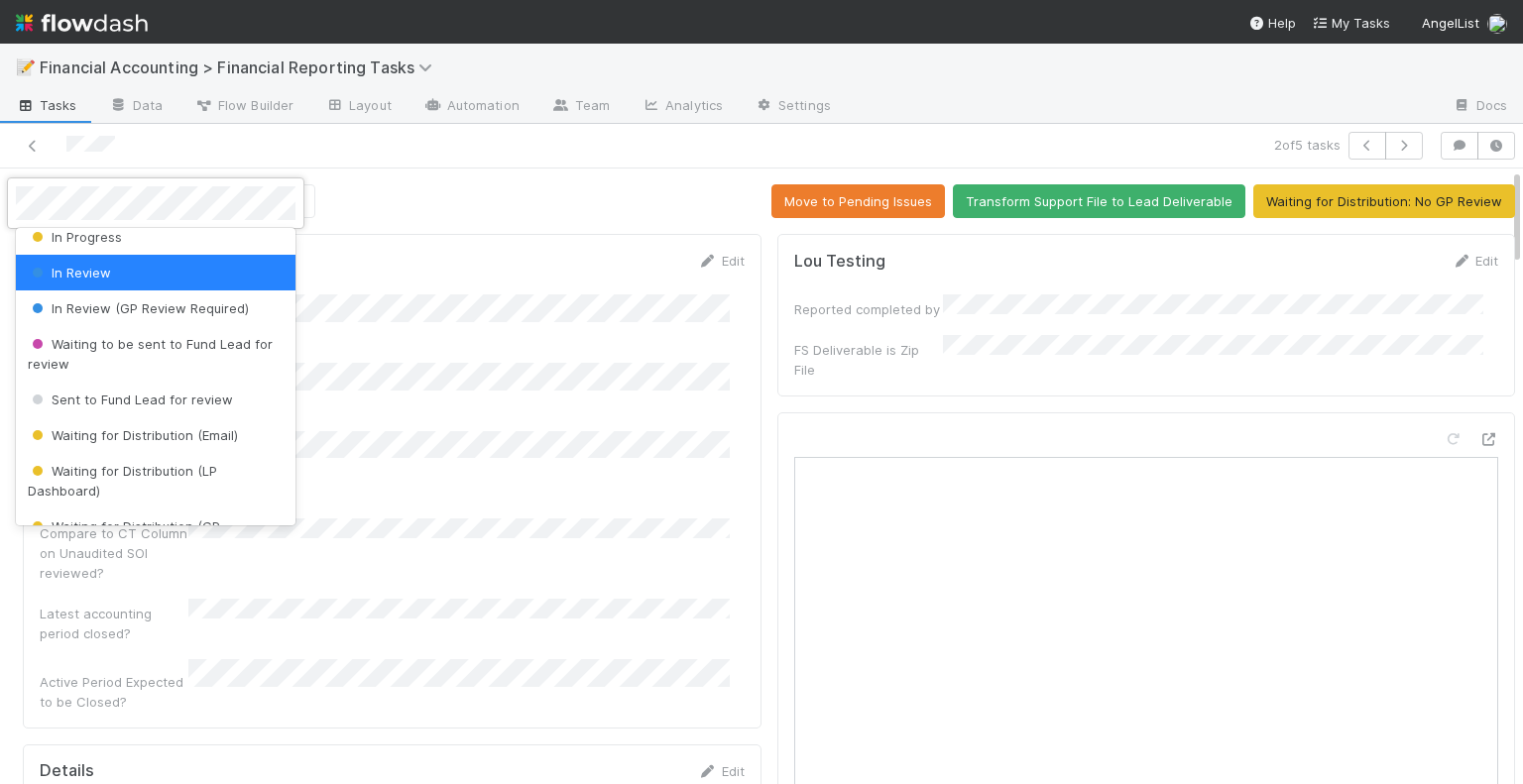 scroll, scrollTop: 198, scrollLeft: 0, axis: vertical 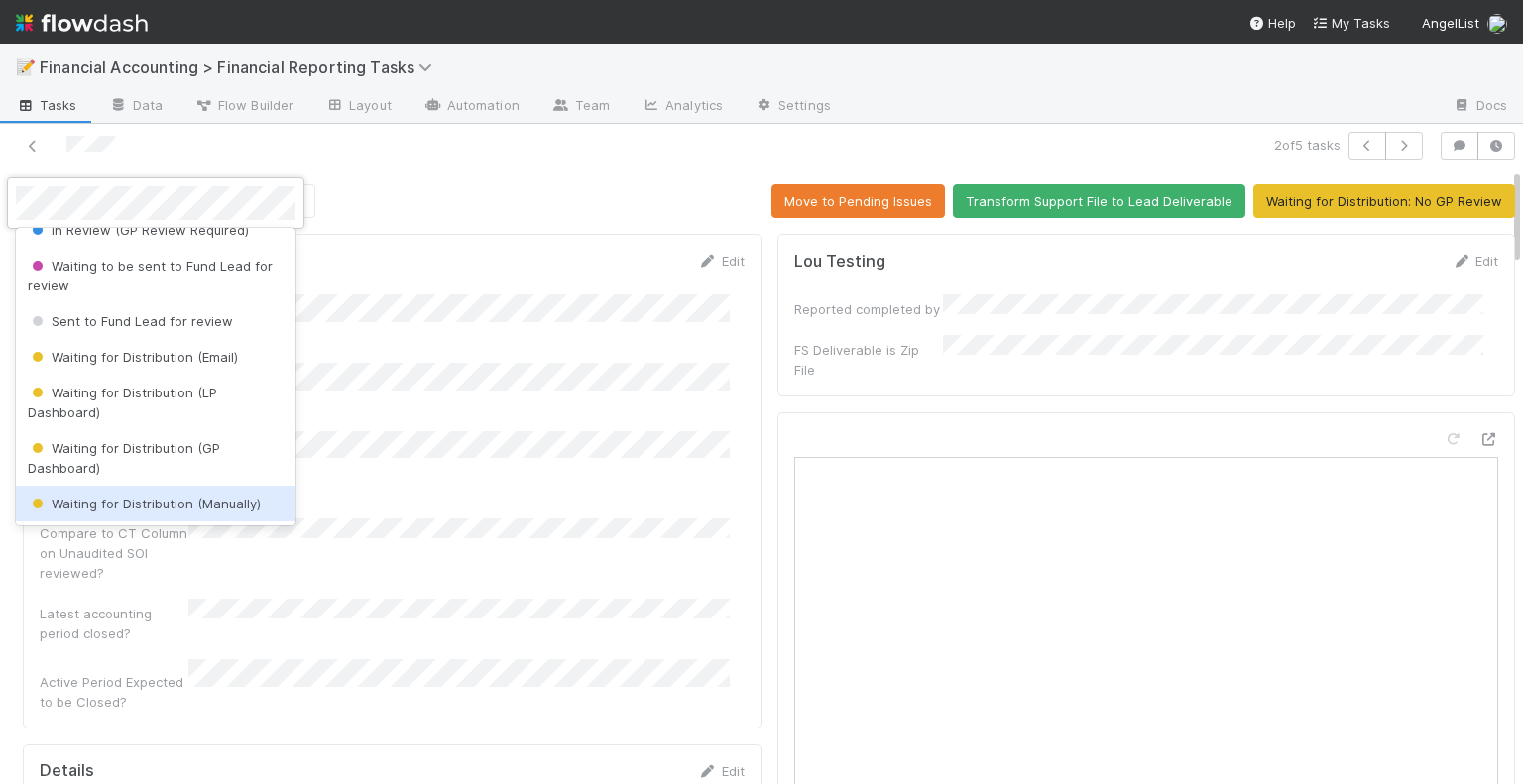 click on "Waiting for Distribution (Manually)" at bounding box center [144, 504] 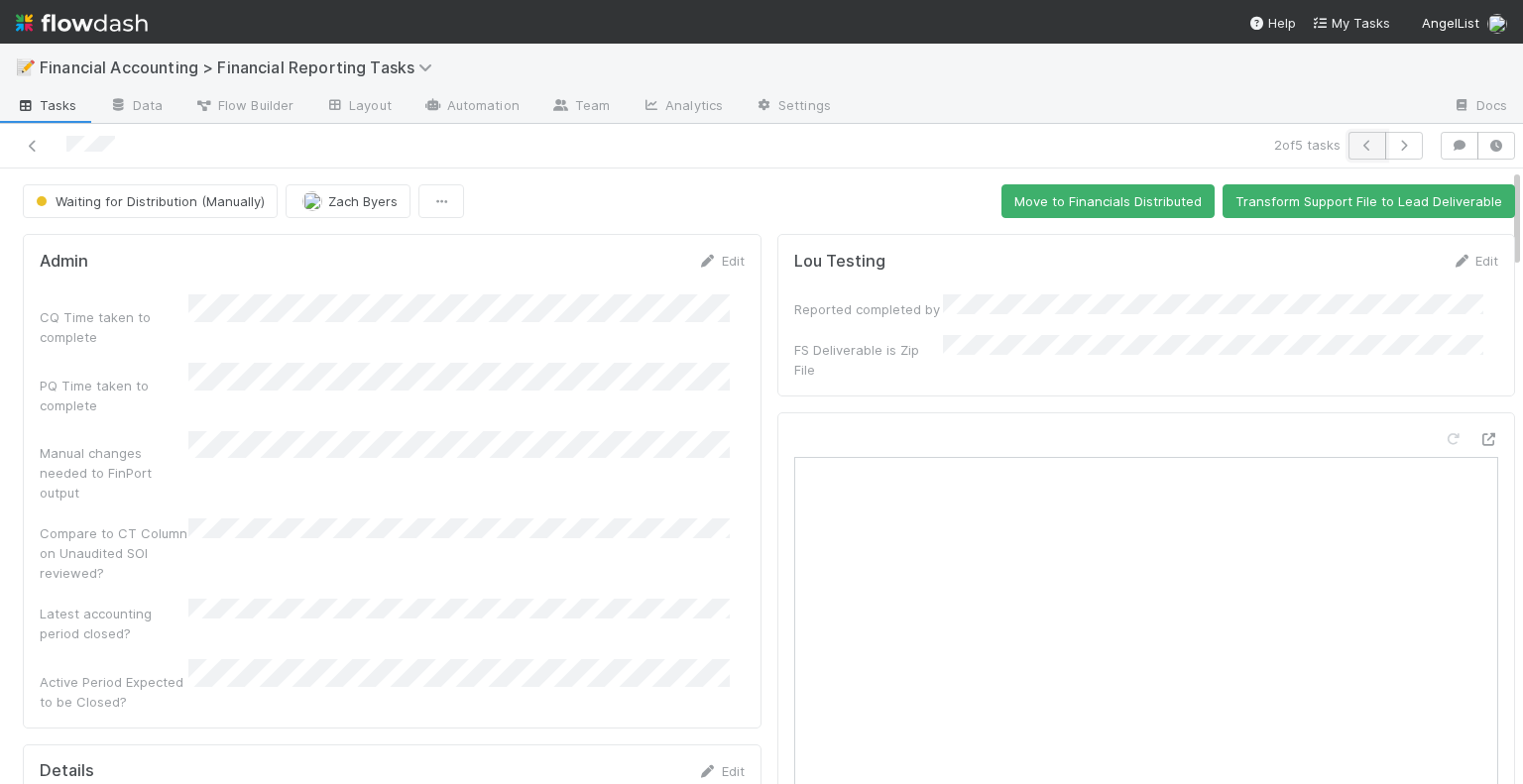 click at bounding box center [1367, 146] 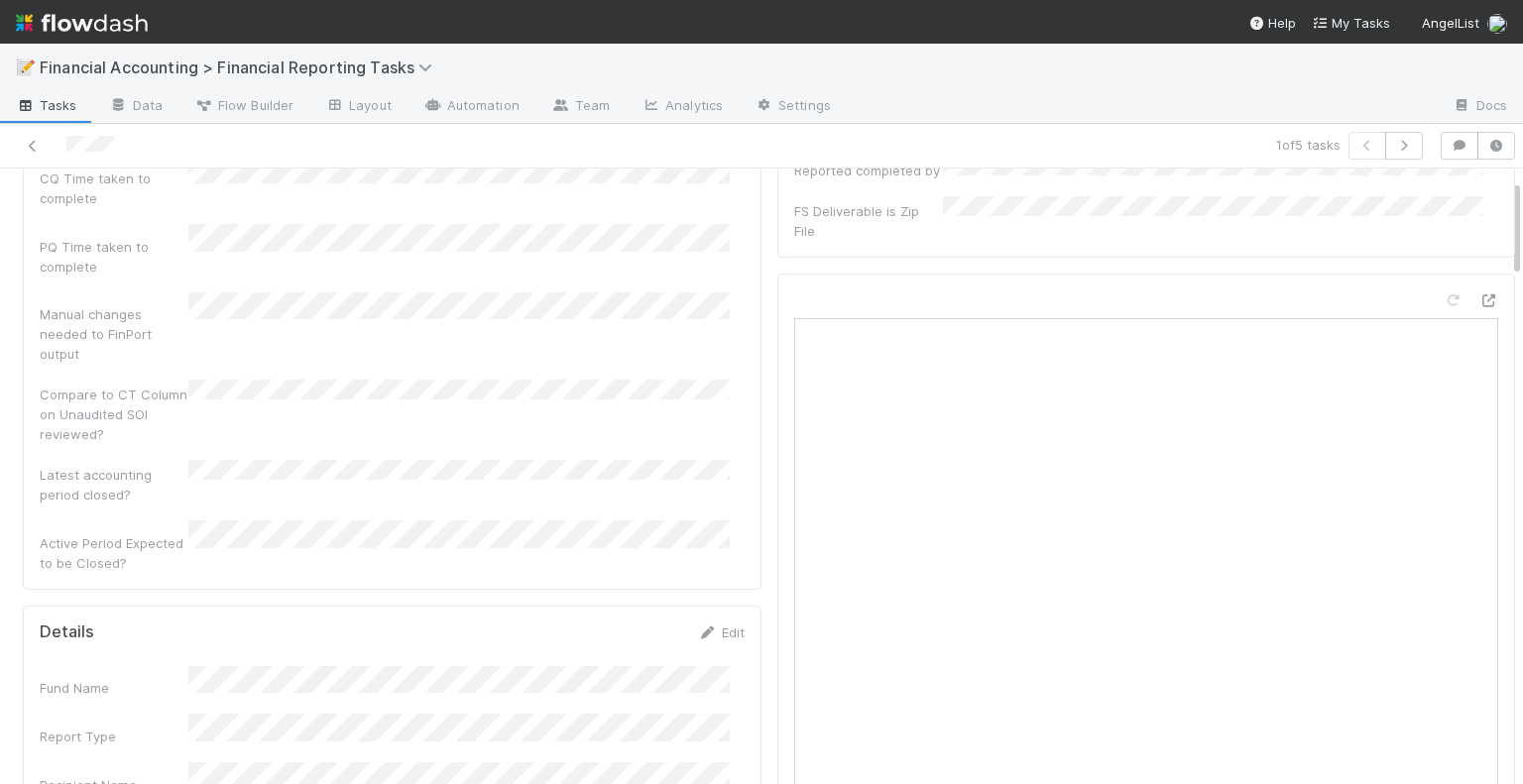 scroll, scrollTop: 0, scrollLeft: 0, axis: both 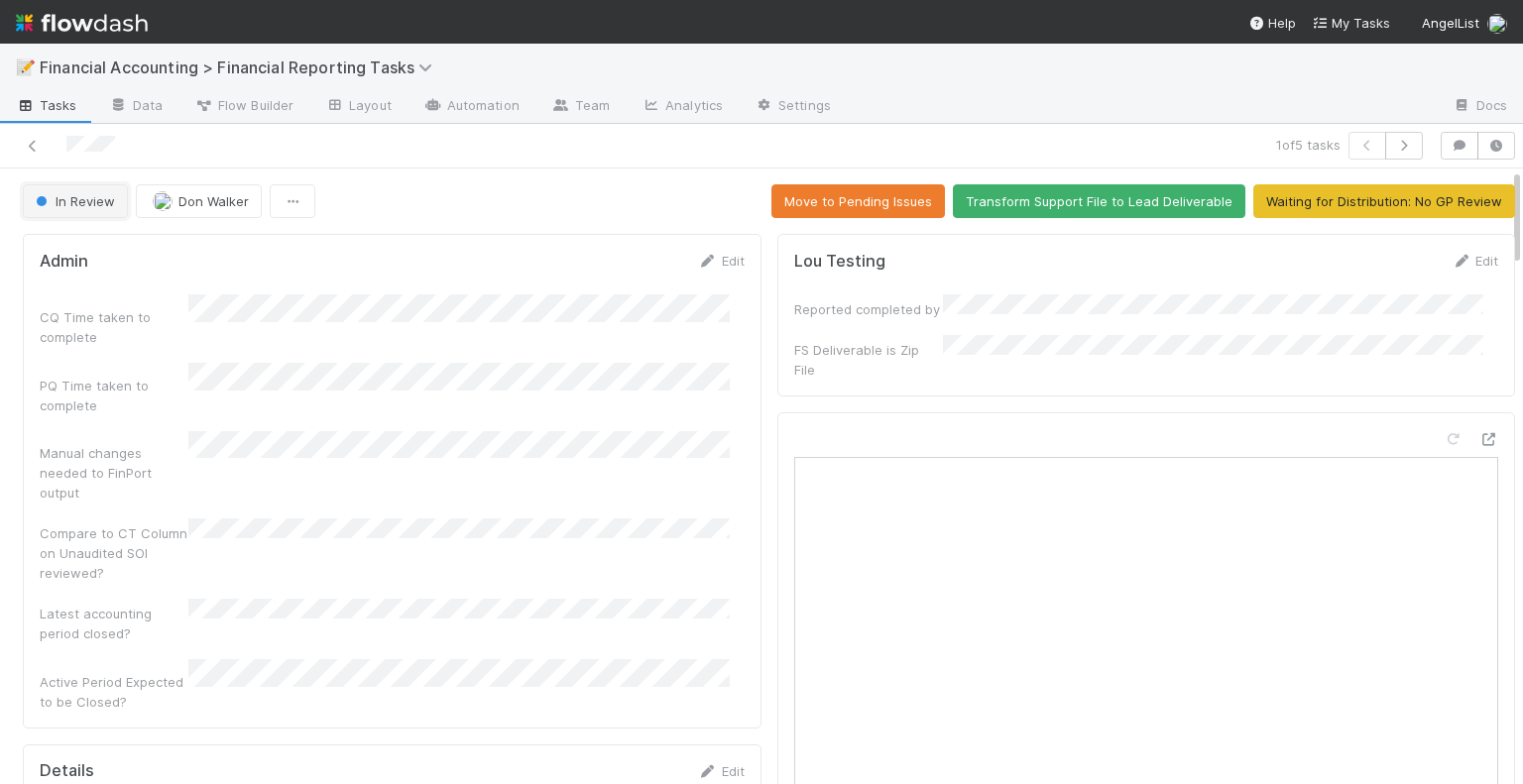click on "In Review" at bounding box center (75, 201) 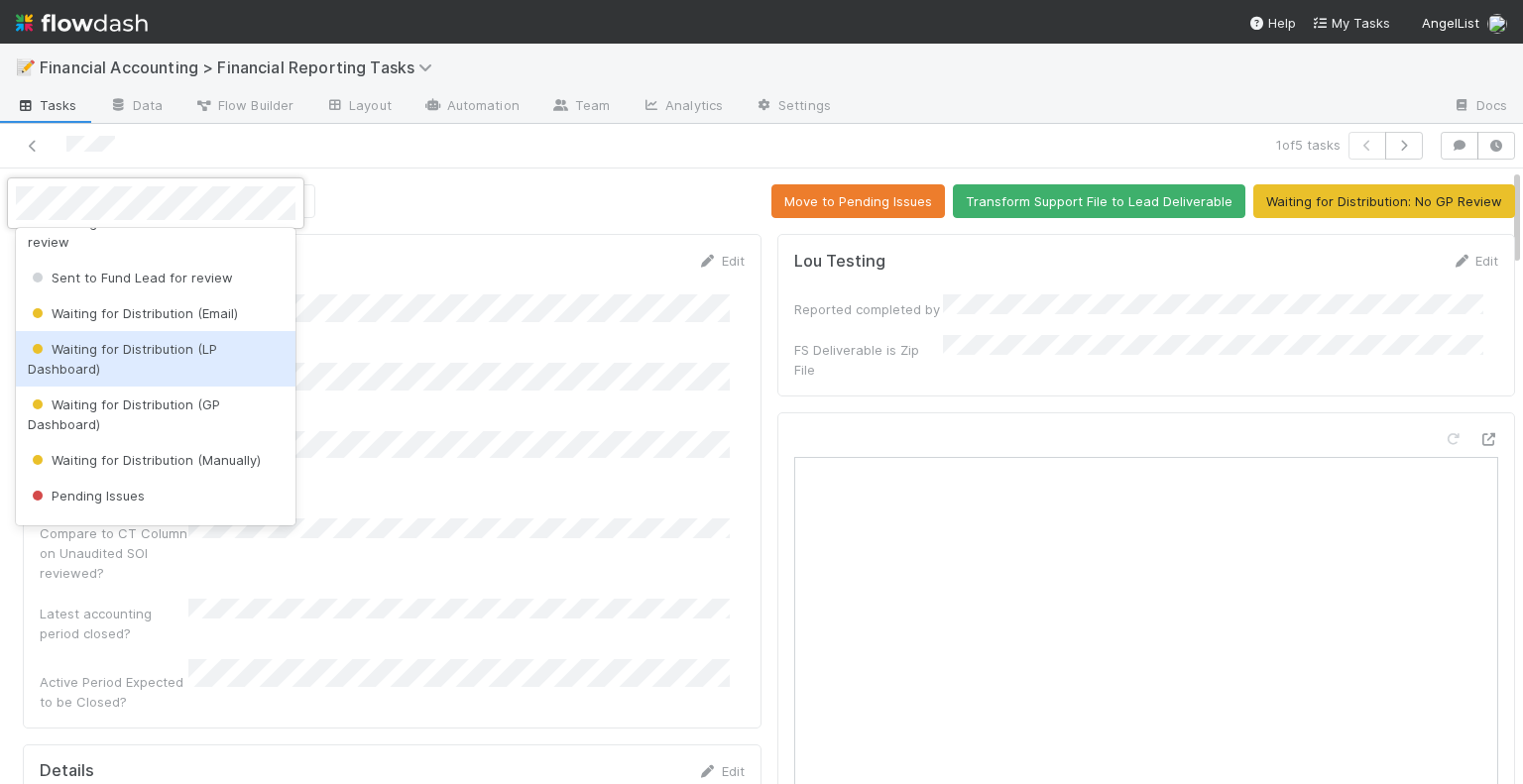scroll, scrollTop: 297, scrollLeft: 0, axis: vertical 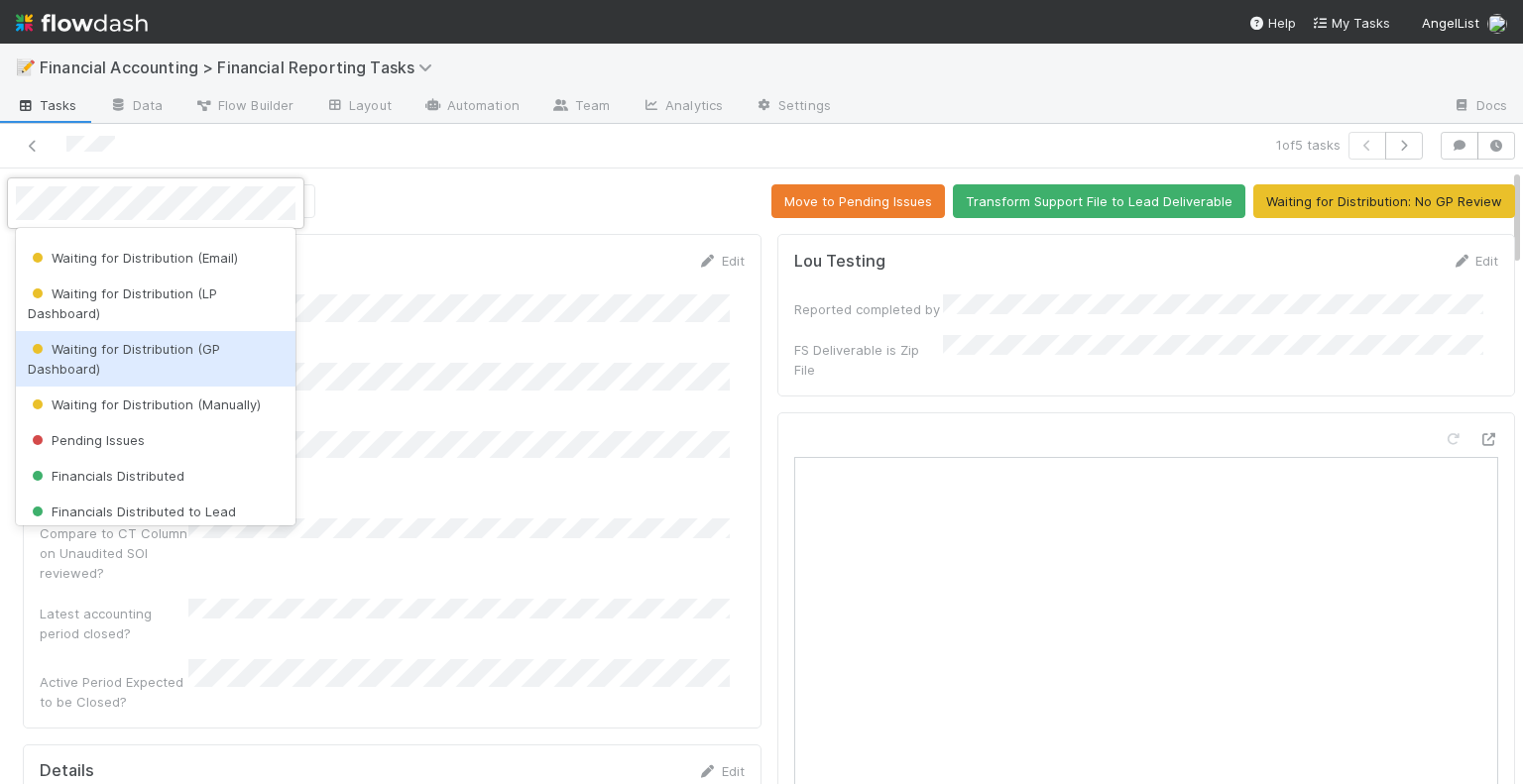 click on "Waiting for Distribution (GP Dashboard)" at bounding box center (156, 359) 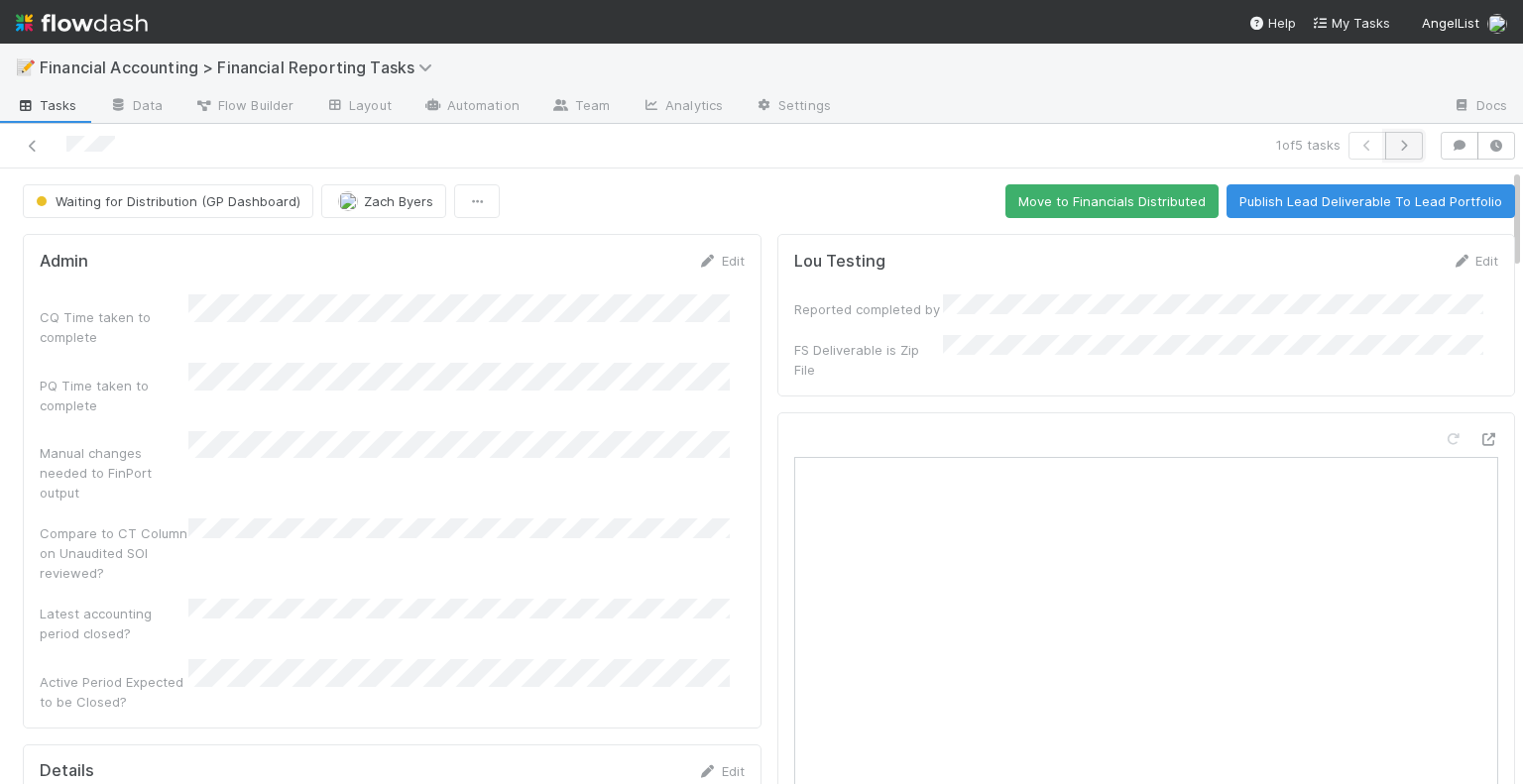 click at bounding box center (1404, 146) 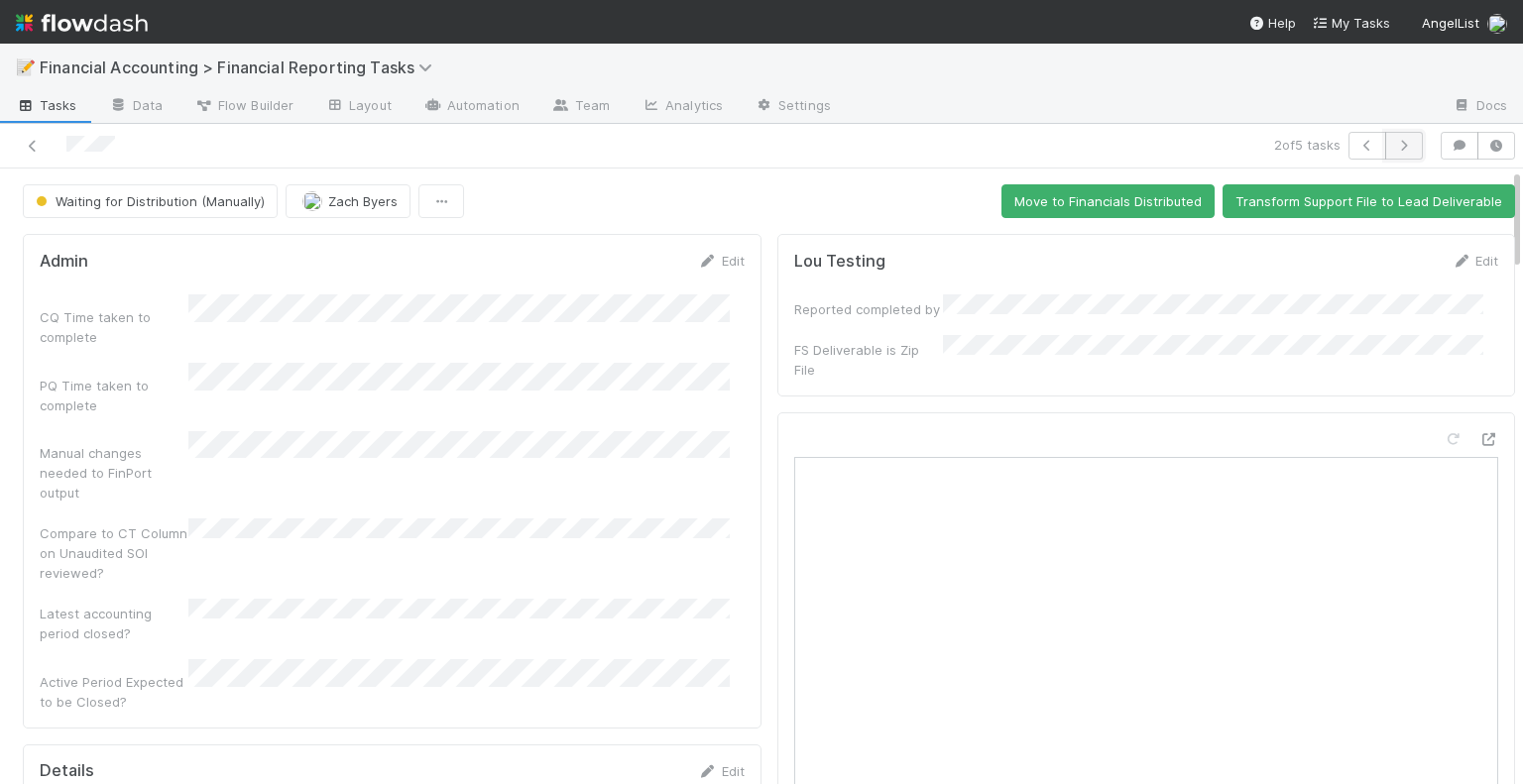 click at bounding box center (1404, 146) 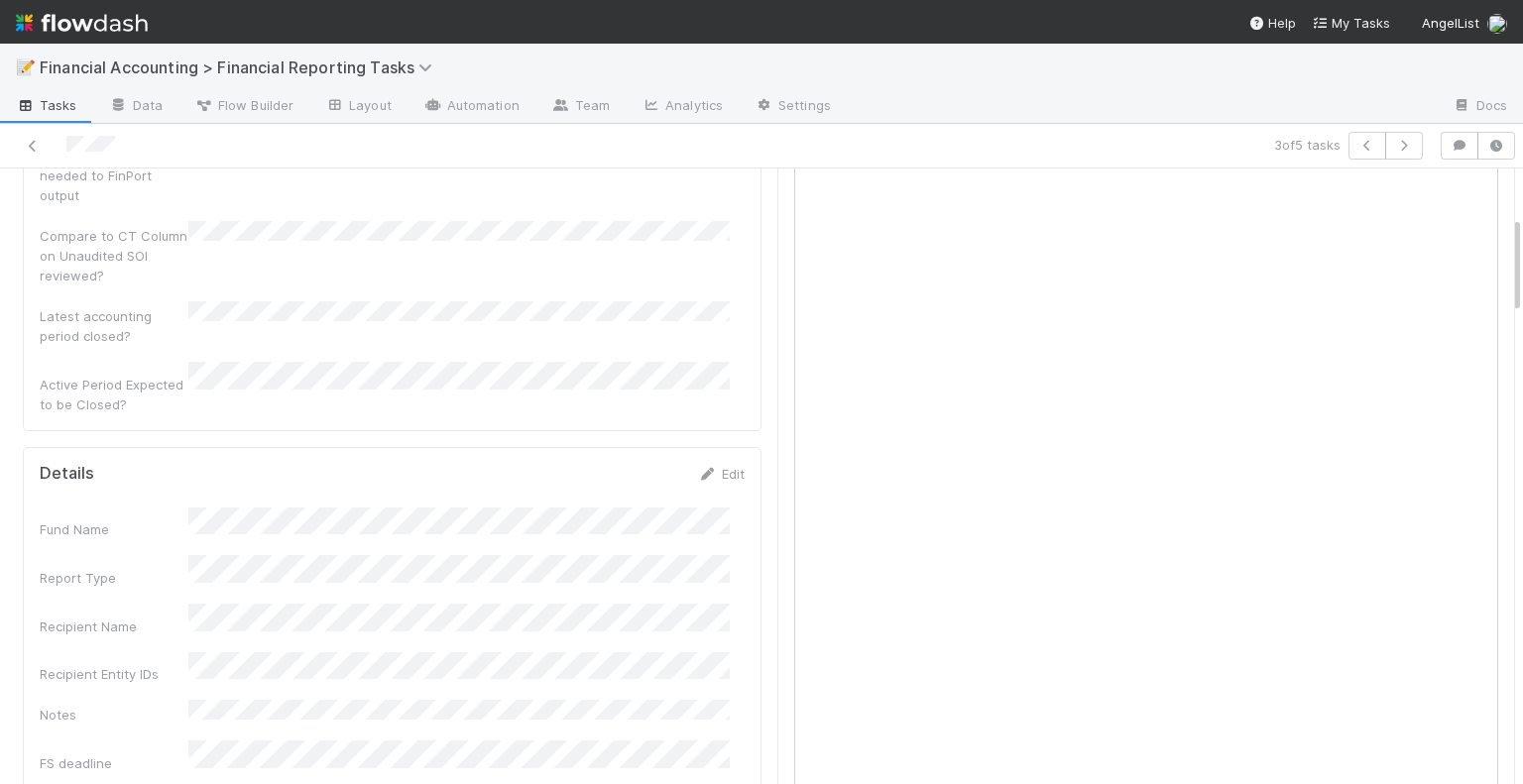 scroll, scrollTop: 0, scrollLeft: 0, axis: both 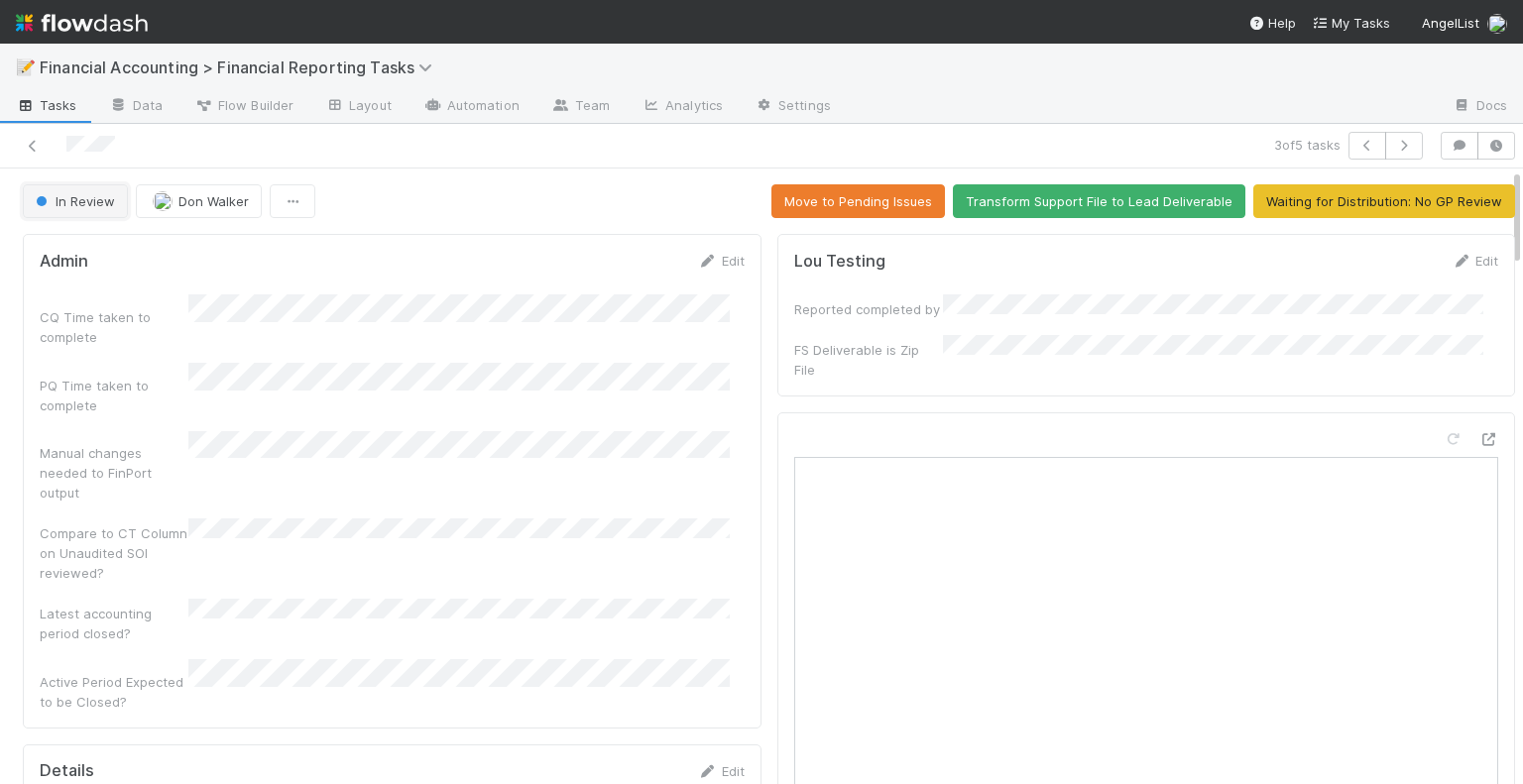click on "In Review" at bounding box center (75, 201) 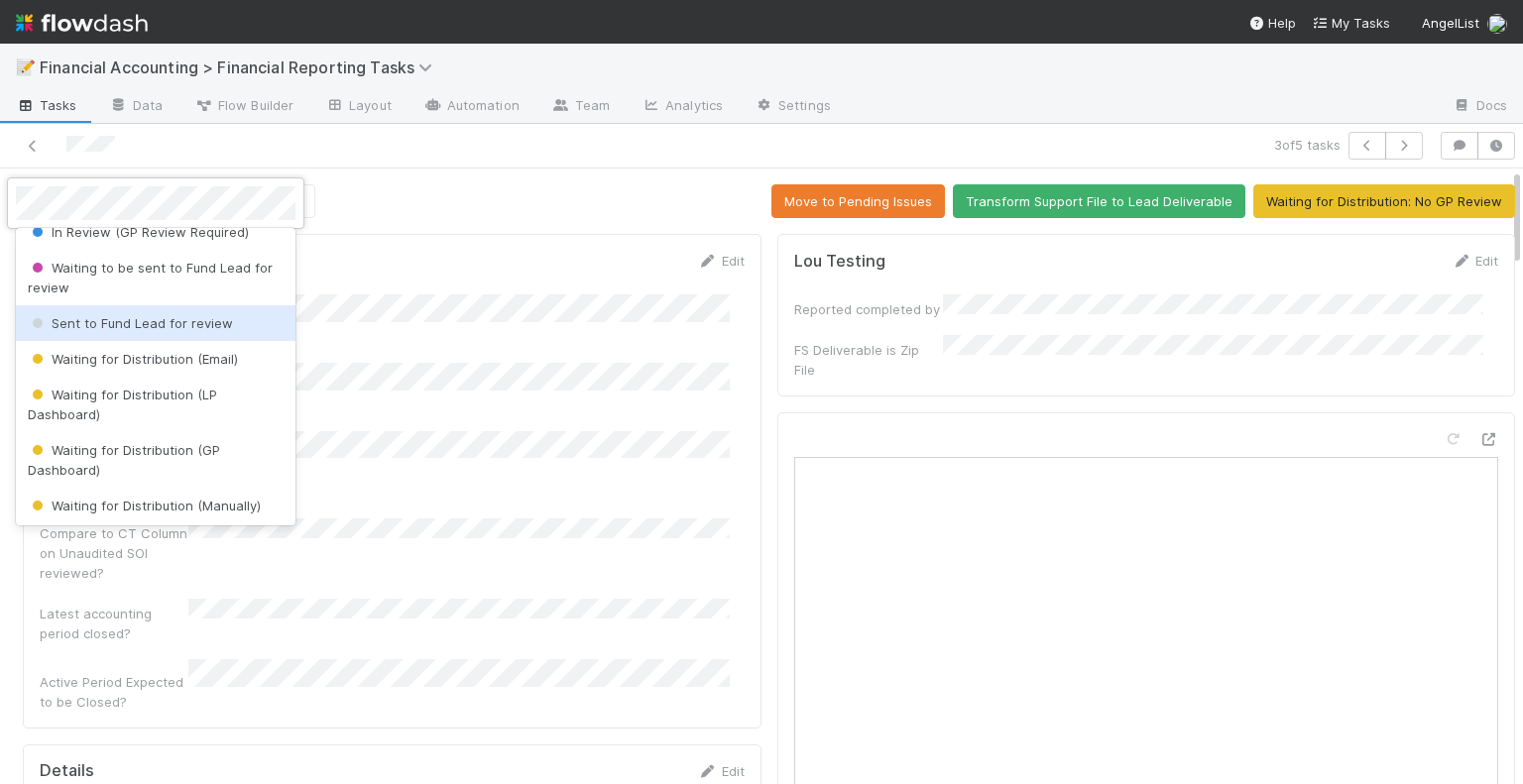 scroll, scrollTop: 198, scrollLeft: 0, axis: vertical 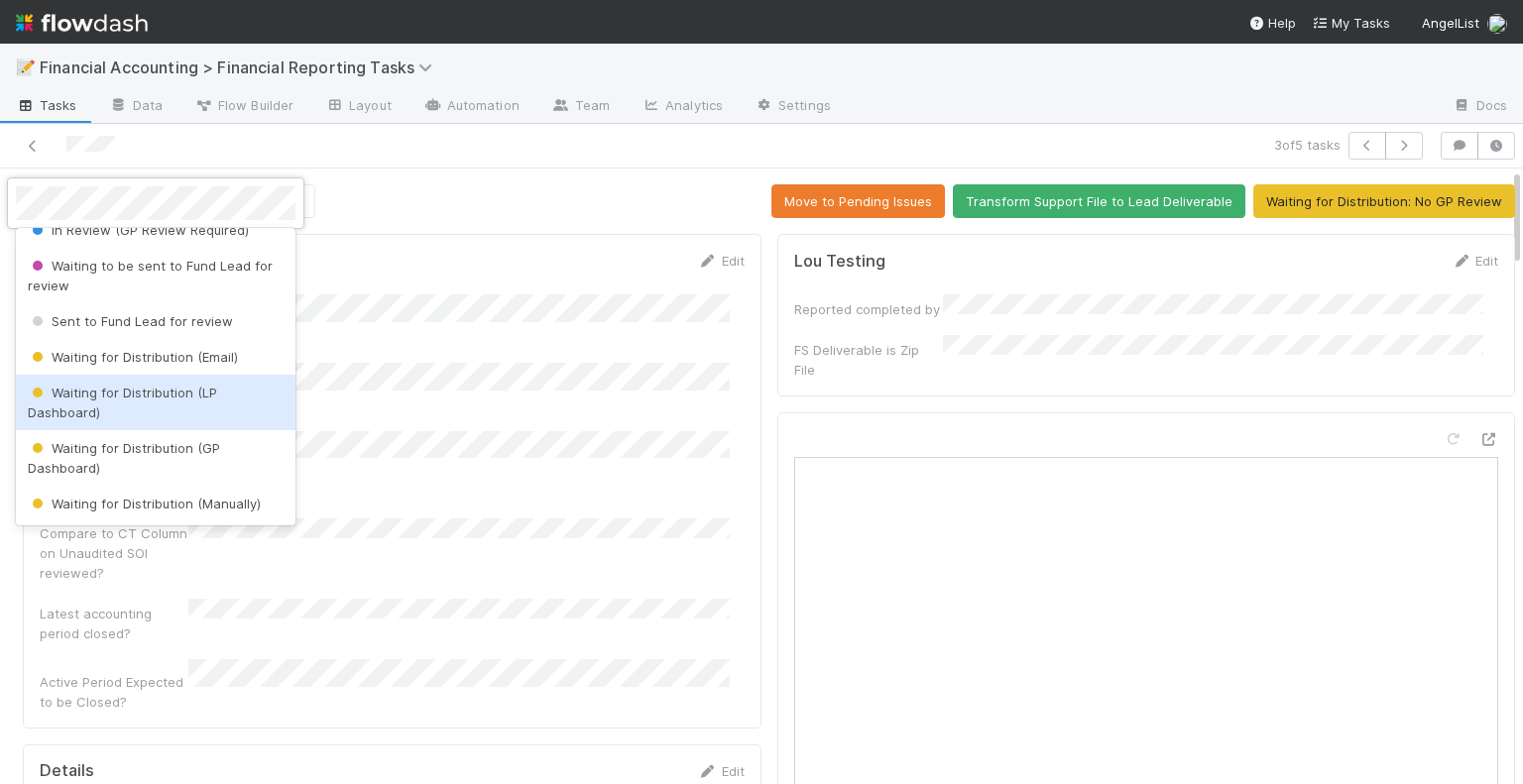 click on "Waiting for Distribution (LP Dashboard)" at bounding box center [156, 402] 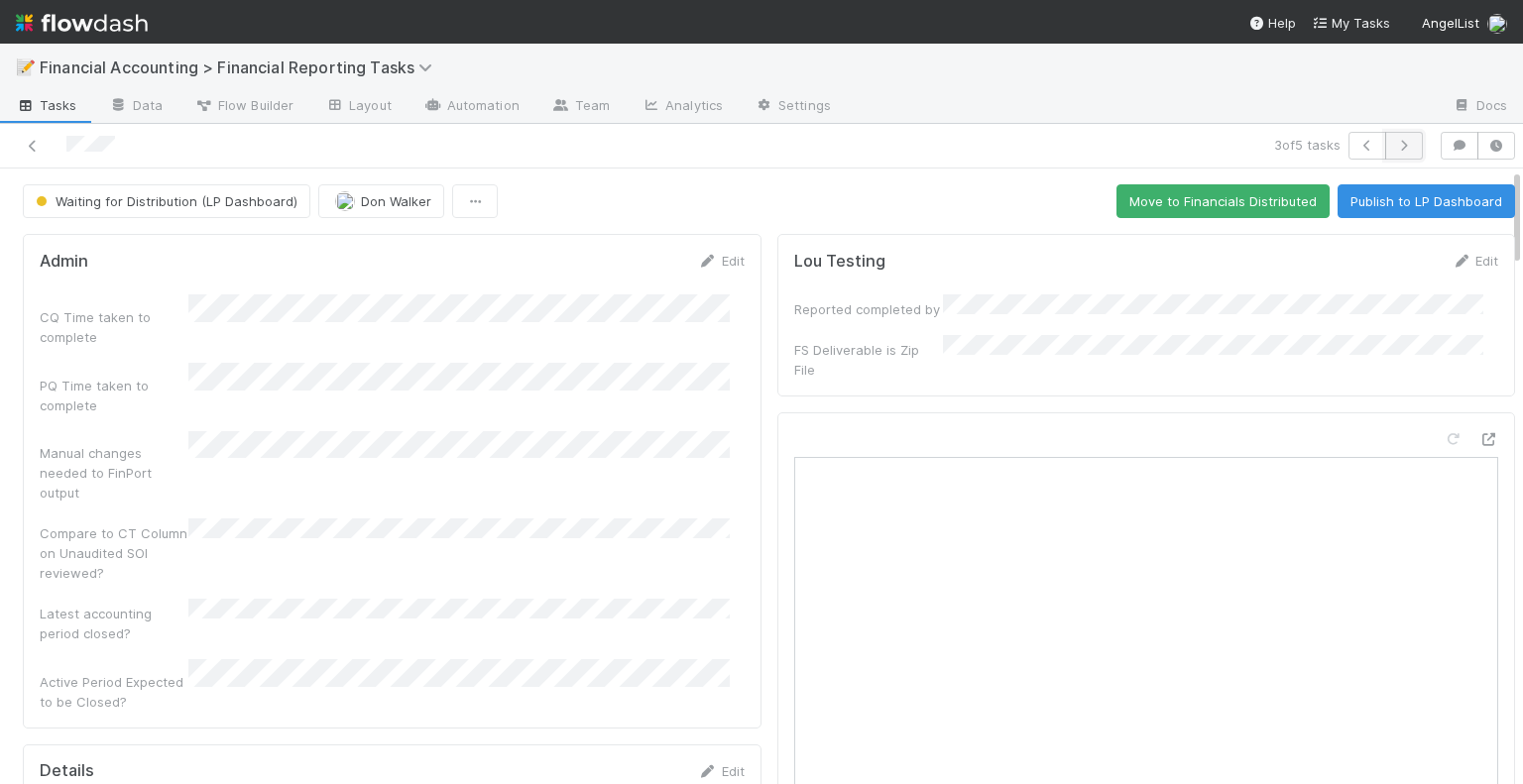 click at bounding box center [1404, 146] 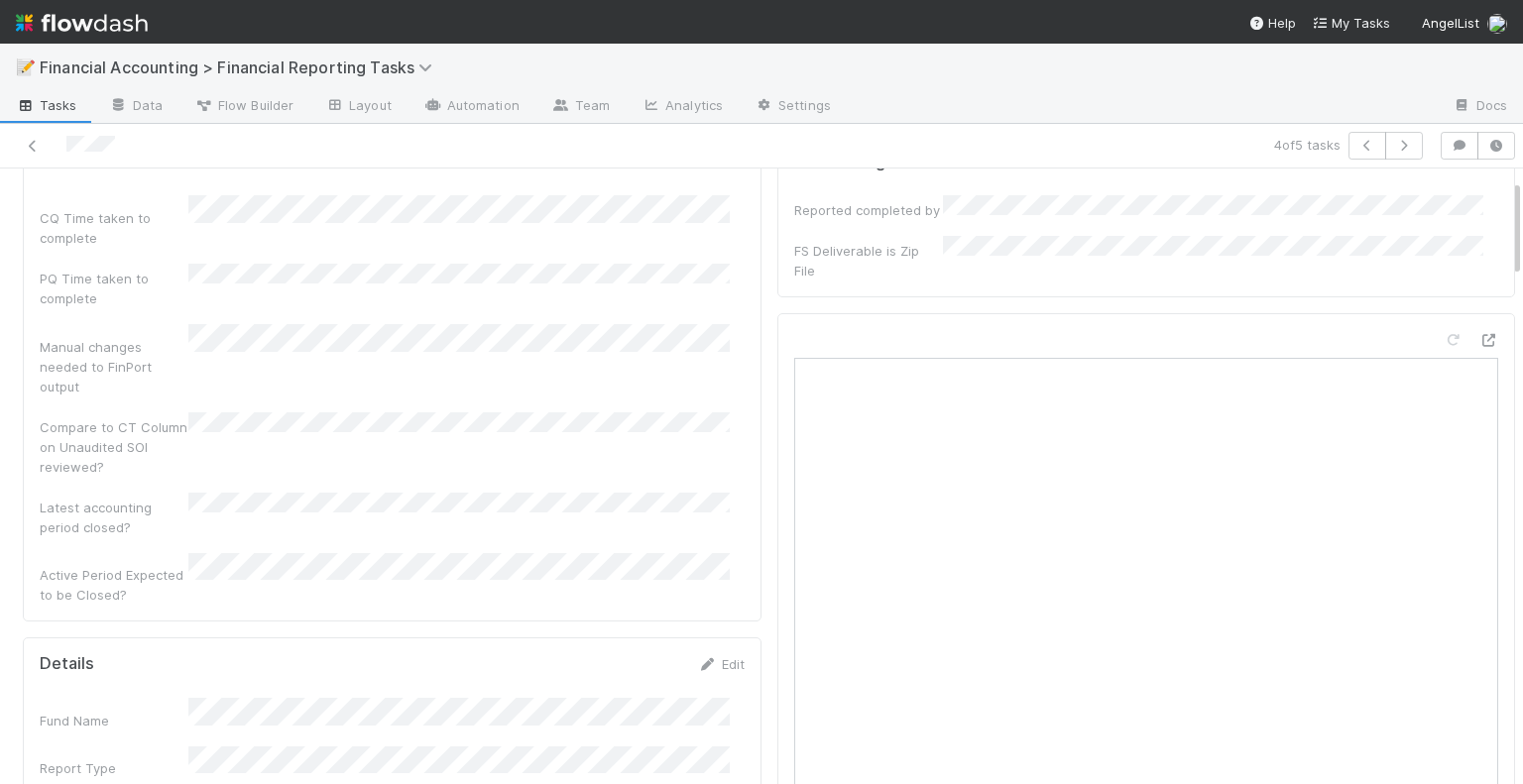 scroll, scrollTop: 0, scrollLeft: 0, axis: both 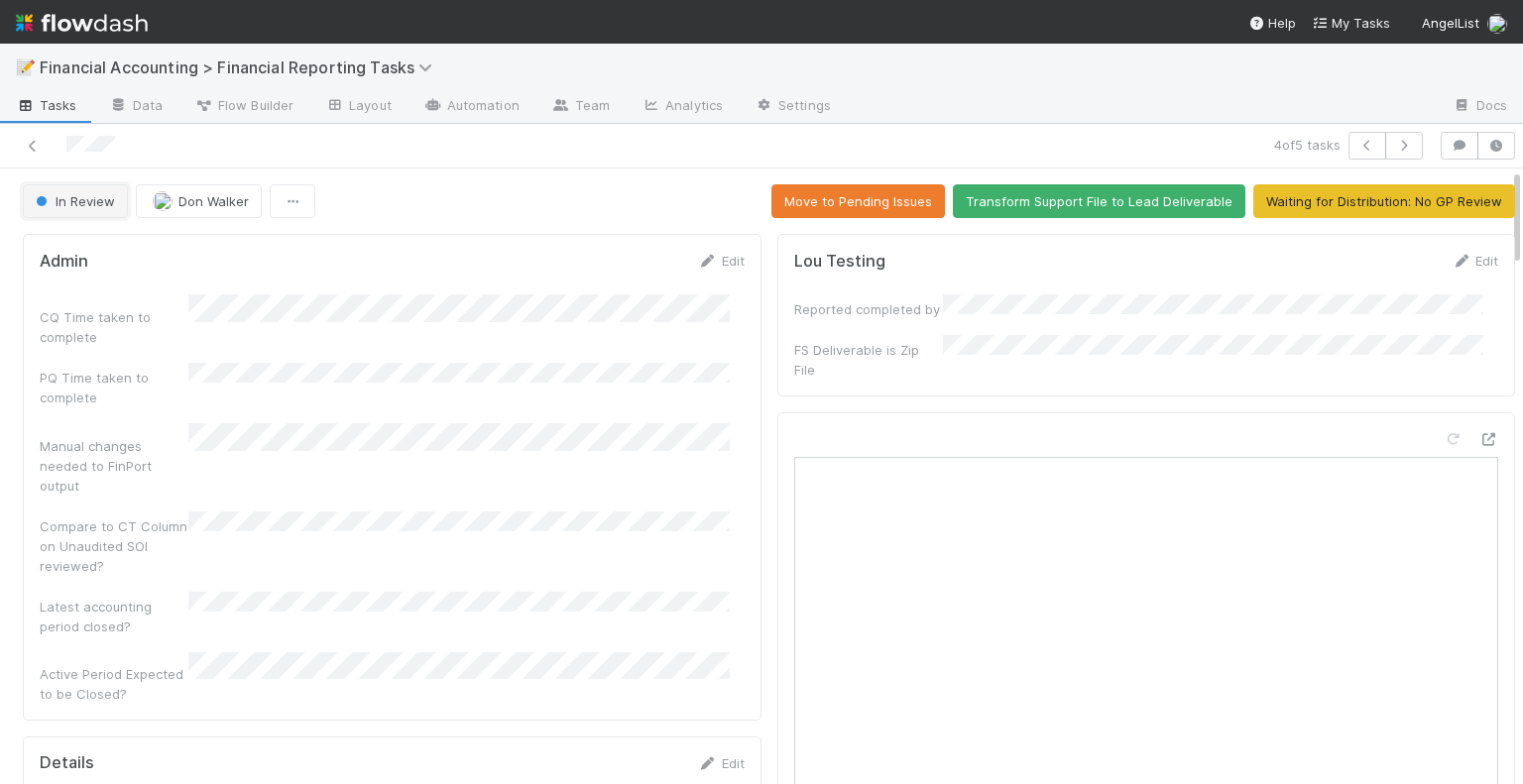 click on "In Review" at bounding box center [73, 201] 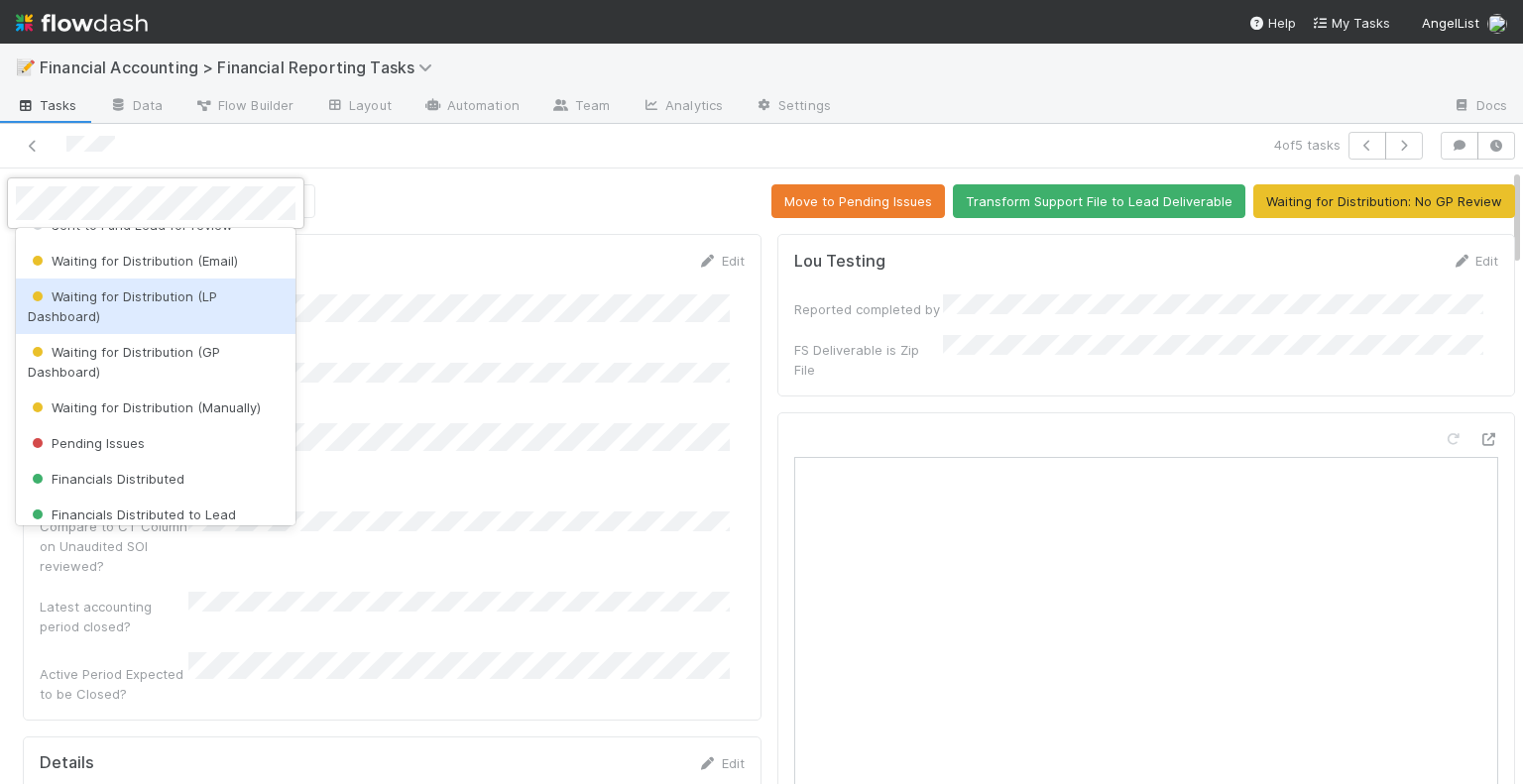 scroll, scrollTop: 297, scrollLeft: 0, axis: vertical 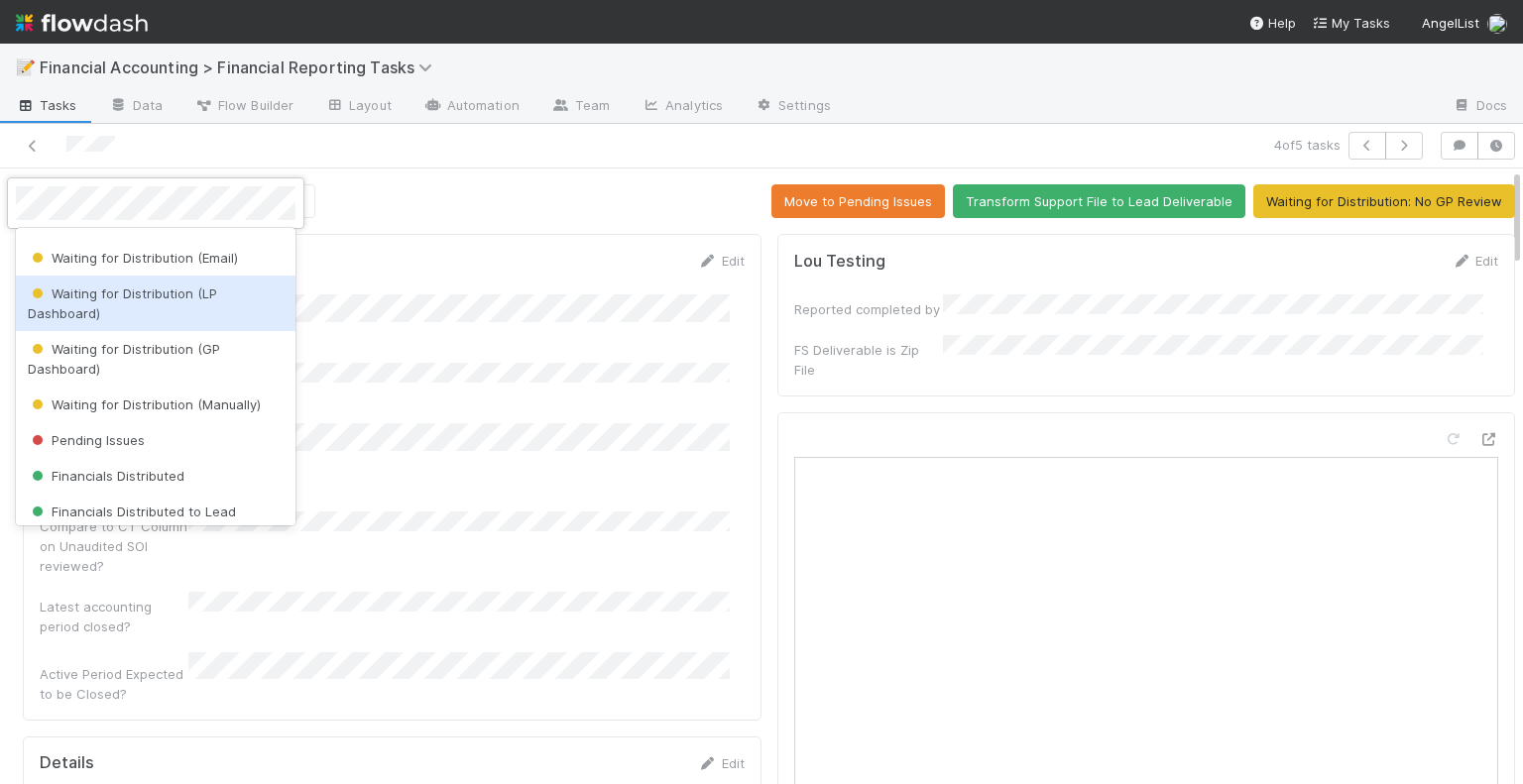 click on "Waiting for Distribution (LP Dashboard)" at bounding box center (156, 303) 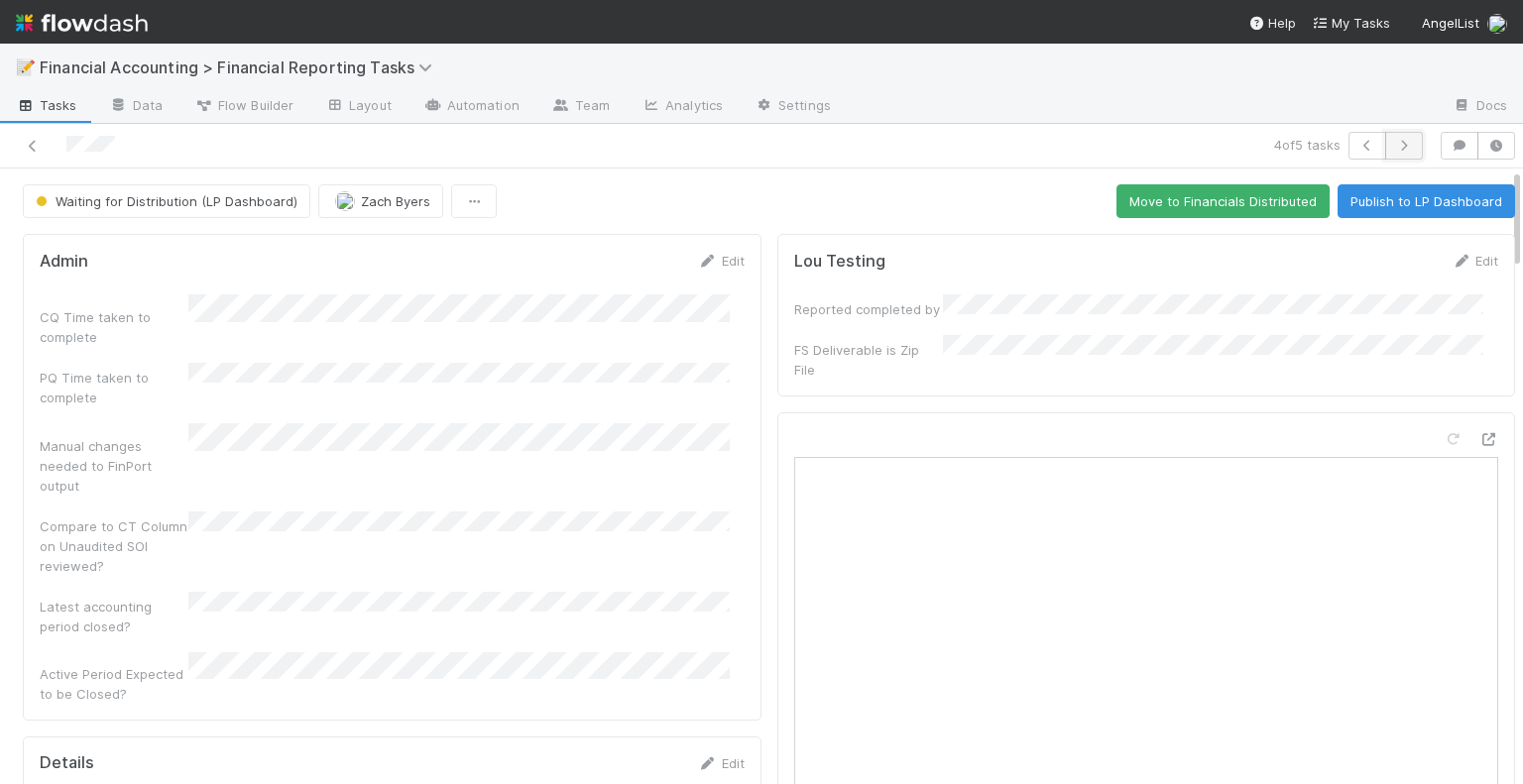 click at bounding box center (1404, 146) 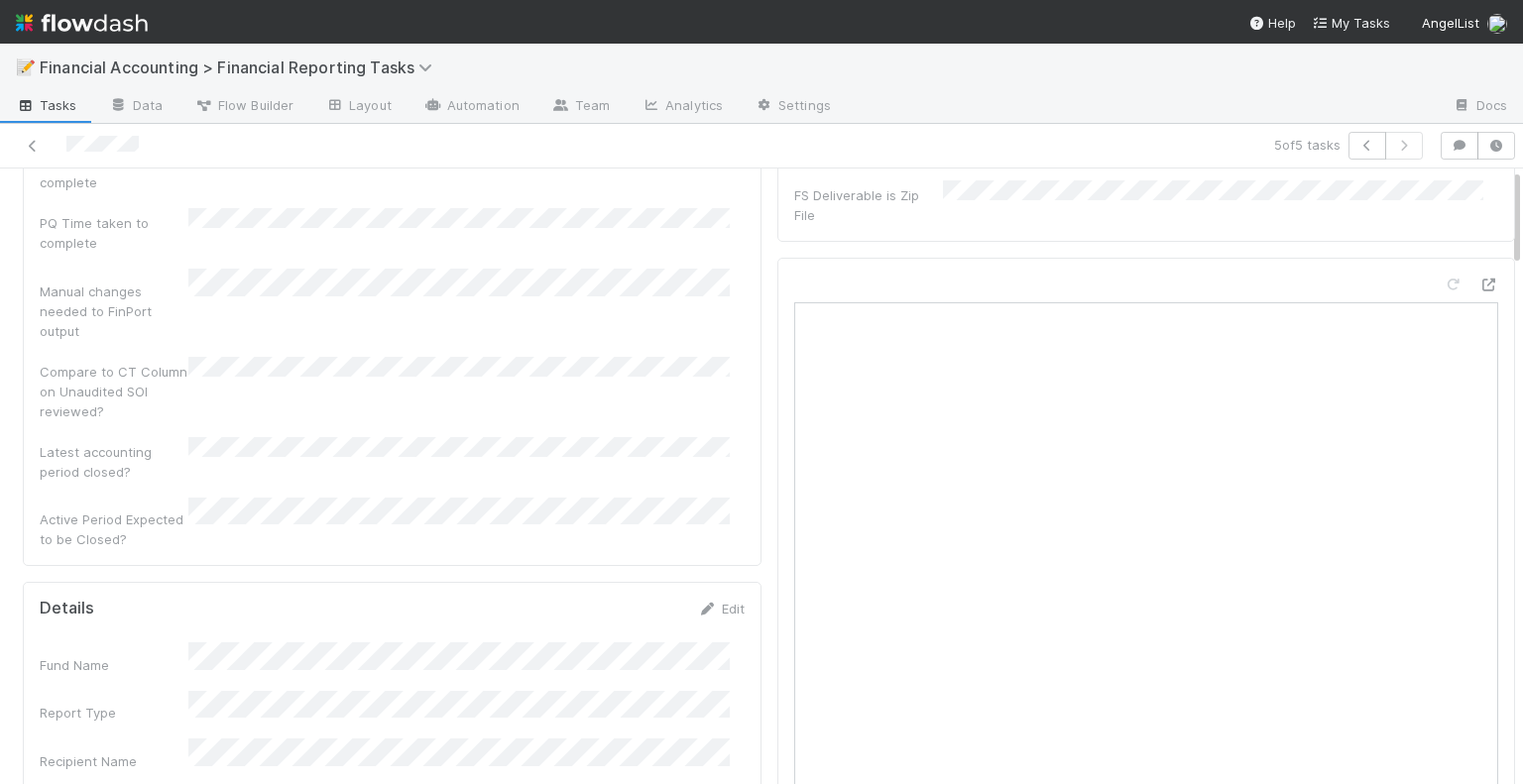scroll, scrollTop: 0, scrollLeft: 0, axis: both 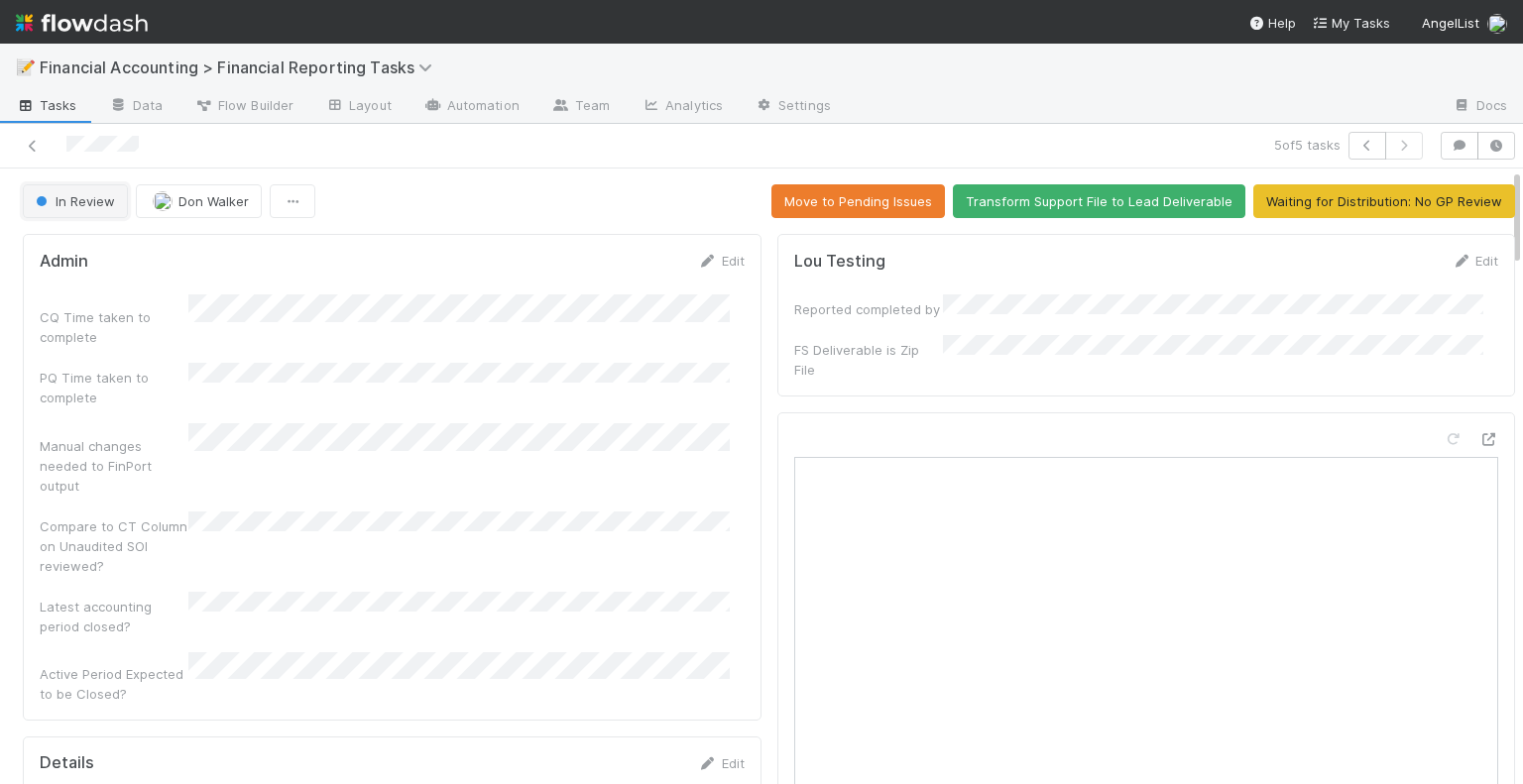 click on "In Review" at bounding box center (75, 201) 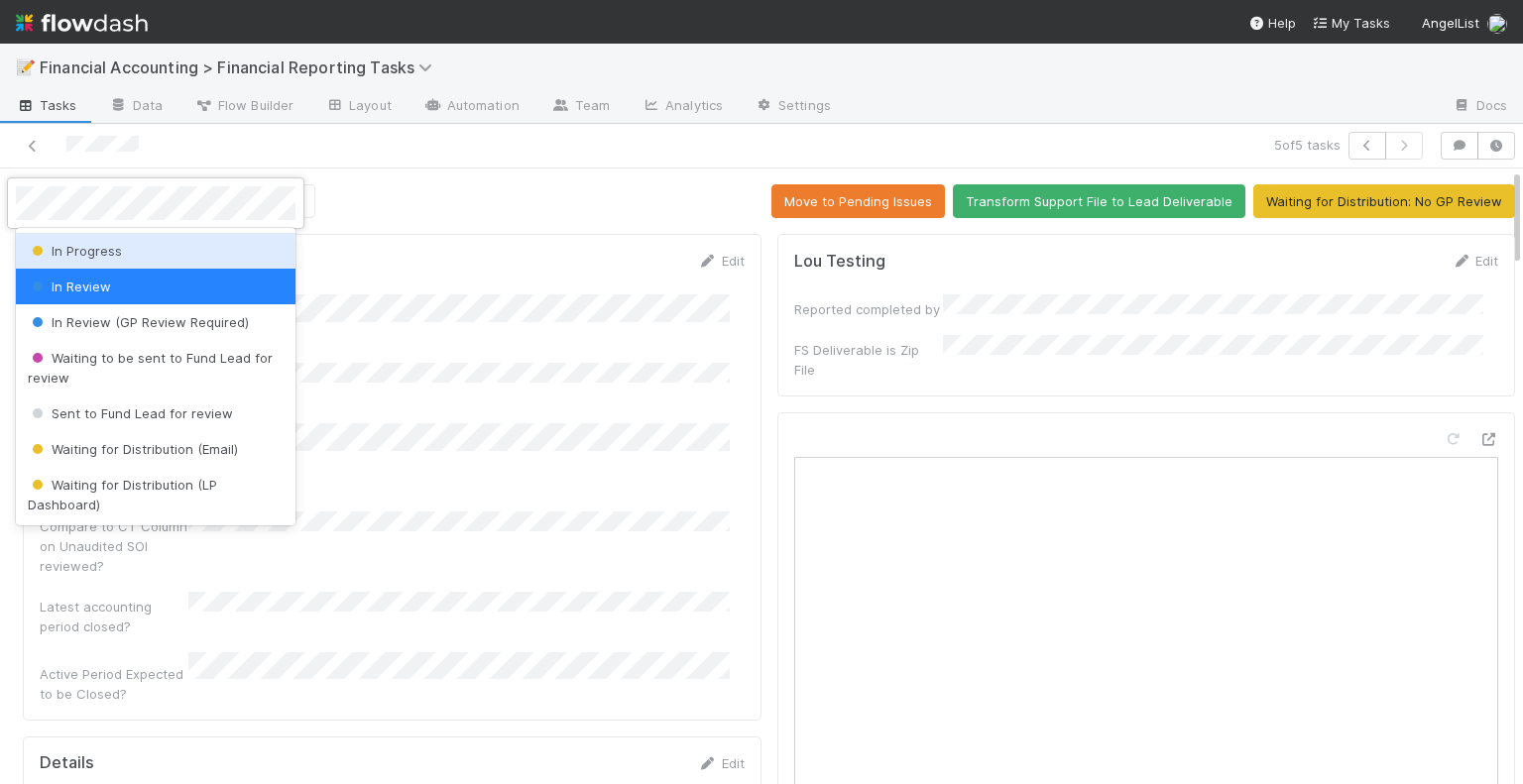 scroll, scrollTop: 198, scrollLeft: 0, axis: vertical 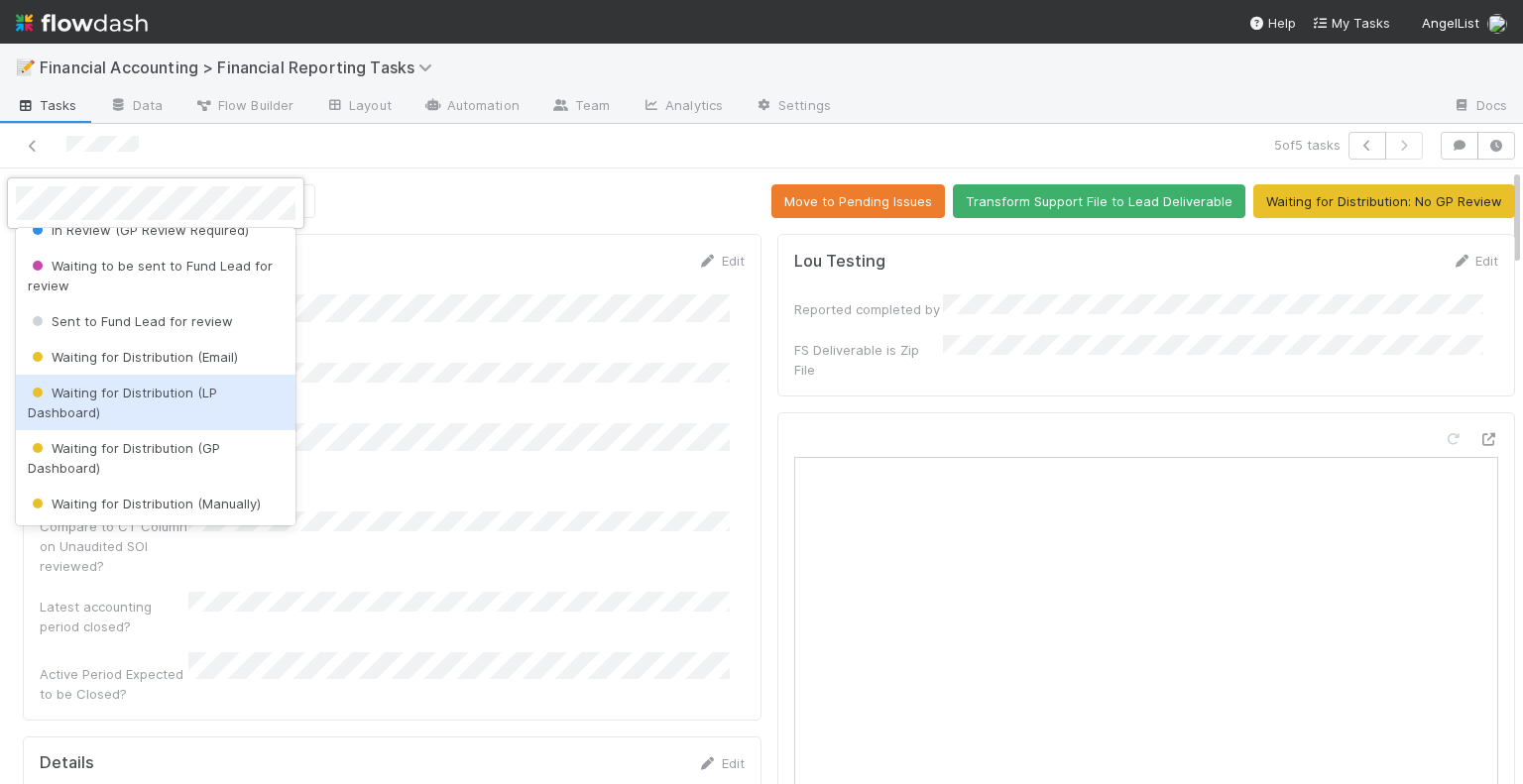 click on "Waiting for Distribution (LP Dashboard)" at bounding box center [122, 402] 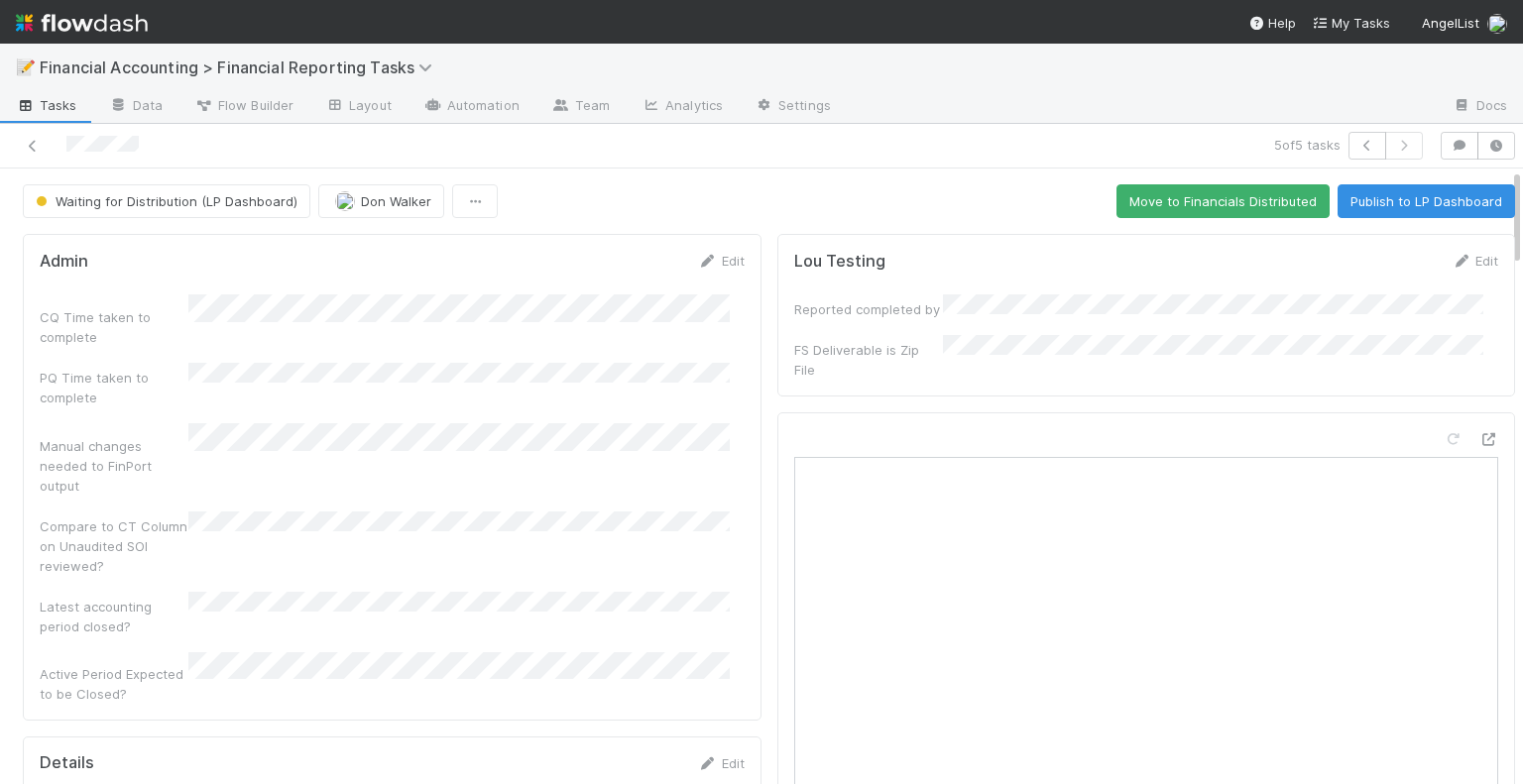click at bounding box center [365, 146] 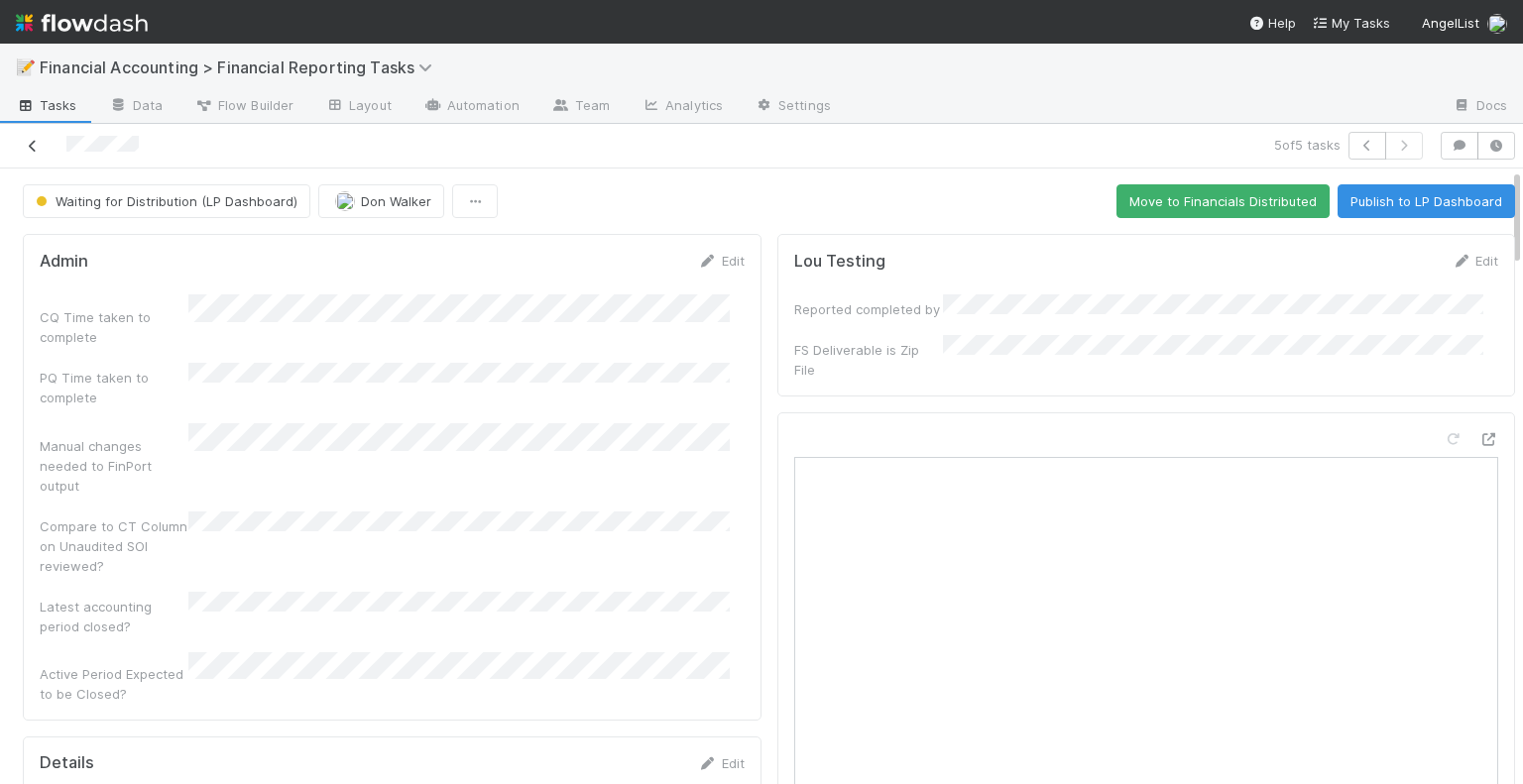 click at bounding box center (33, 146) 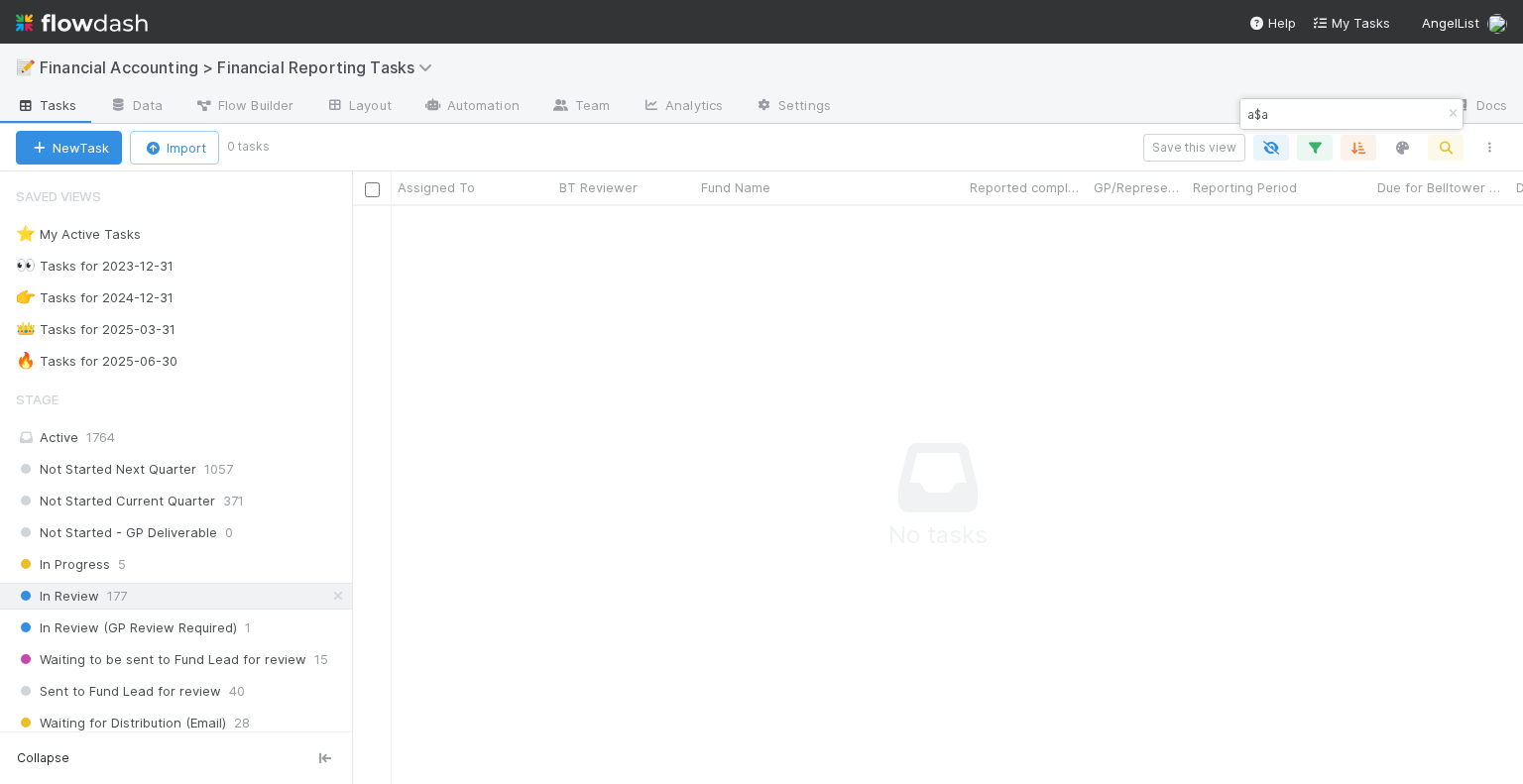scroll, scrollTop: 16, scrollLeft: 16, axis: both 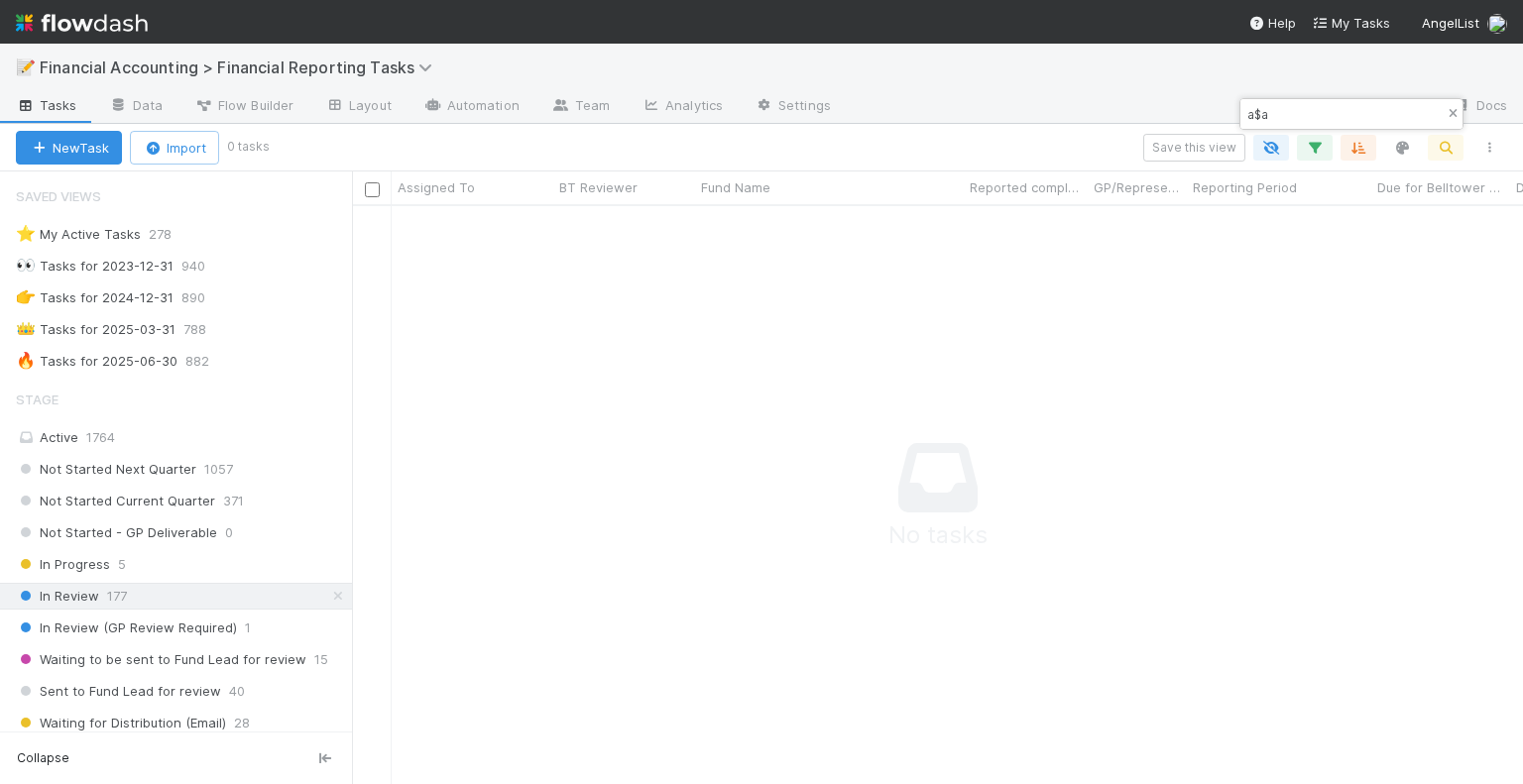 click at bounding box center (1453, 114) 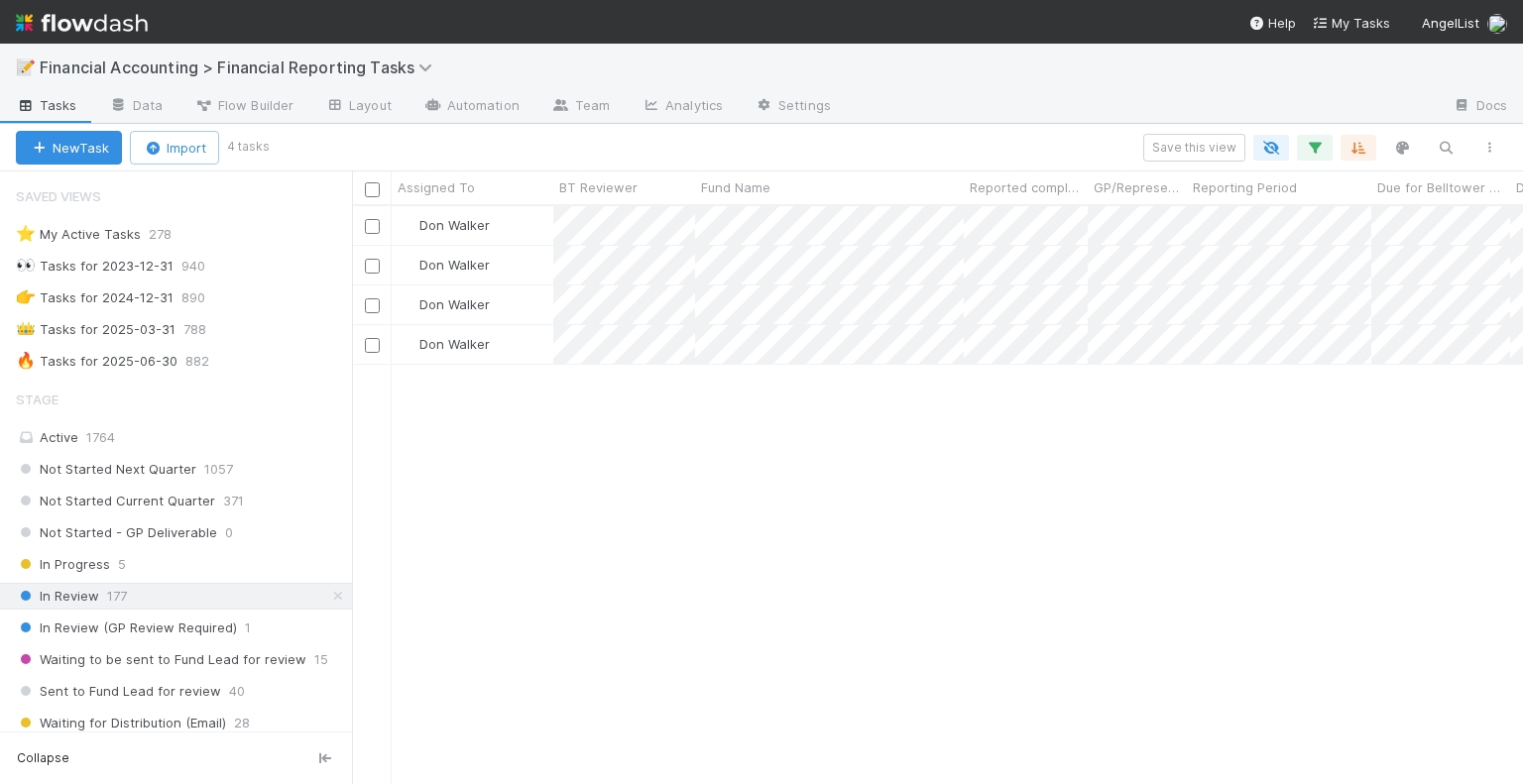 scroll, scrollTop: 16, scrollLeft: 16, axis: both 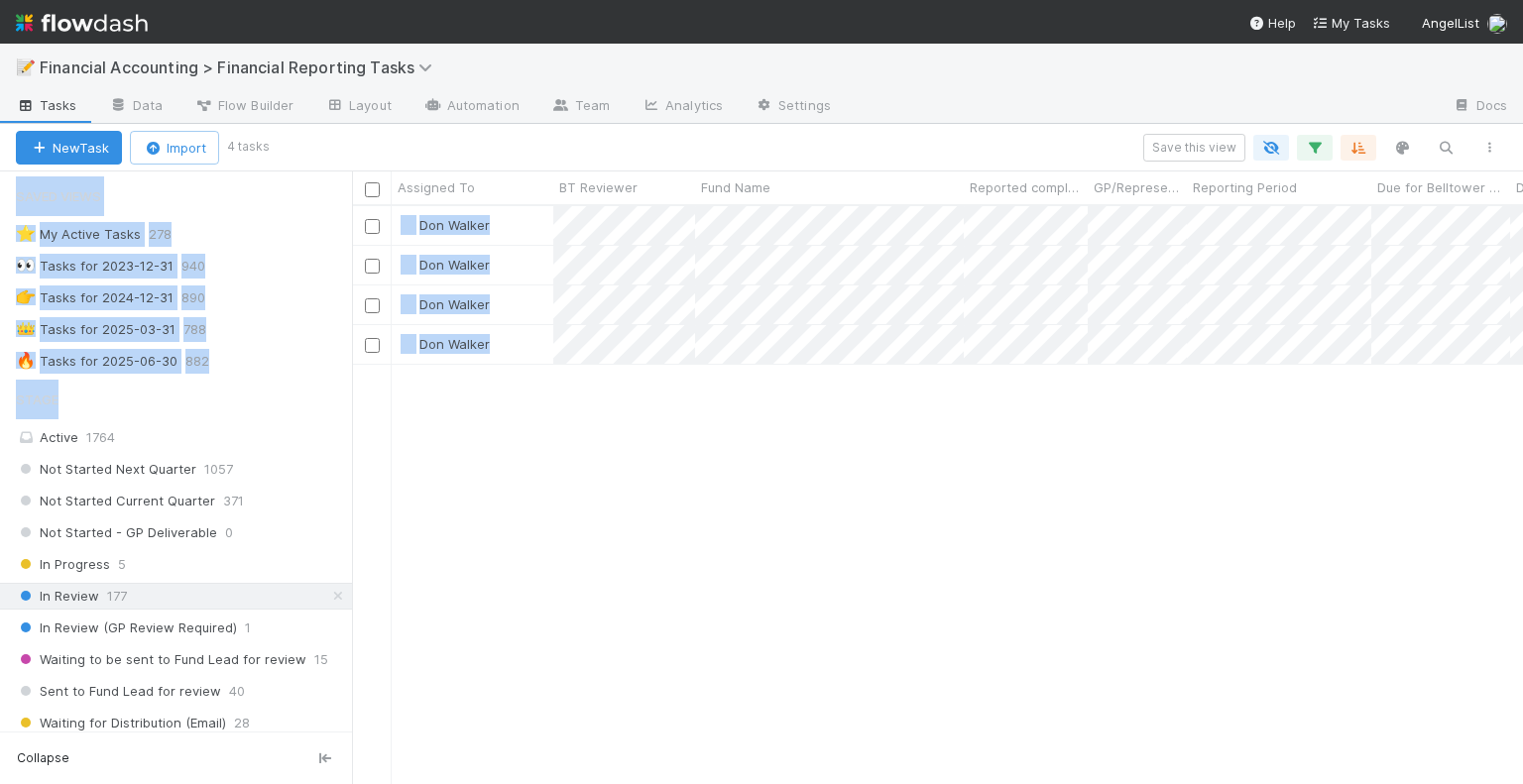 click on "Assigned To BT Reviewer Fund Name Reported completed by GP/Representative wants to review Reporting Period Due for Belltower Review Due for GP Review Stage Quarterly Term Lead Deliverable Financial Statement Recipient Name Financial Statement (Deliverable) Report Type Delivery Method Send to emails Active Period Expected to be Closed? Task ID Created On Updated On CQ Time taken to complete Previous task for obligation Manual changes needed to FinPort output Closed Period Accounting Active? Compare to CT Column on Unaudited SOI reviewed? Audit Confirmations FS Retrieval Trigger Reporting Period (Text) Audit Confirmation Link Trigger [Parsing] Income Statement For all LPs? Latest accounting period closed? Lead Deliverable Saved in CT? Will be pushed to lead app? Audit Confirmation Fund Accounting Request Current Accounting Period Closed? Recipient Entity IDs Move to Waiting for Distribution Trigger Bulk Upload Mapping Preview Book-to-Tax Reconciliation Tasks Report Obligation ID Report Obligation Created At   0" at bounding box center (762, 478) 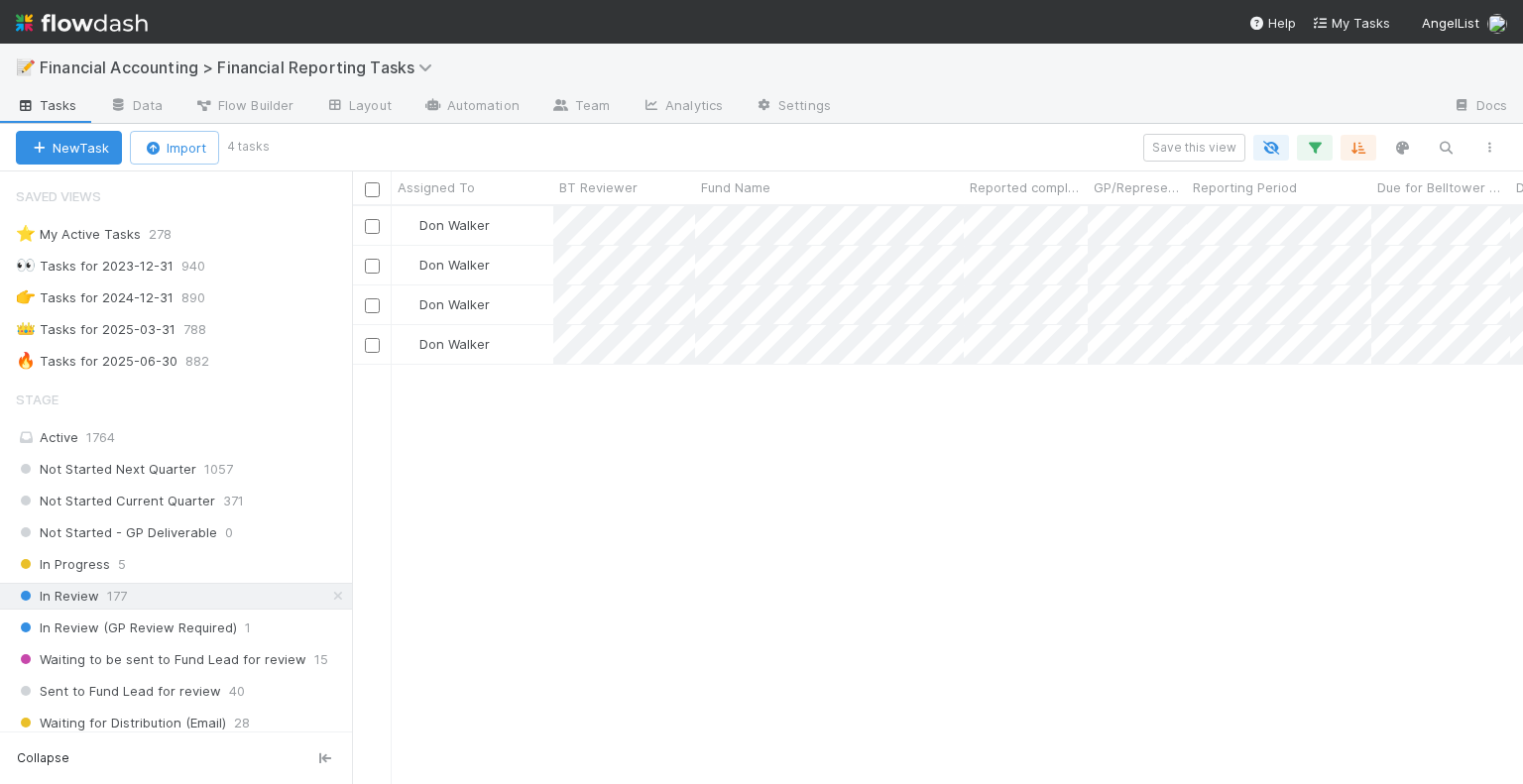 drag, startPoint x: 405, startPoint y: 399, endPoint x: 446, endPoint y: 385, distance: 43.324358 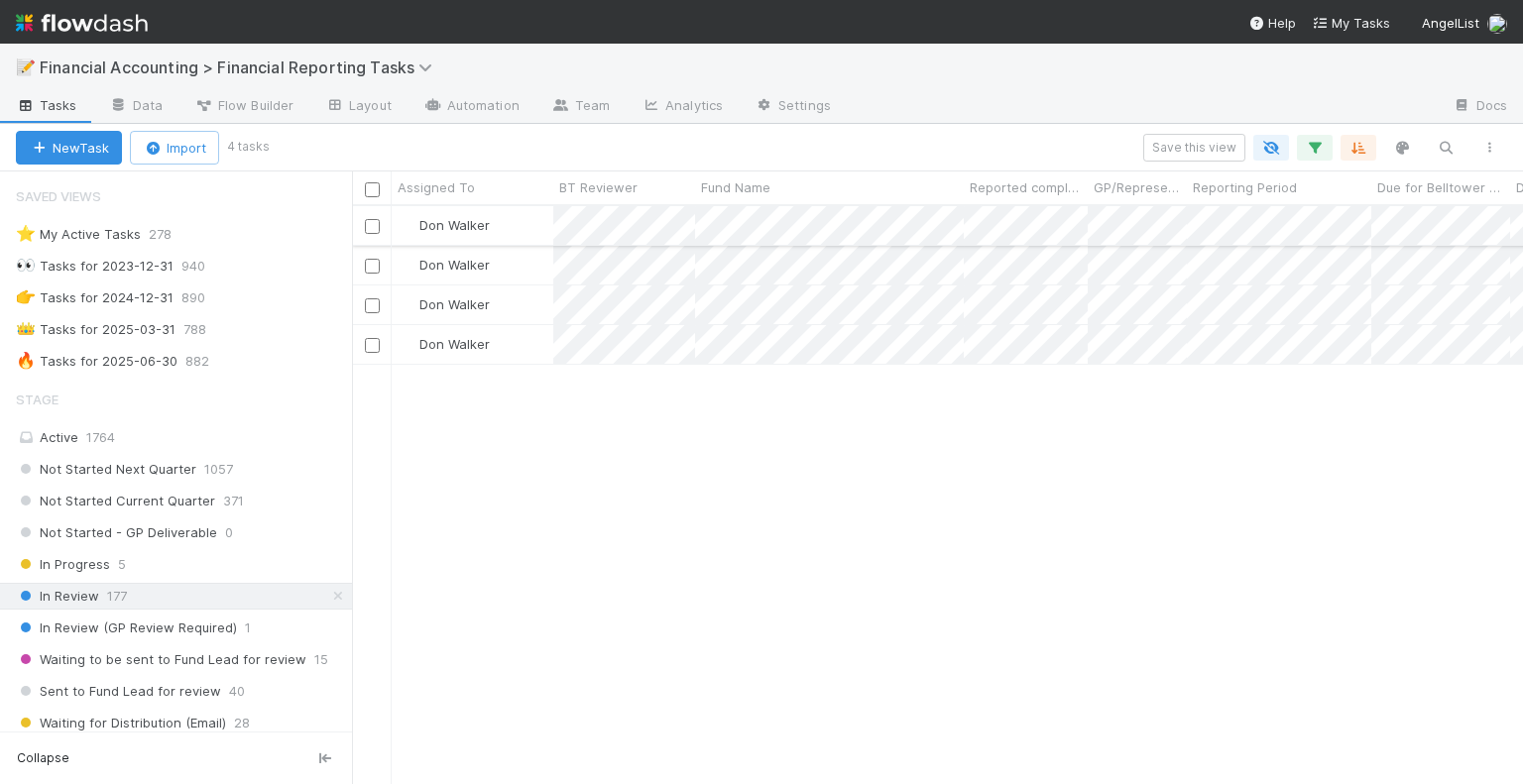 click on "Don Walker" at bounding box center (472, 225) 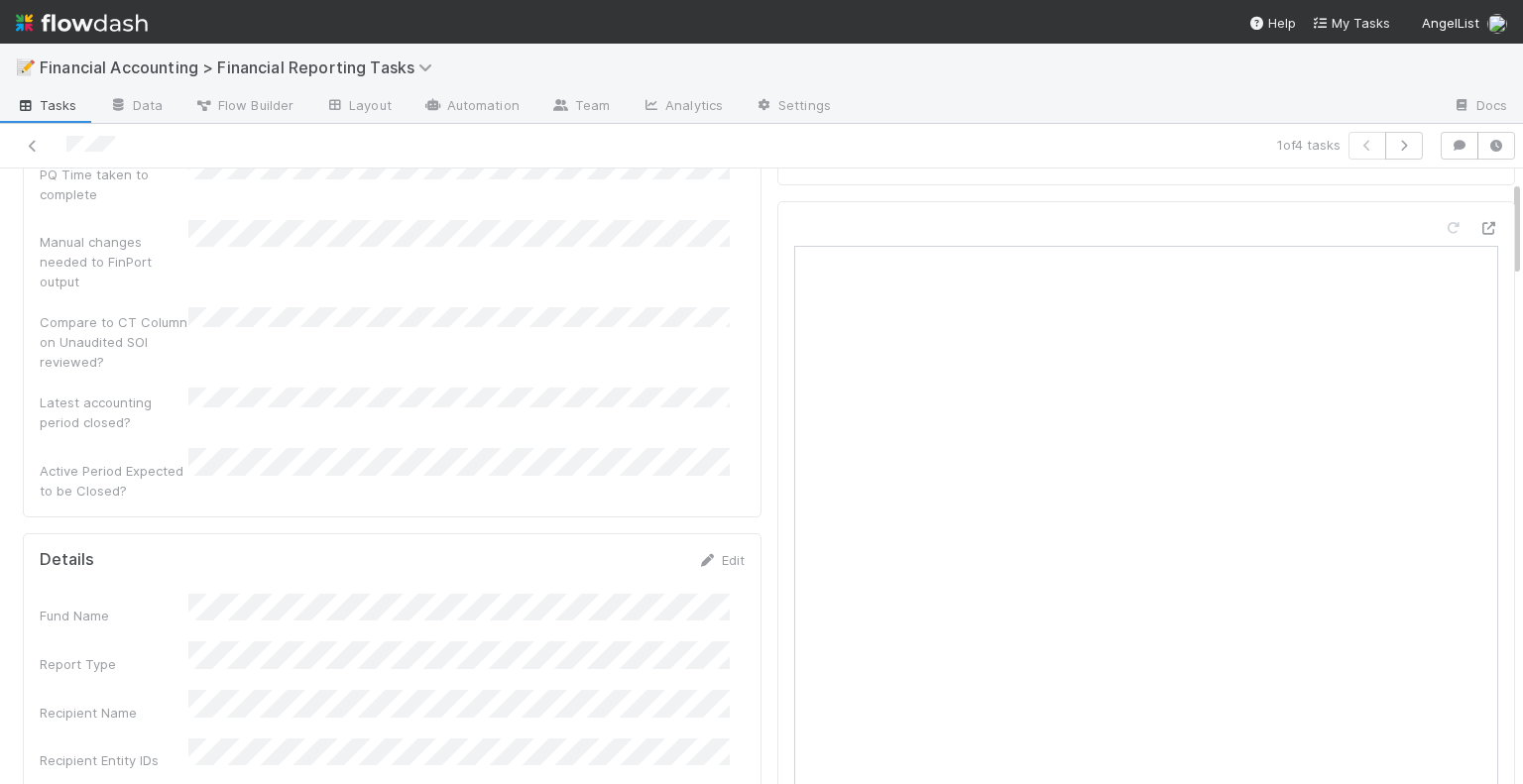 scroll, scrollTop: 0, scrollLeft: 0, axis: both 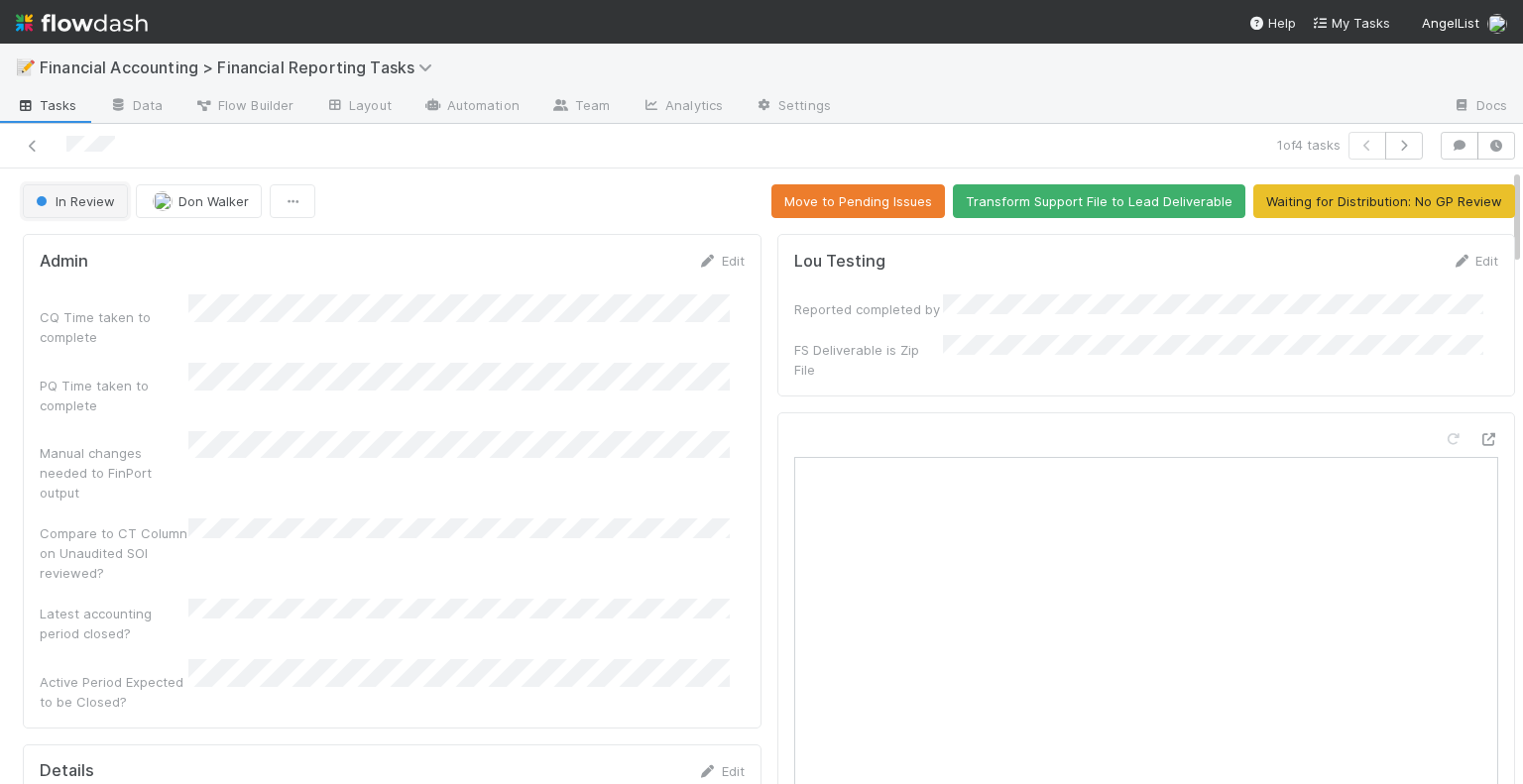 click on "In Review" at bounding box center (75, 201) 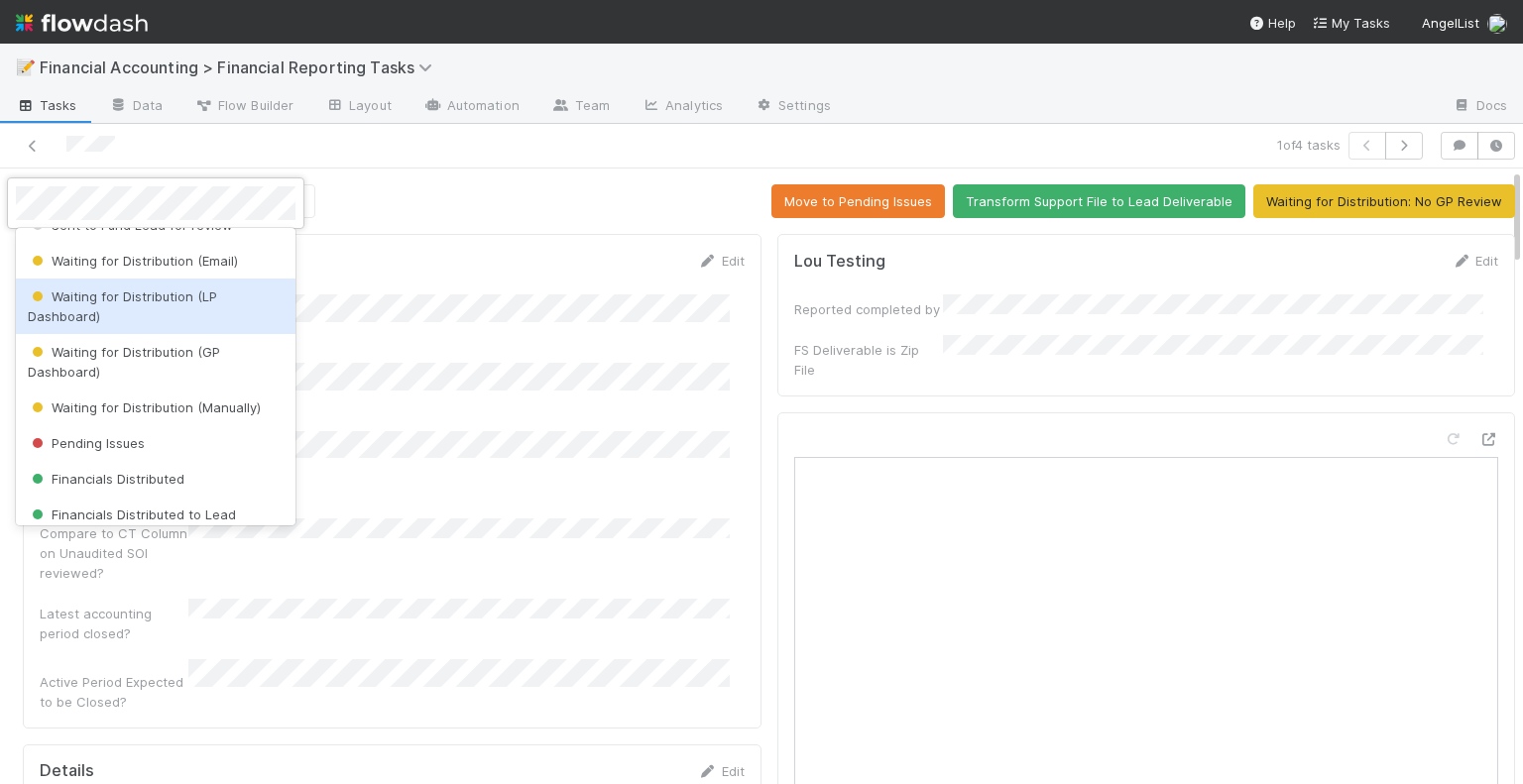 scroll, scrollTop: 297, scrollLeft: 0, axis: vertical 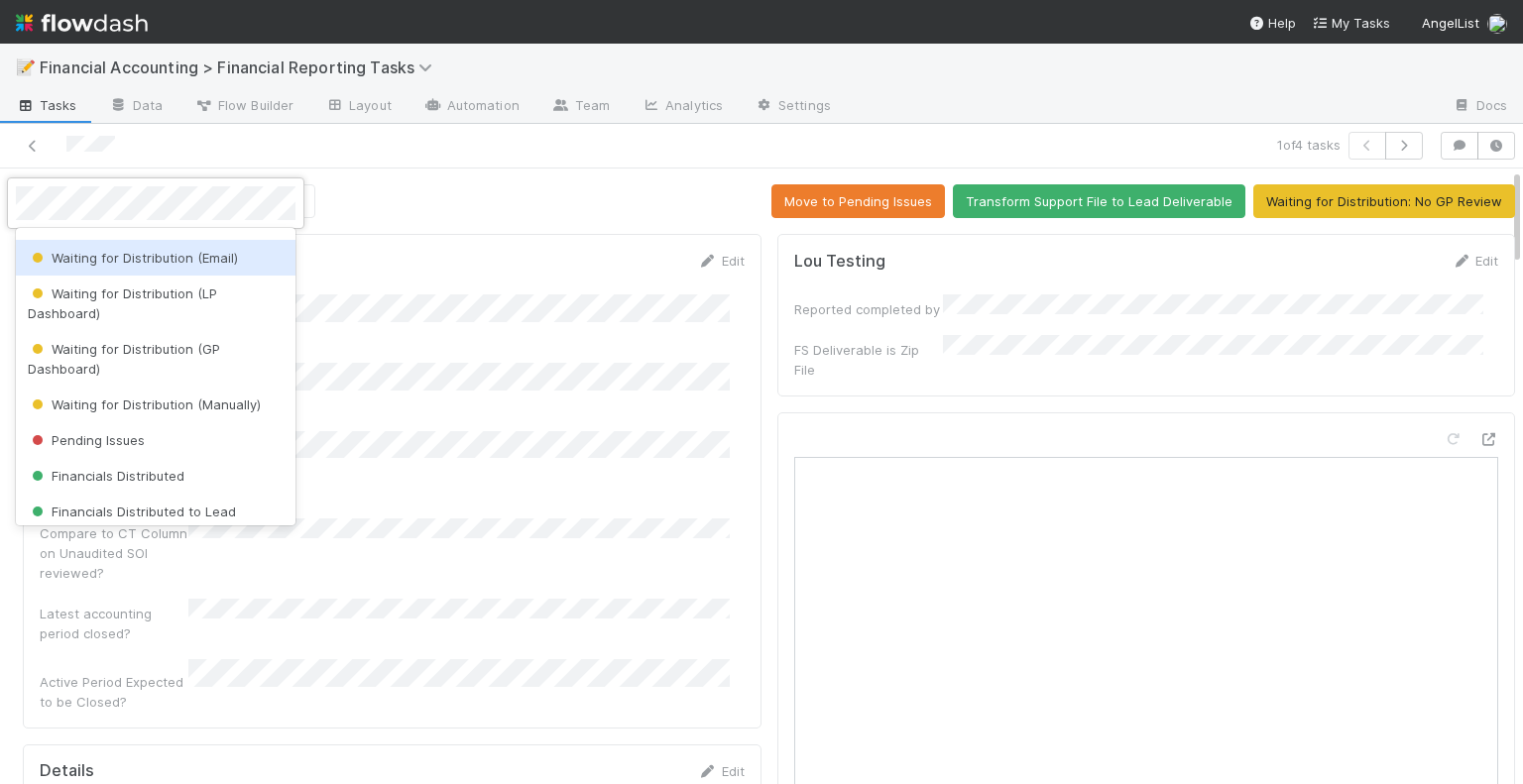 click on "Waiting for Distribution (Email)" at bounding box center [133, 258] 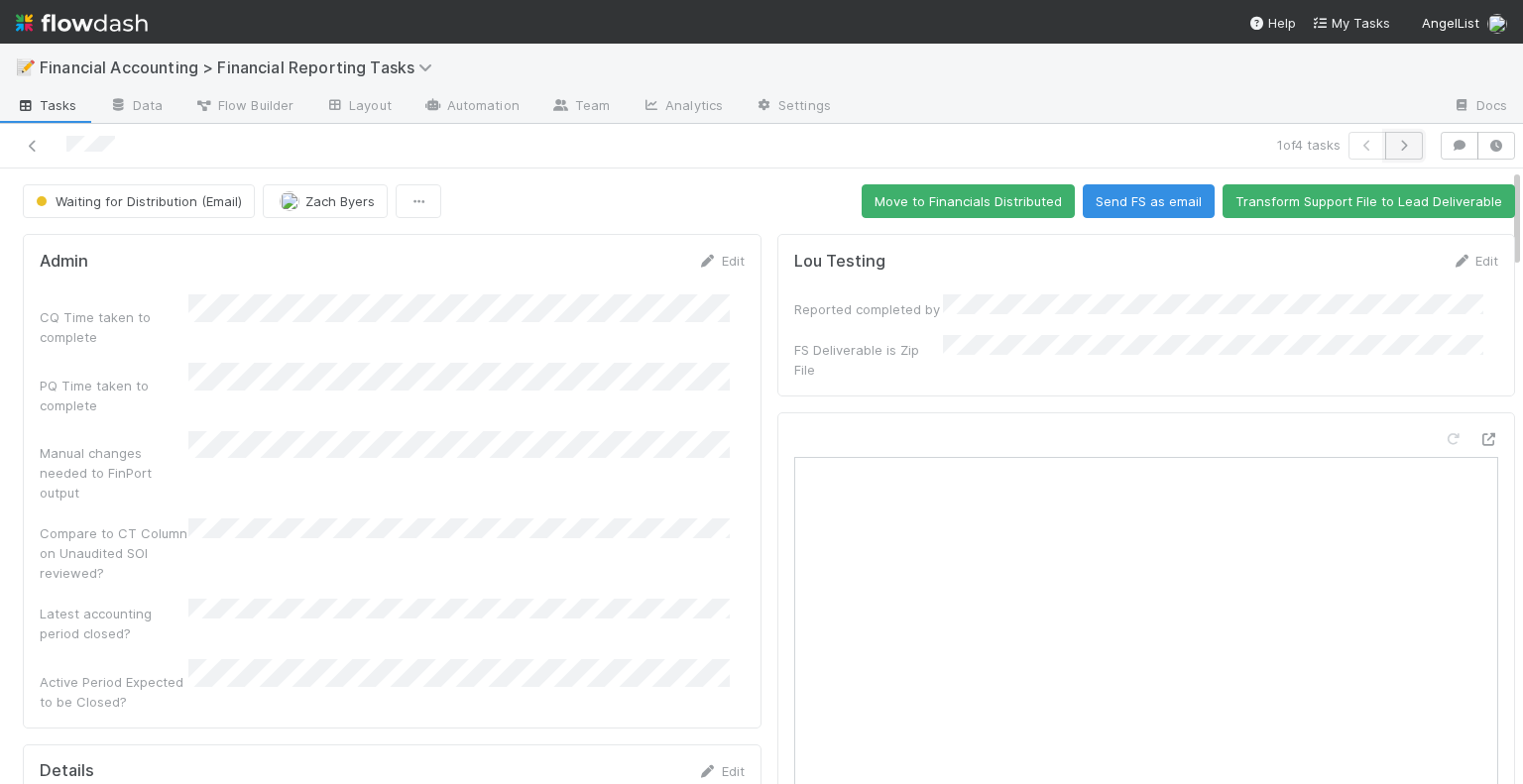 click at bounding box center [1404, 146] 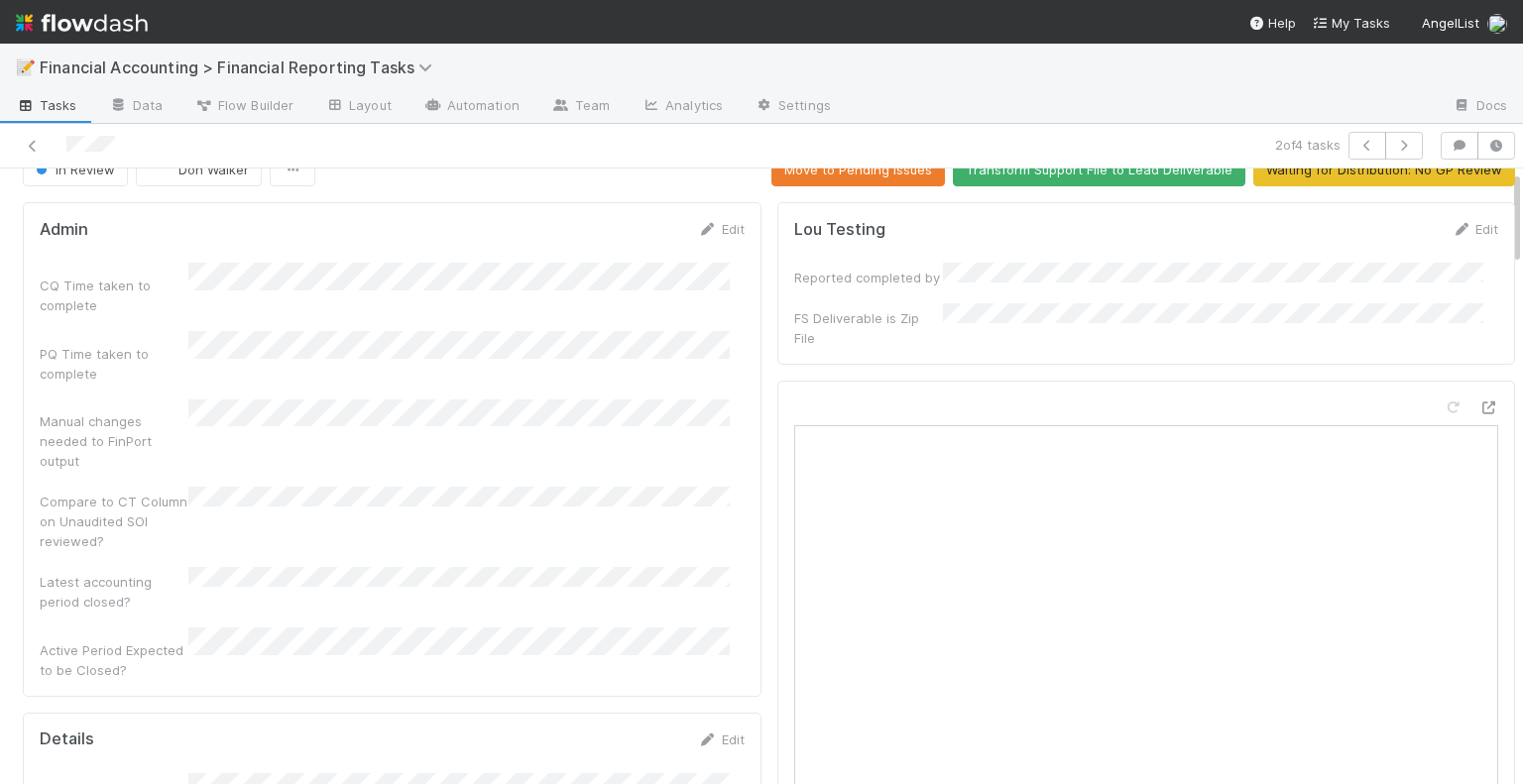 scroll, scrollTop: 0, scrollLeft: 0, axis: both 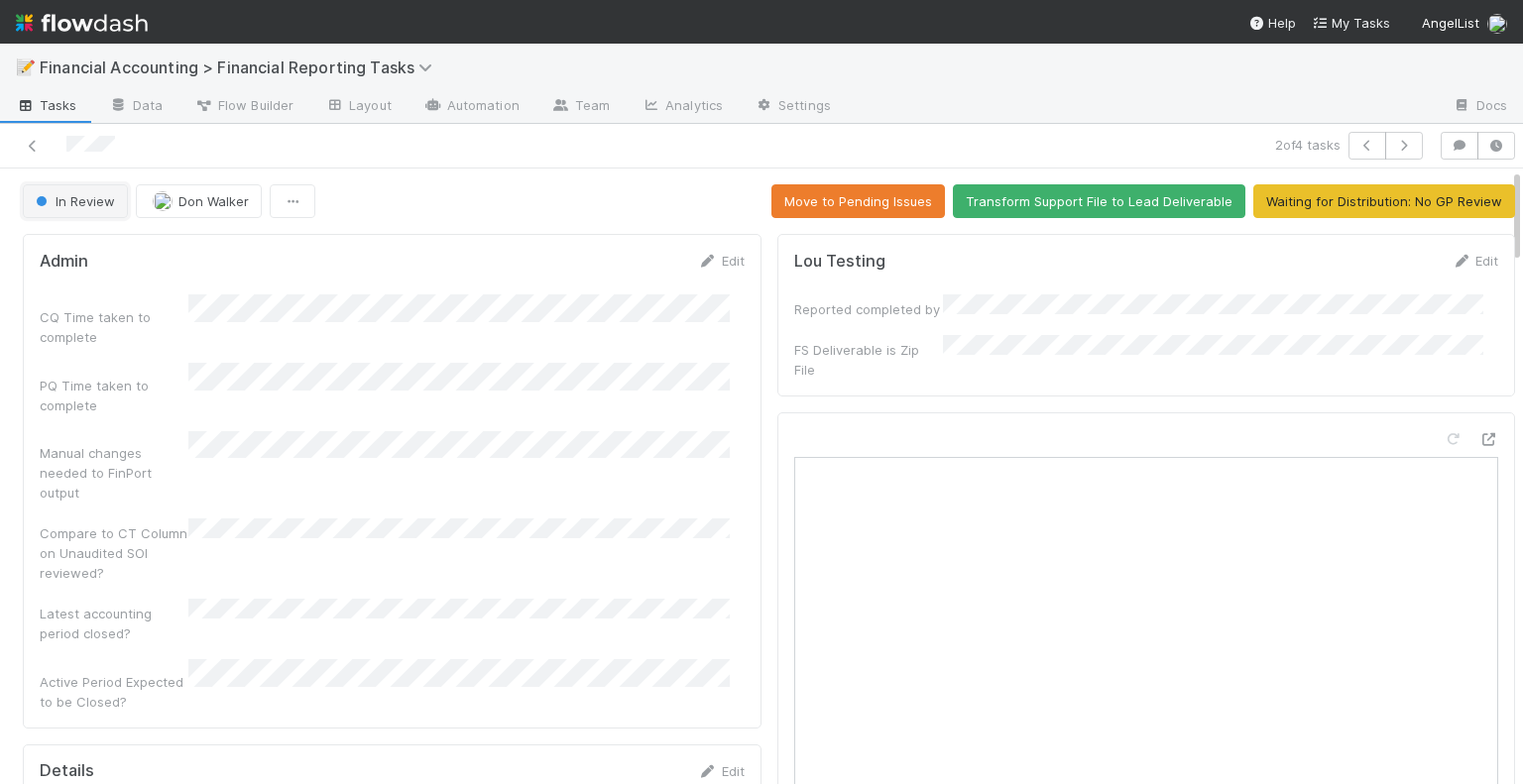 click on "In Review" at bounding box center (75, 201) 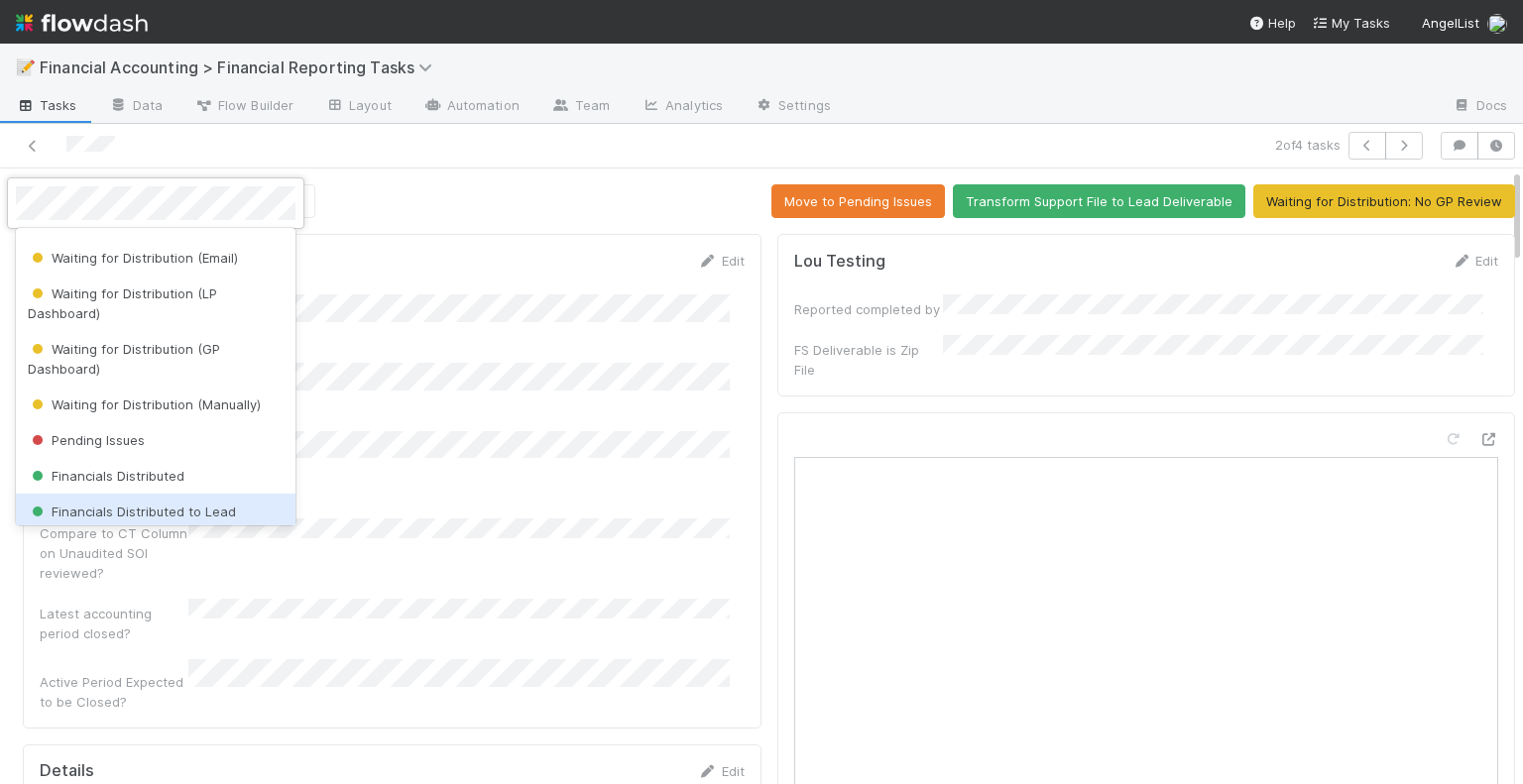scroll, scrollTop: 297, scrollLeft: 0, axis: vertical 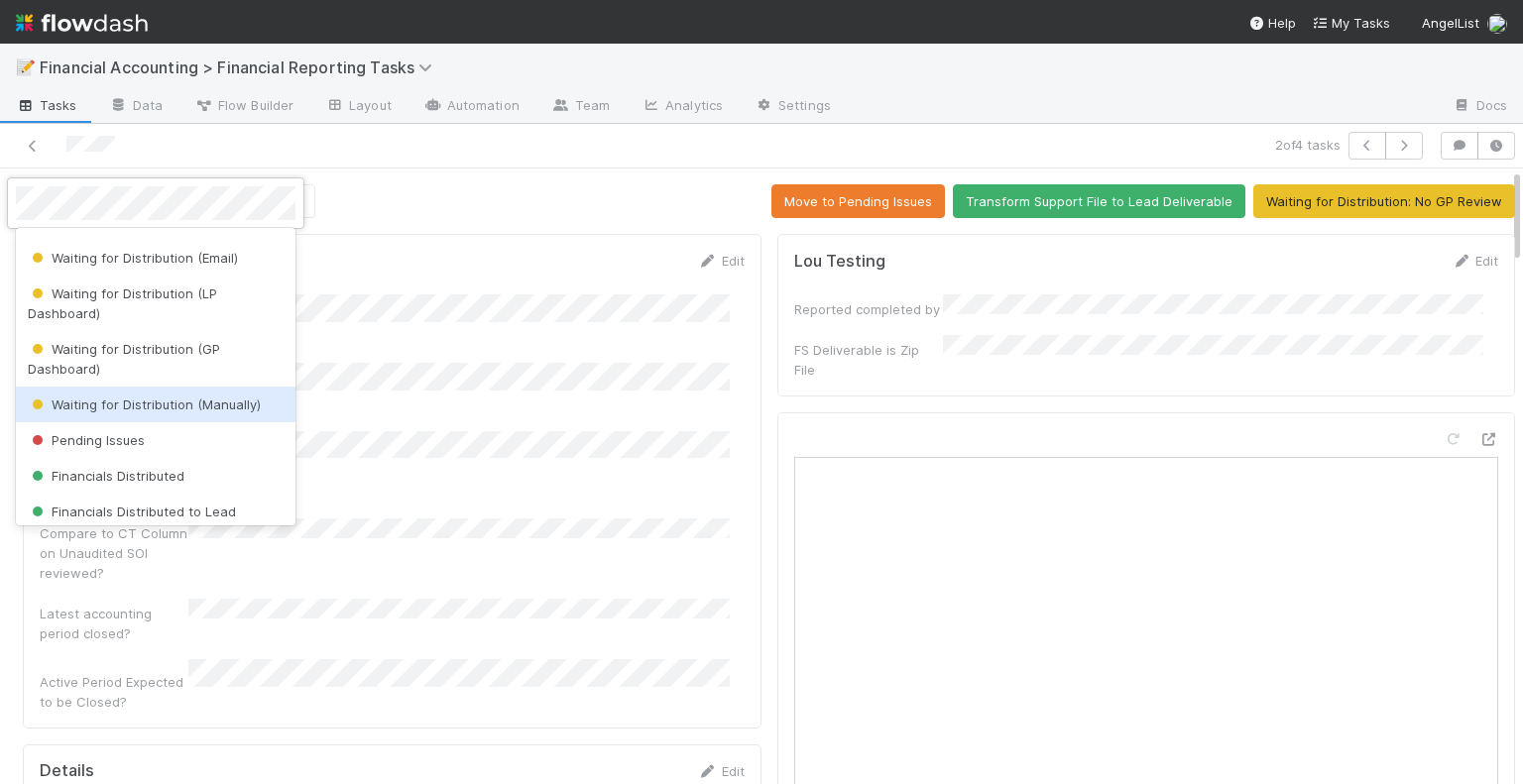 click on "Waiting for Distribution (Manually)" at bounding box center [144, 404] 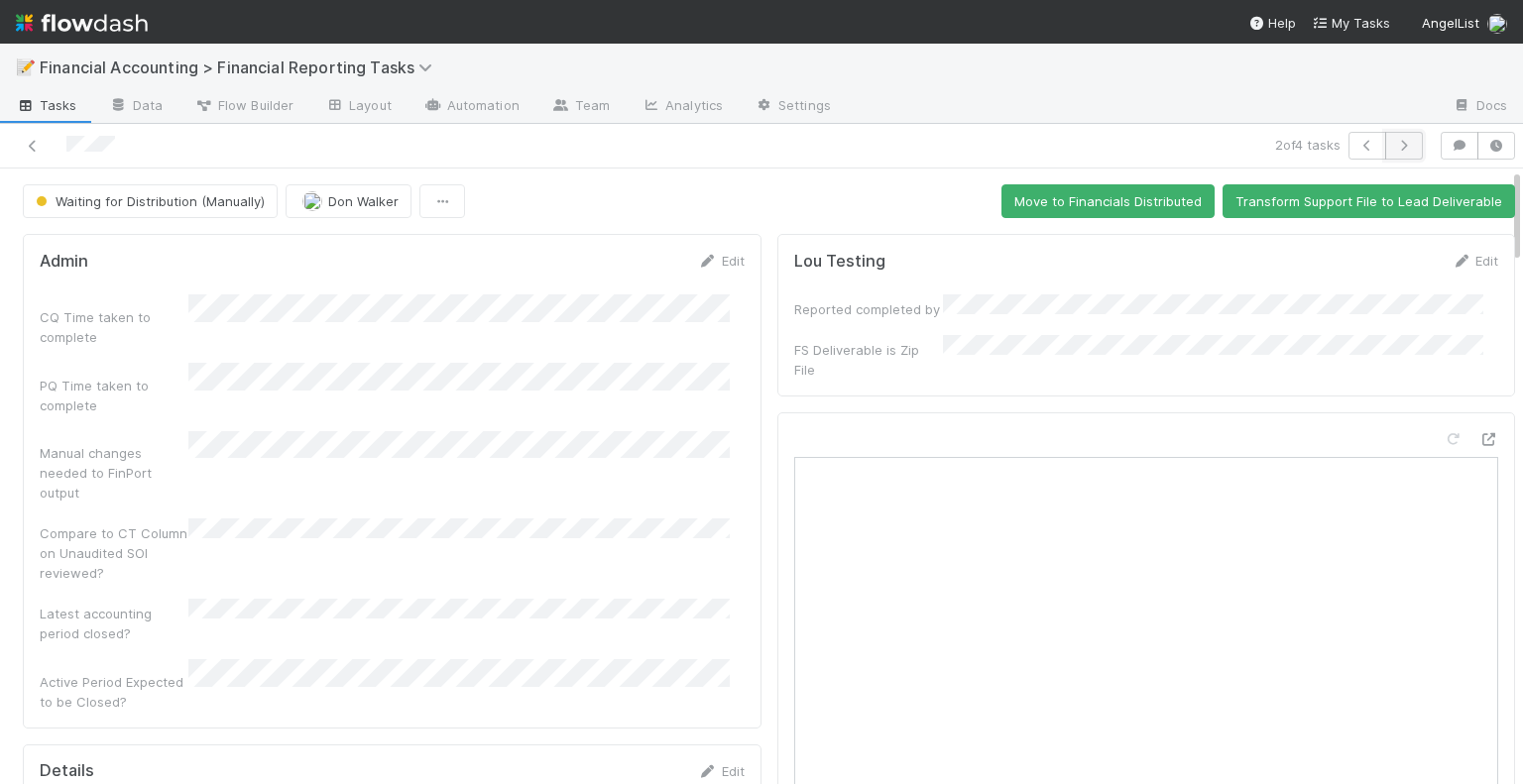 click at bounding box center (1404, 146) 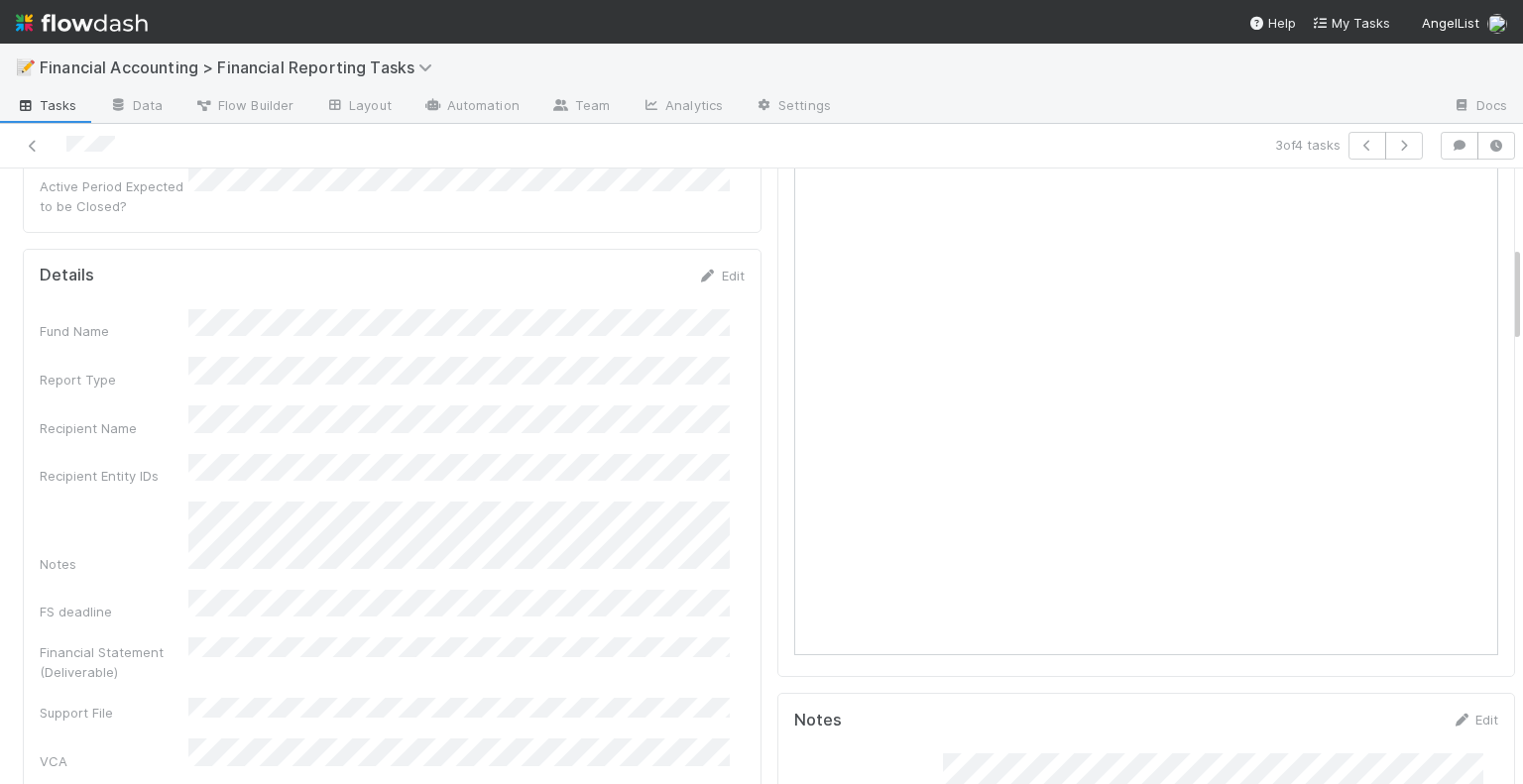 scroll, scrollTop: 0, scrollLeft: 0, axis: both 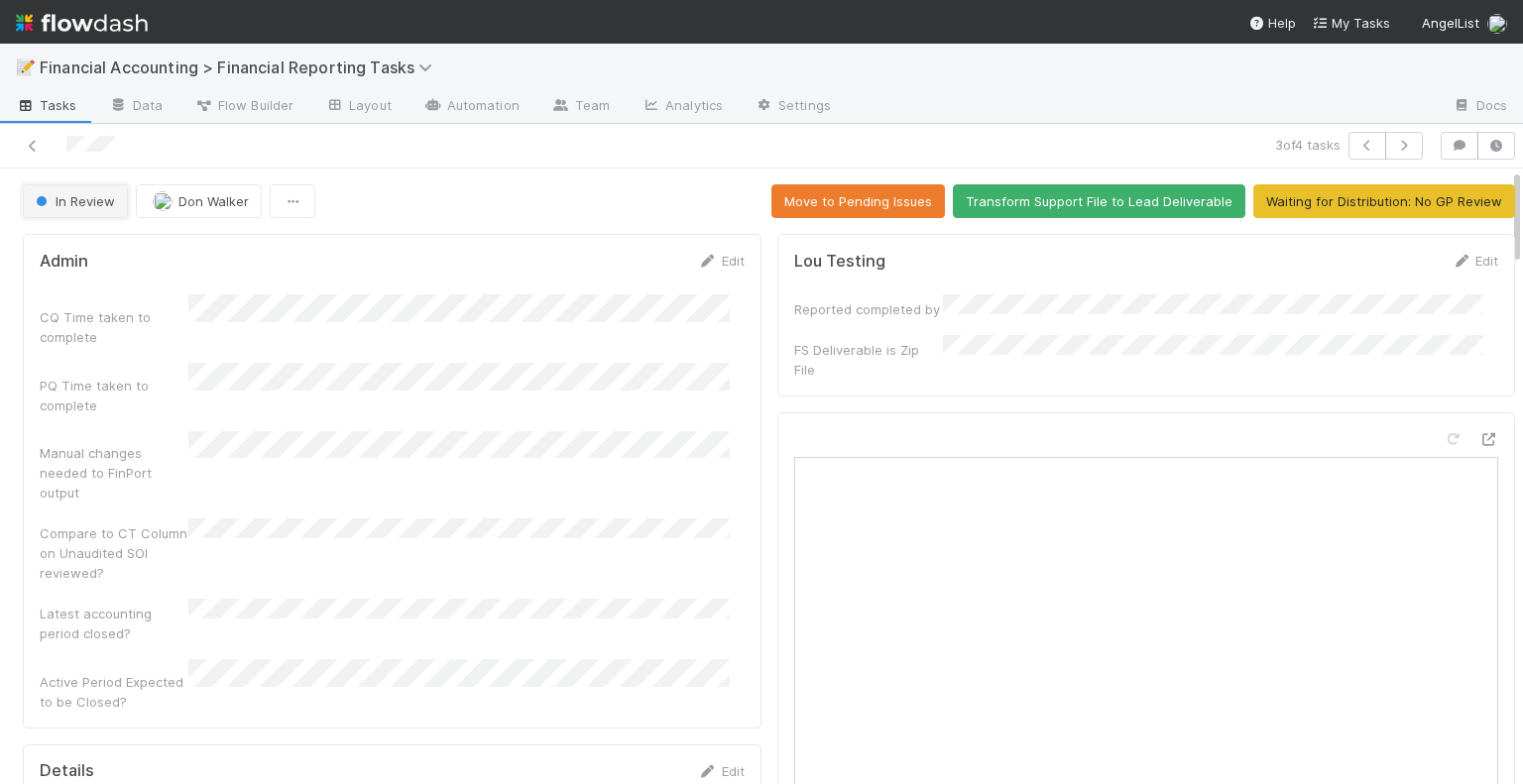 click on "In Review" at bounding box center (73, 201) 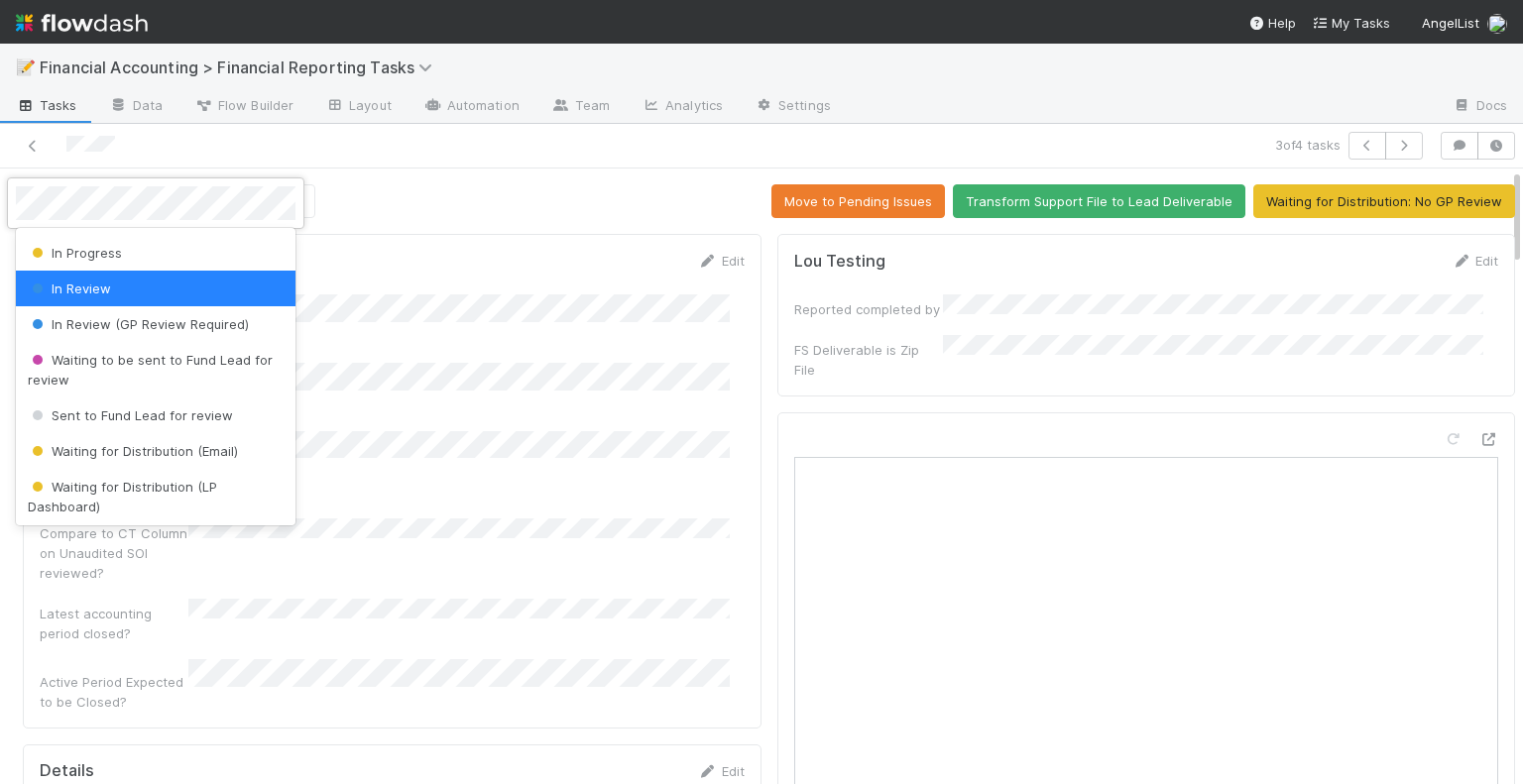 scroll, scrollTop: 198, scrollLeft: 0, axis: vertical 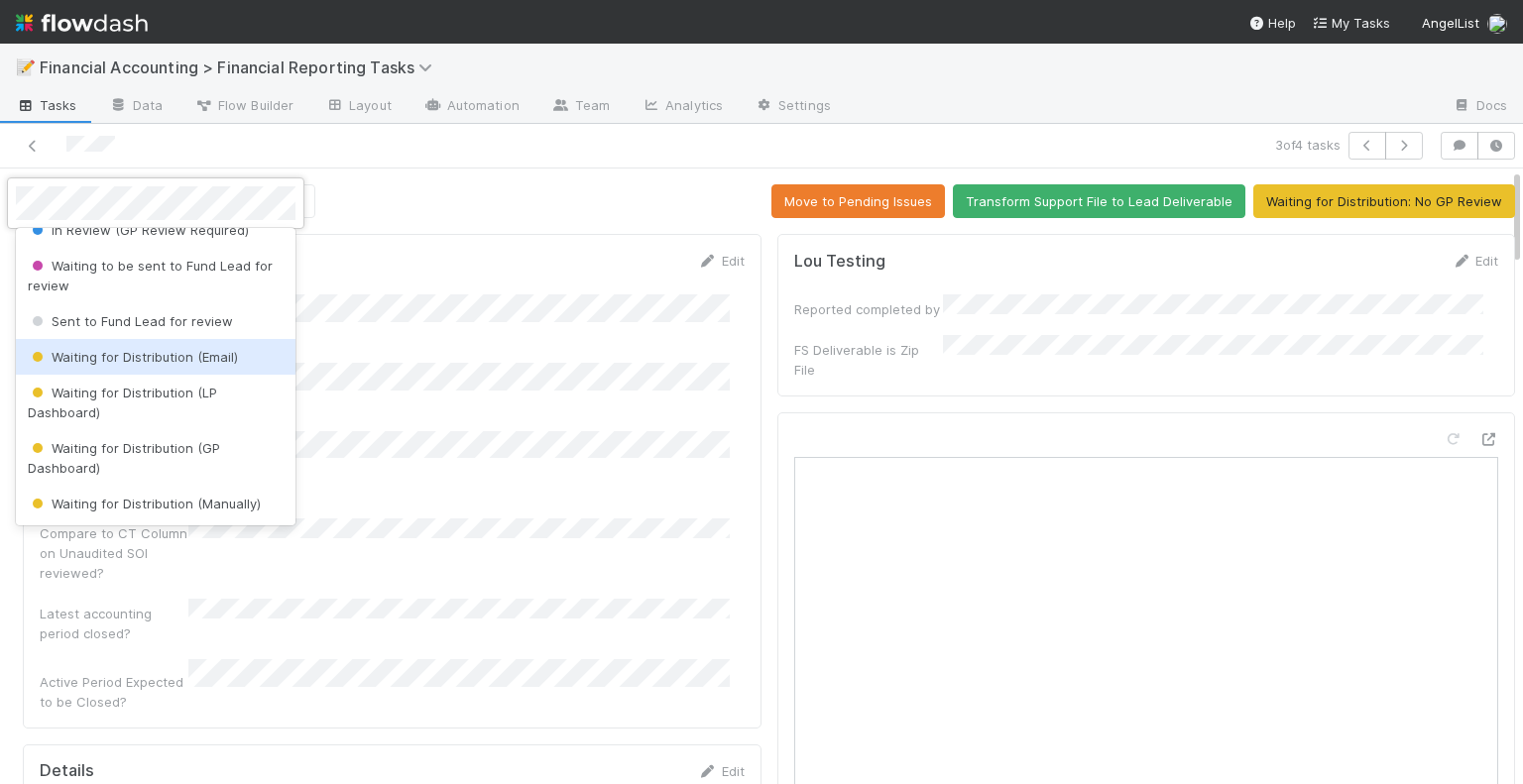 click on "Waiting for Distribution (Email)" at bounding box center (133, 357) 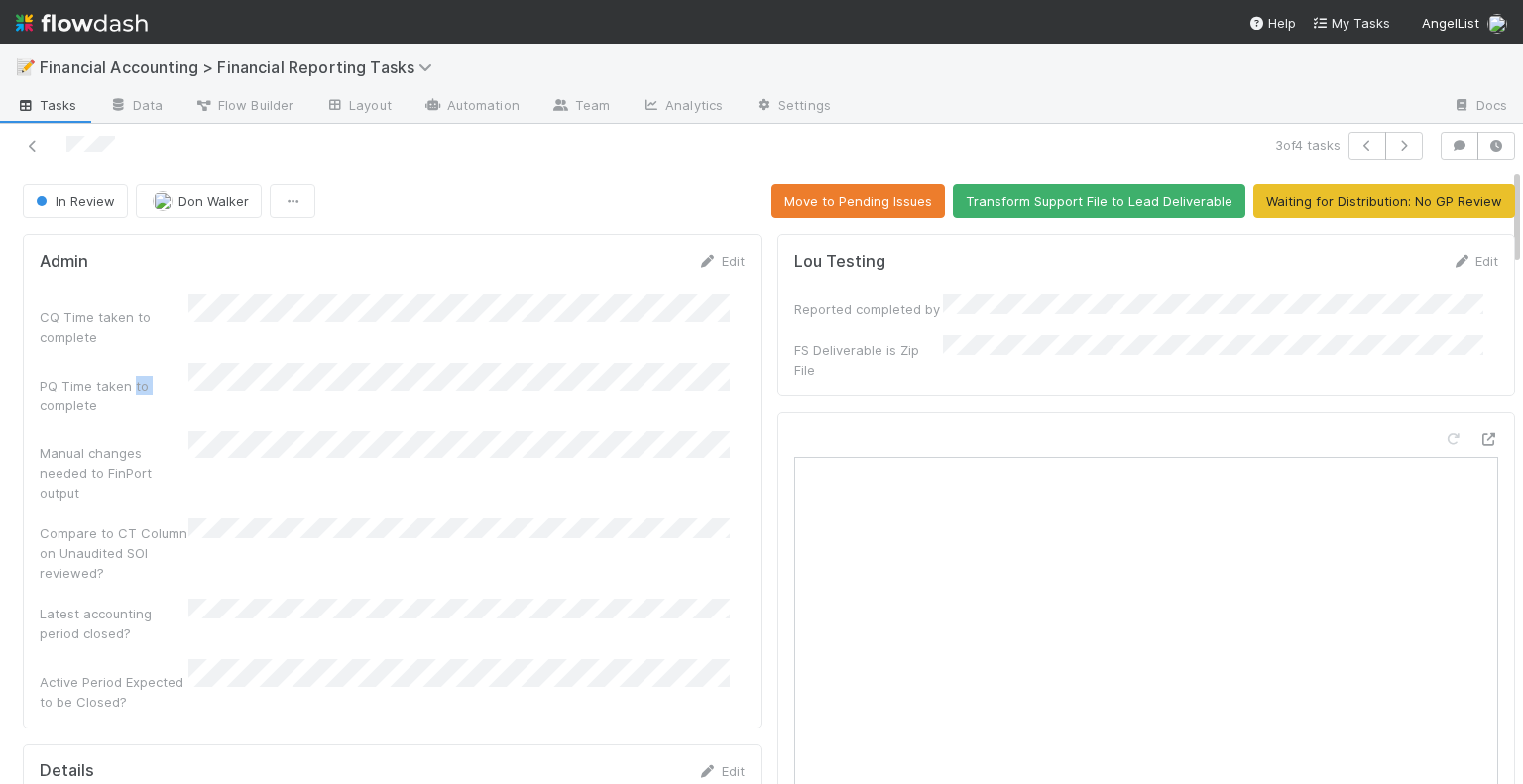 click on "PQ Time taken to complete" at bounding box center (392, 389) 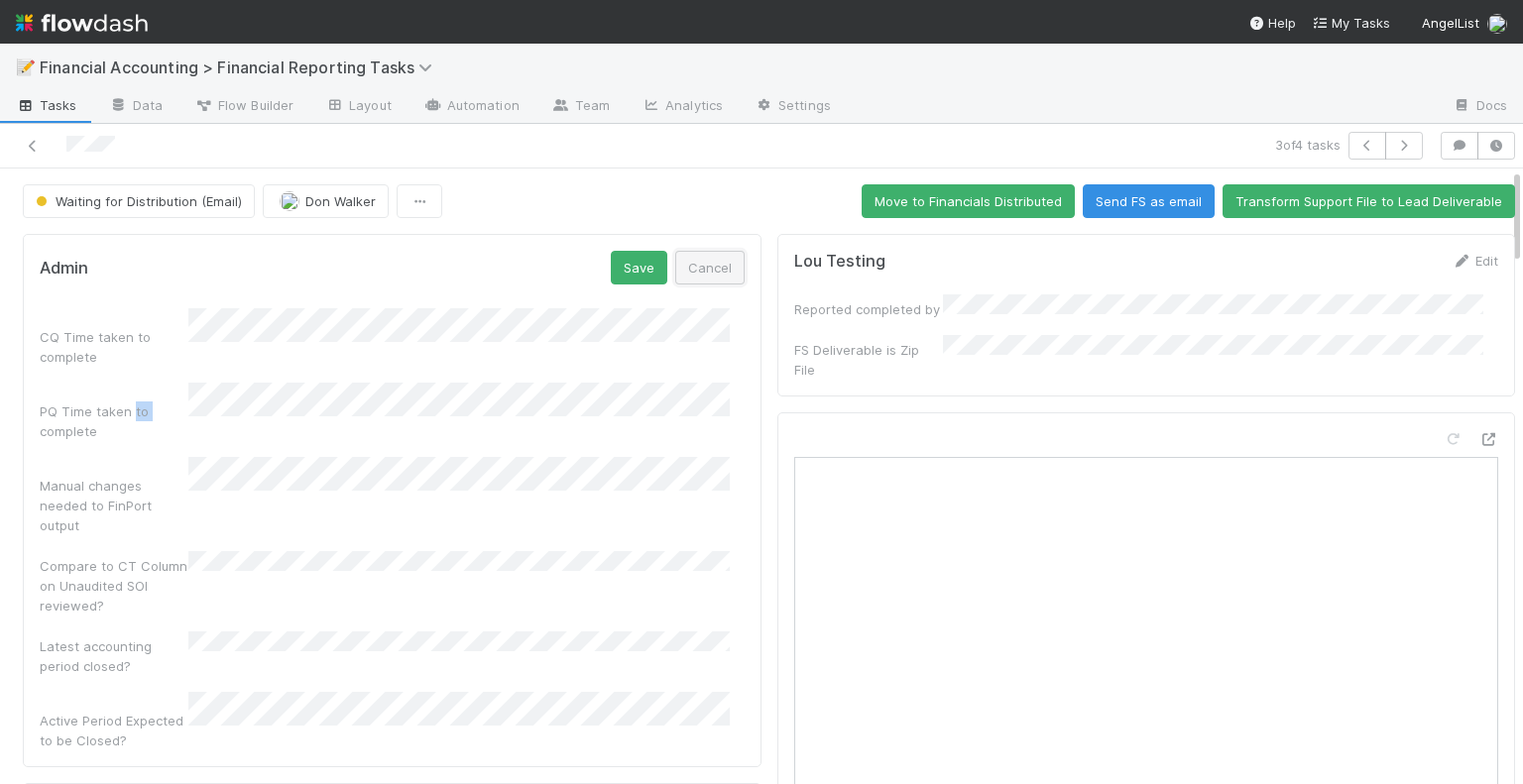 click on "Cancel" at bounding box center (710, 268) 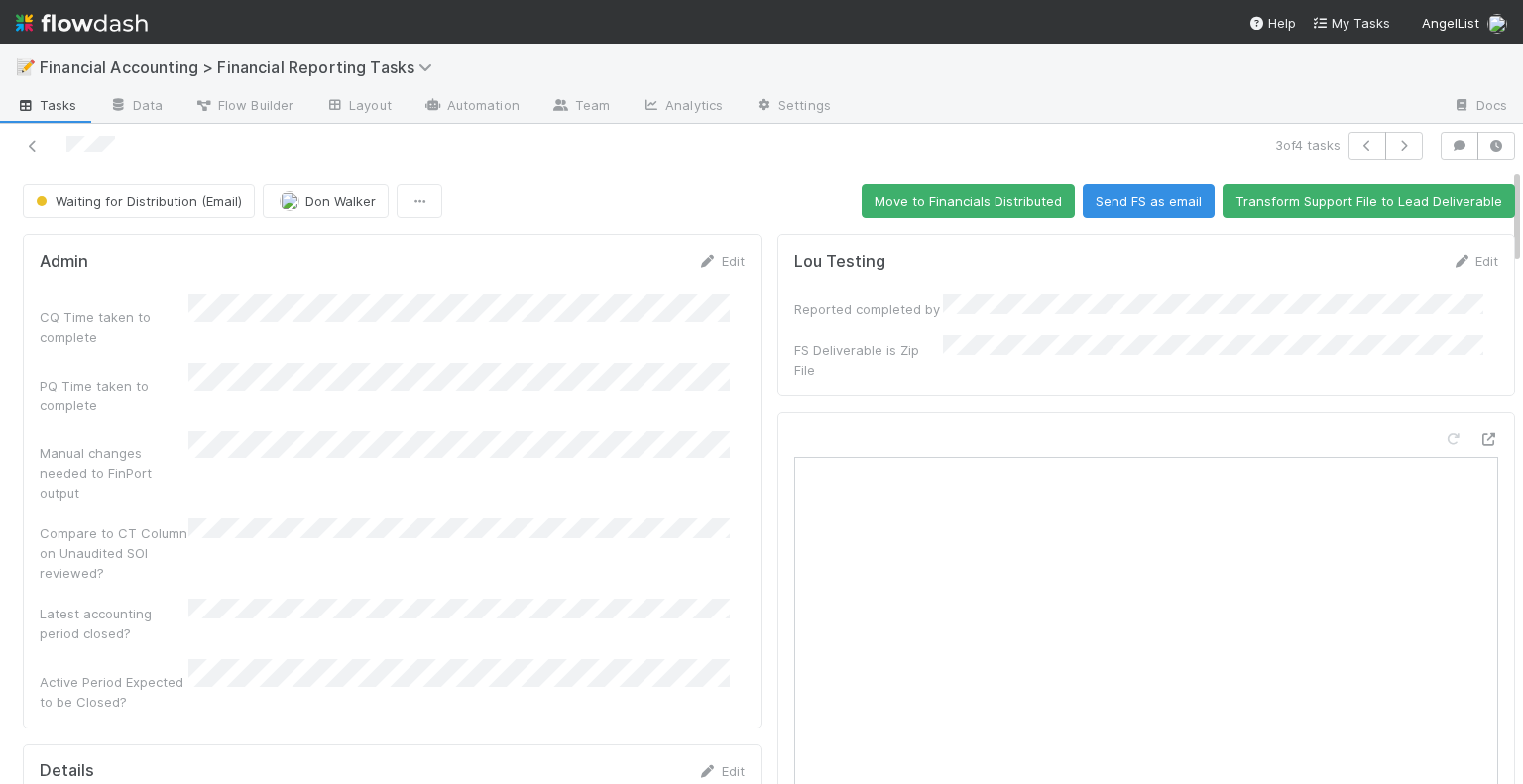 click on "3  of  4   tasks" at bounding box center (1077, 146) 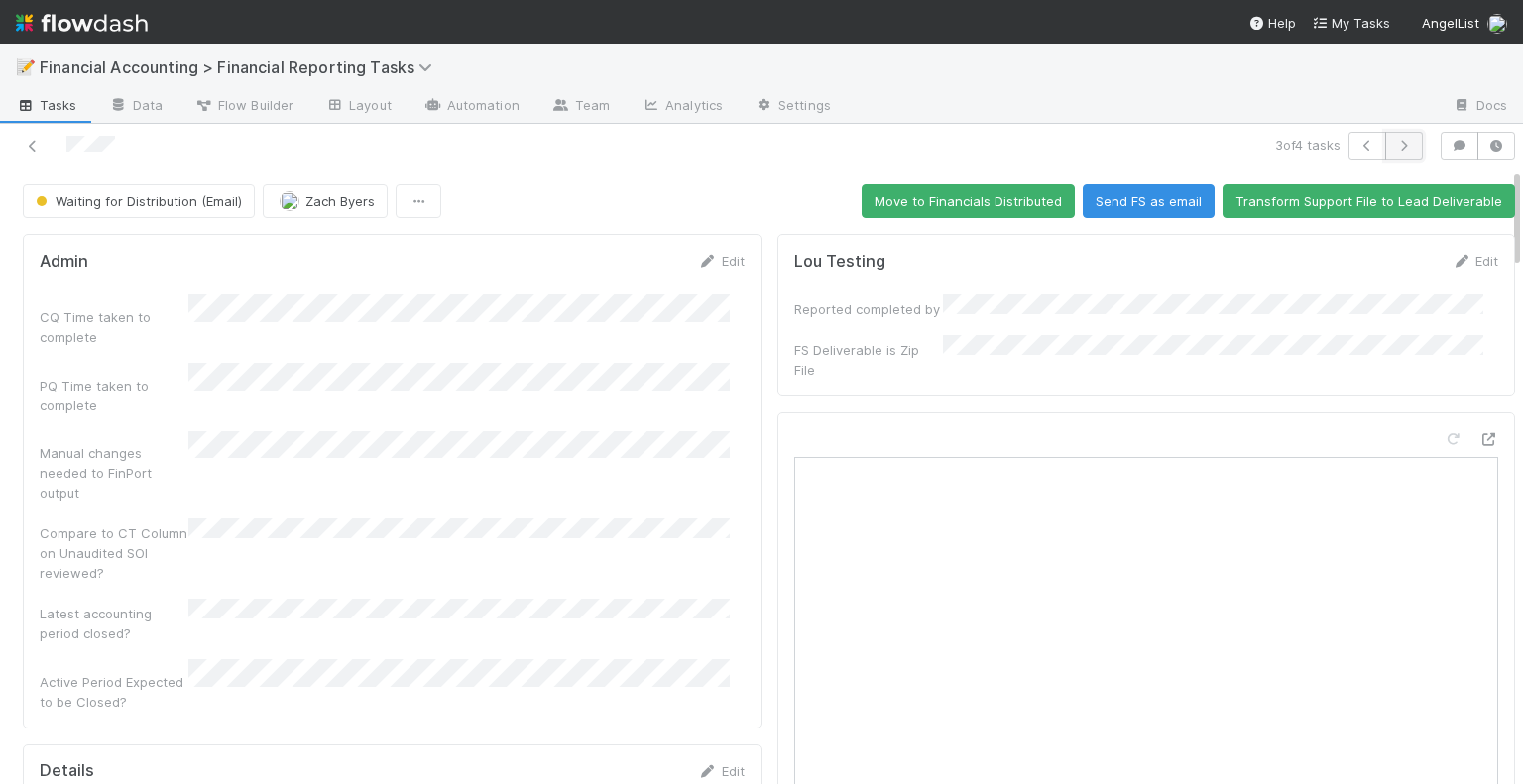 click at bounding box center (1404, 146) 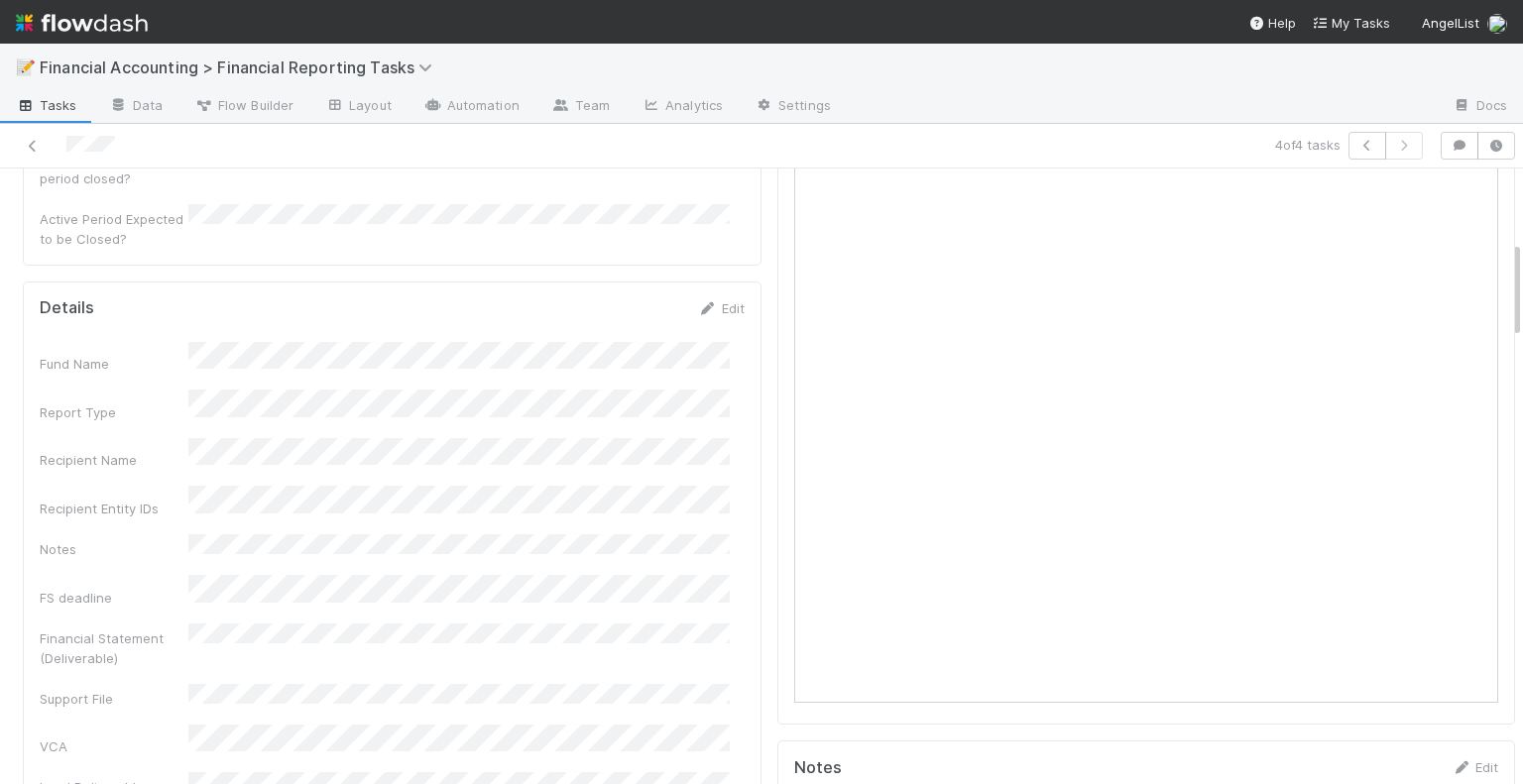 scroll, scrollTop: 496, scrollLeft: 0, axis: vertical 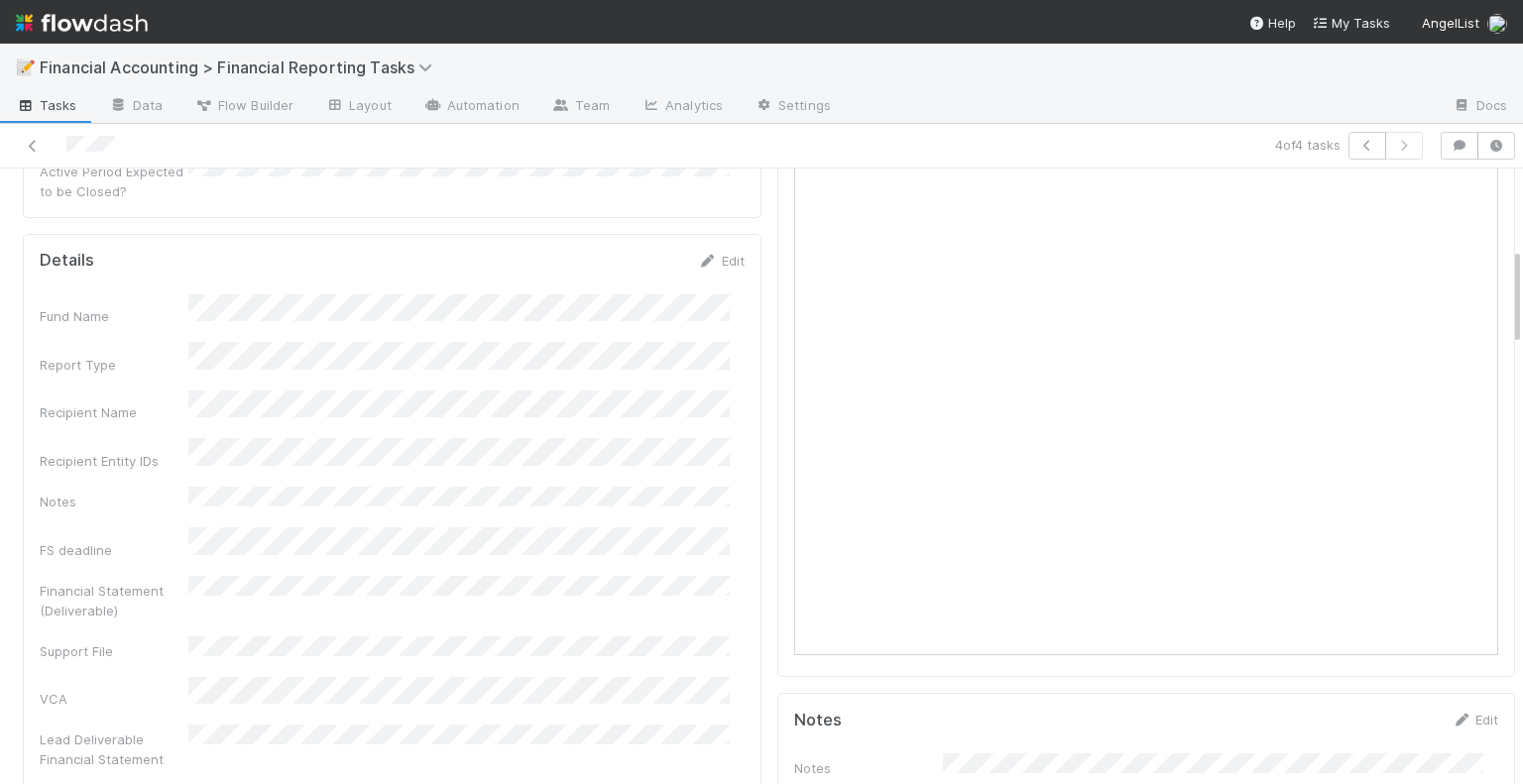 click on "Fund Name  Report Type  Recipient Name  Recipient Entity IDs  Notes  FS deadline  Financial Statement (Deliverable)  Support File  VCA  Lead Deliverable Financial Statement  Task ID  Reporting Period  Quarterly Term  Audited YE FS  CQ Time taken to complete  Send to emails  Email Subject  Email body  Reported completed by  Type of Fund  Individual Capital Account Statements  Redacted Statements  Other Files/Support  GP/Representative wants to review  Delivery Method  Previous task for obligation  Closed Period Accounting Active?  Current Accounting Period Closed?  For all LPs?  Lead Deliverable Saved in CT?  Will be pushed to lead app?  Report Obligation ID" at bounding box center [392, 1185] 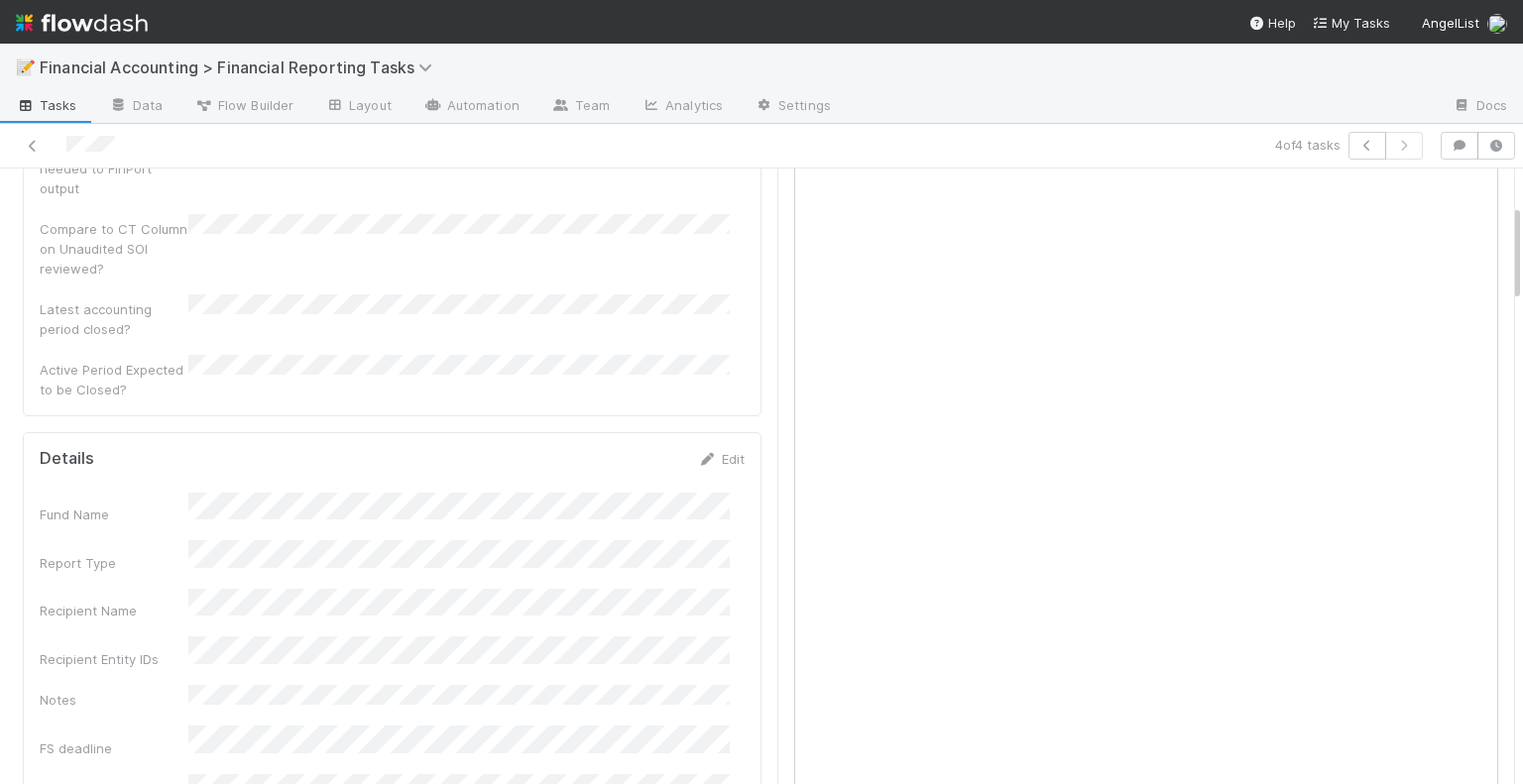 scroll, scrollTop: 0, scrollLeft: 0, axis: both 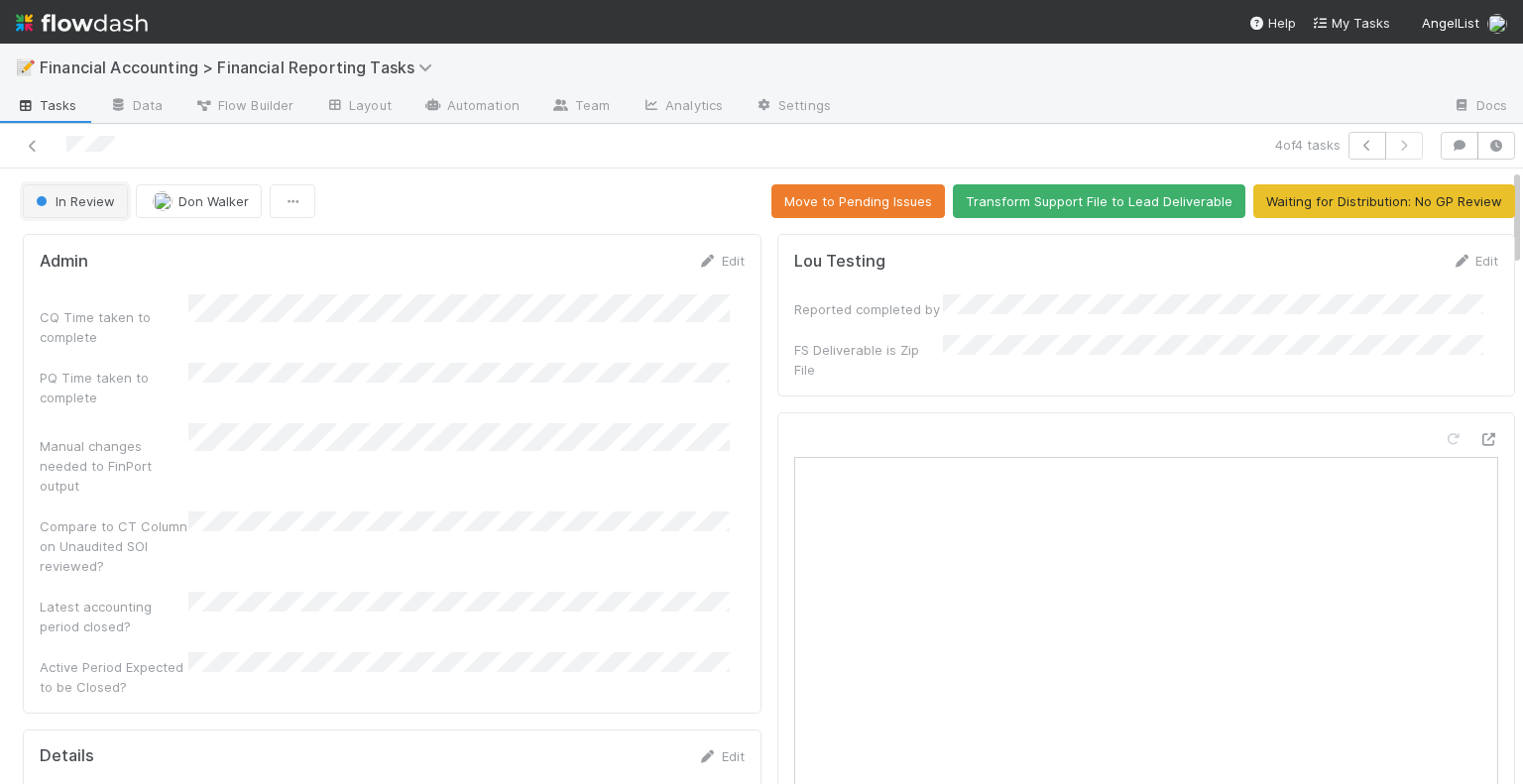 click on "In Review" at bounding box center (75, 201) 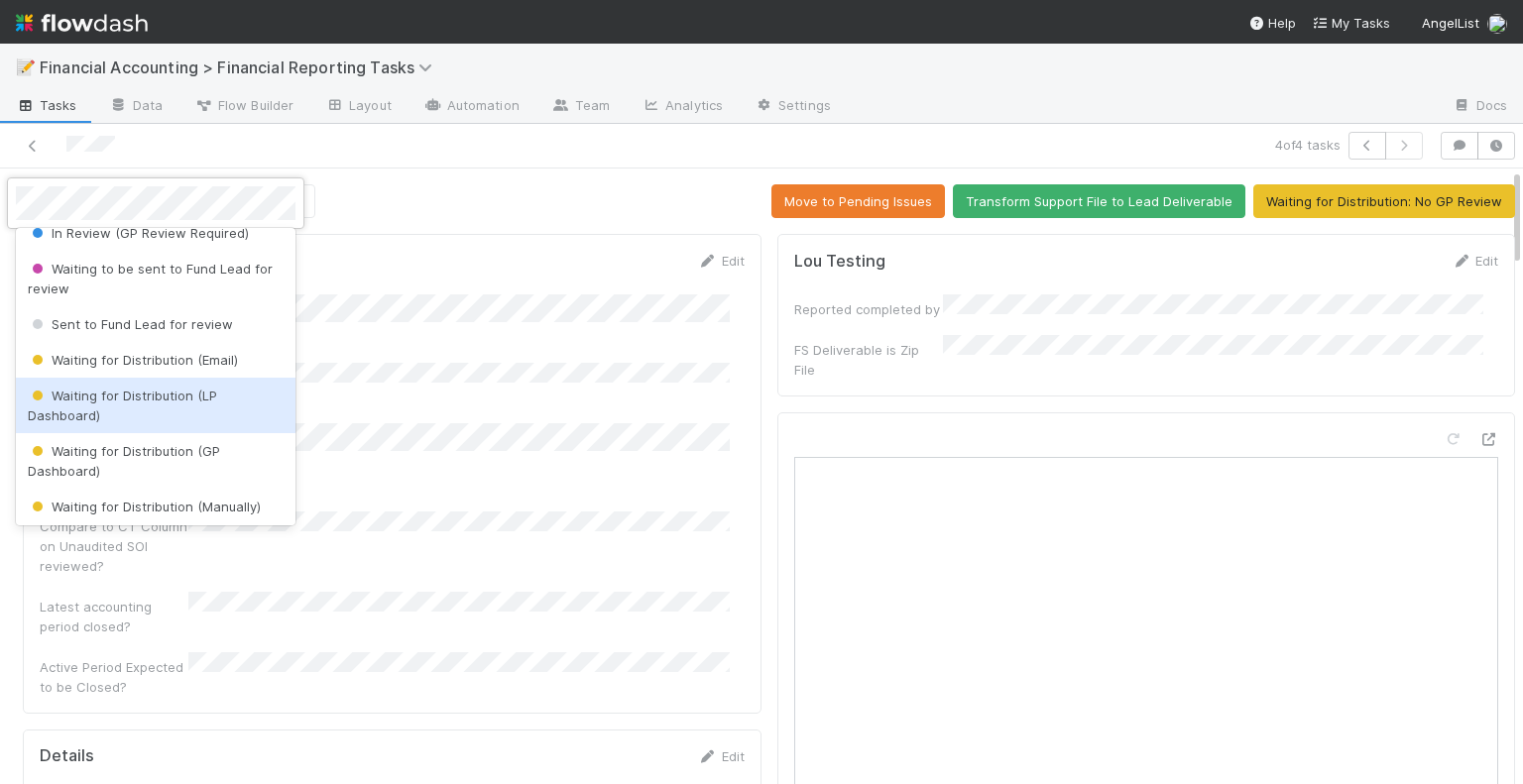scroll, scrollTop: 198, scrollLeft: 0, axis: vertical 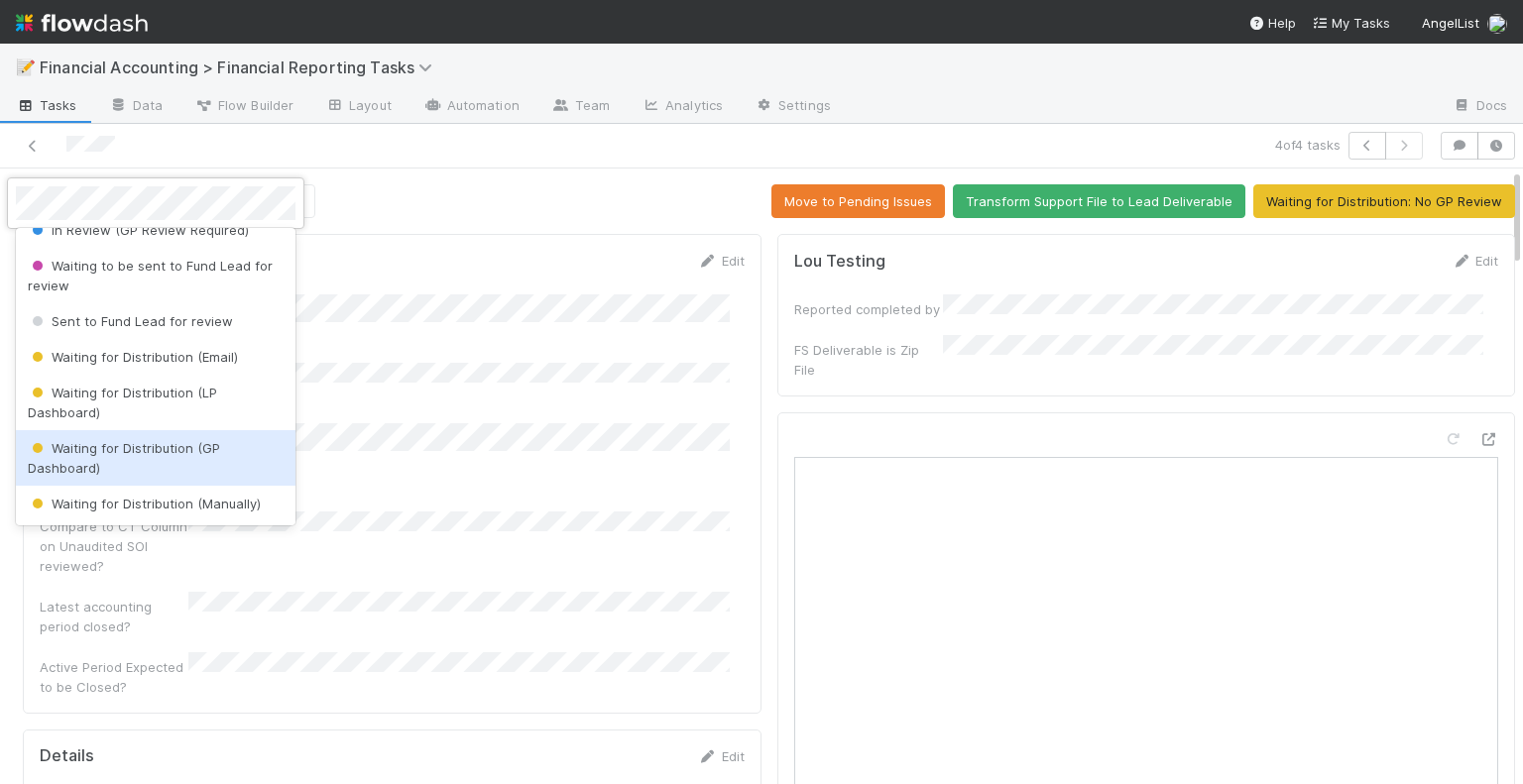 click on "Waiting for Distribution (GP Dashboard)" at bounding box center [156, 458] 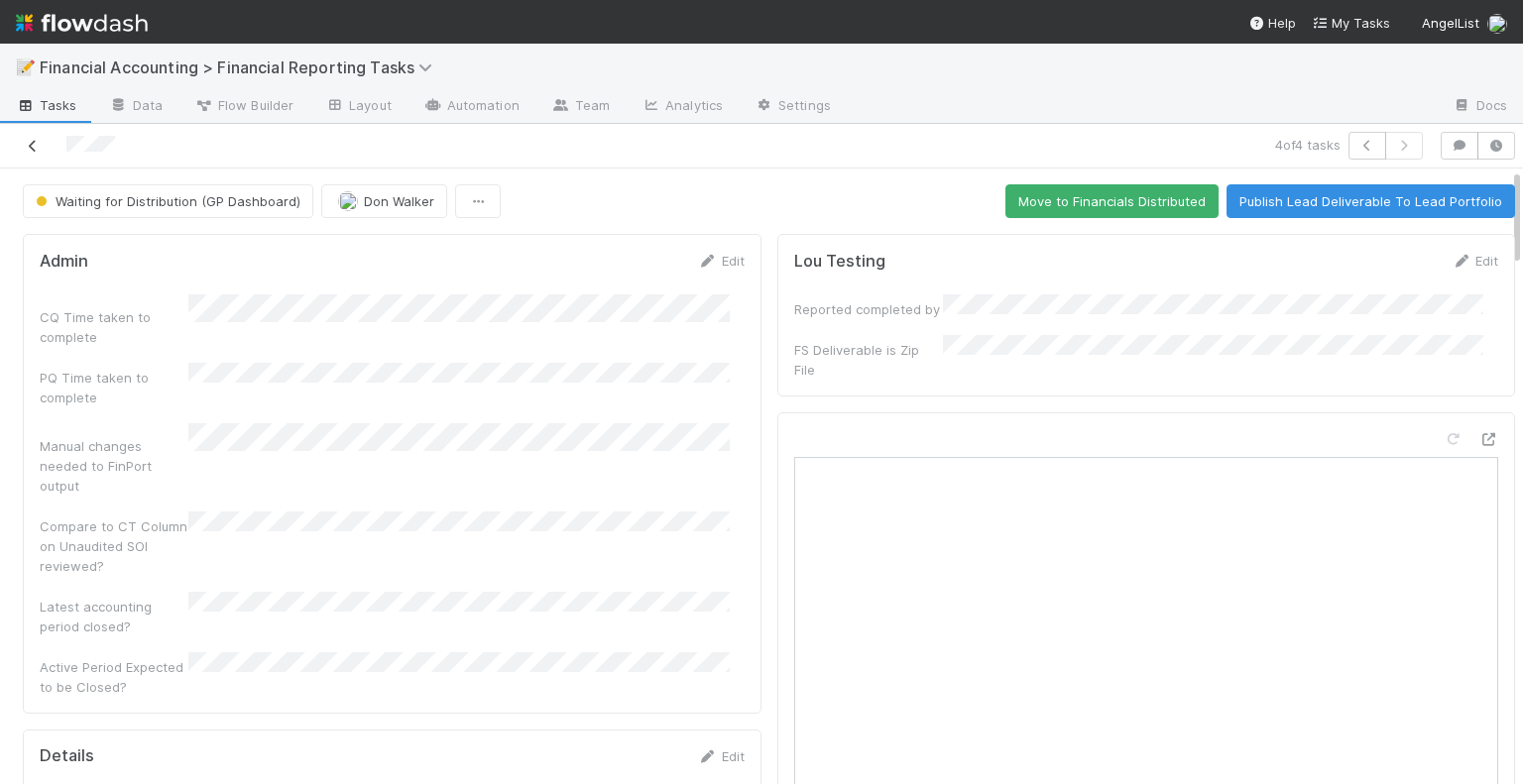 click at bounding box center (33, 146) 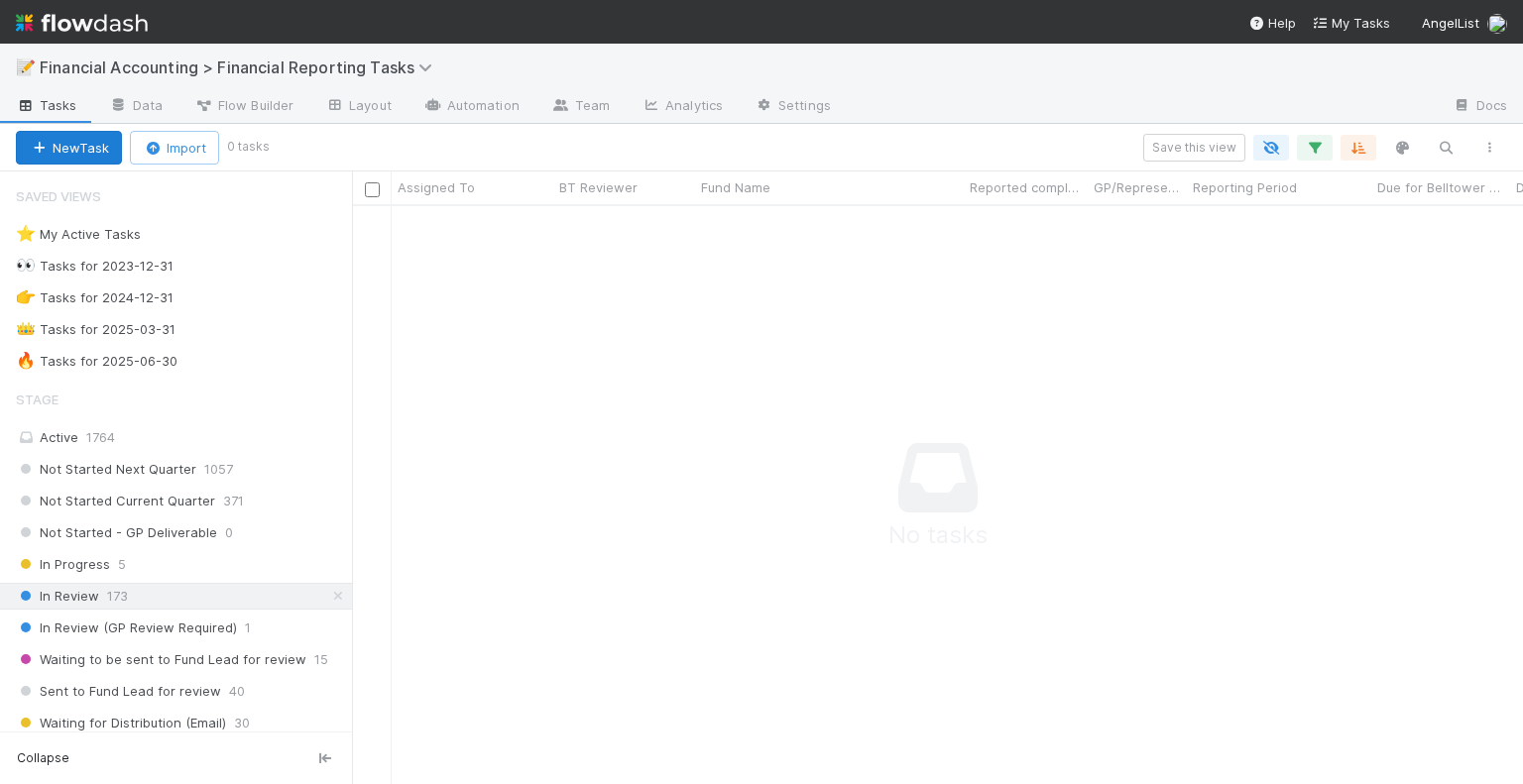 scroll, scrollTop: 16, scrollLeft: 16, axis: both 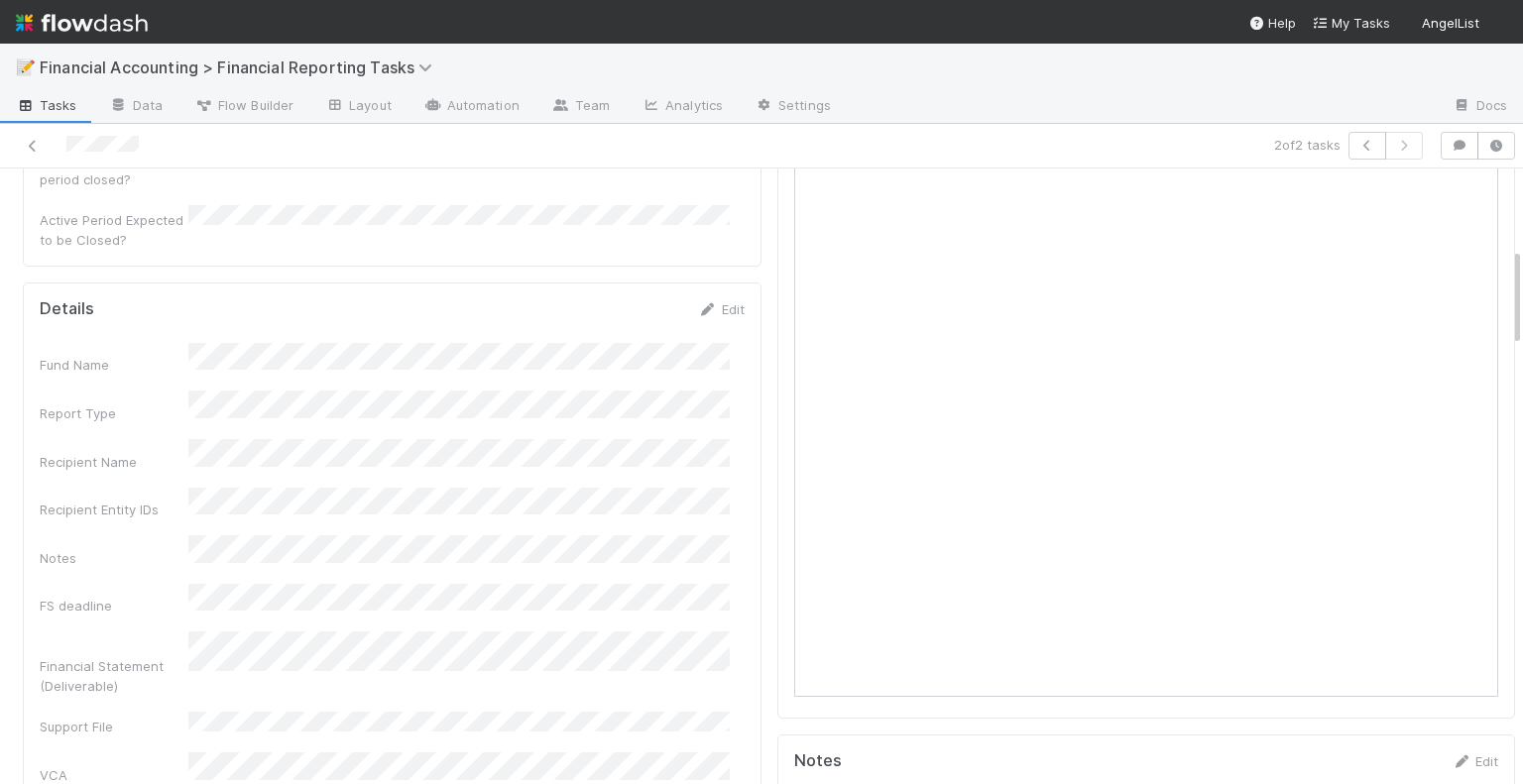 click at bounding box center [365, 146] 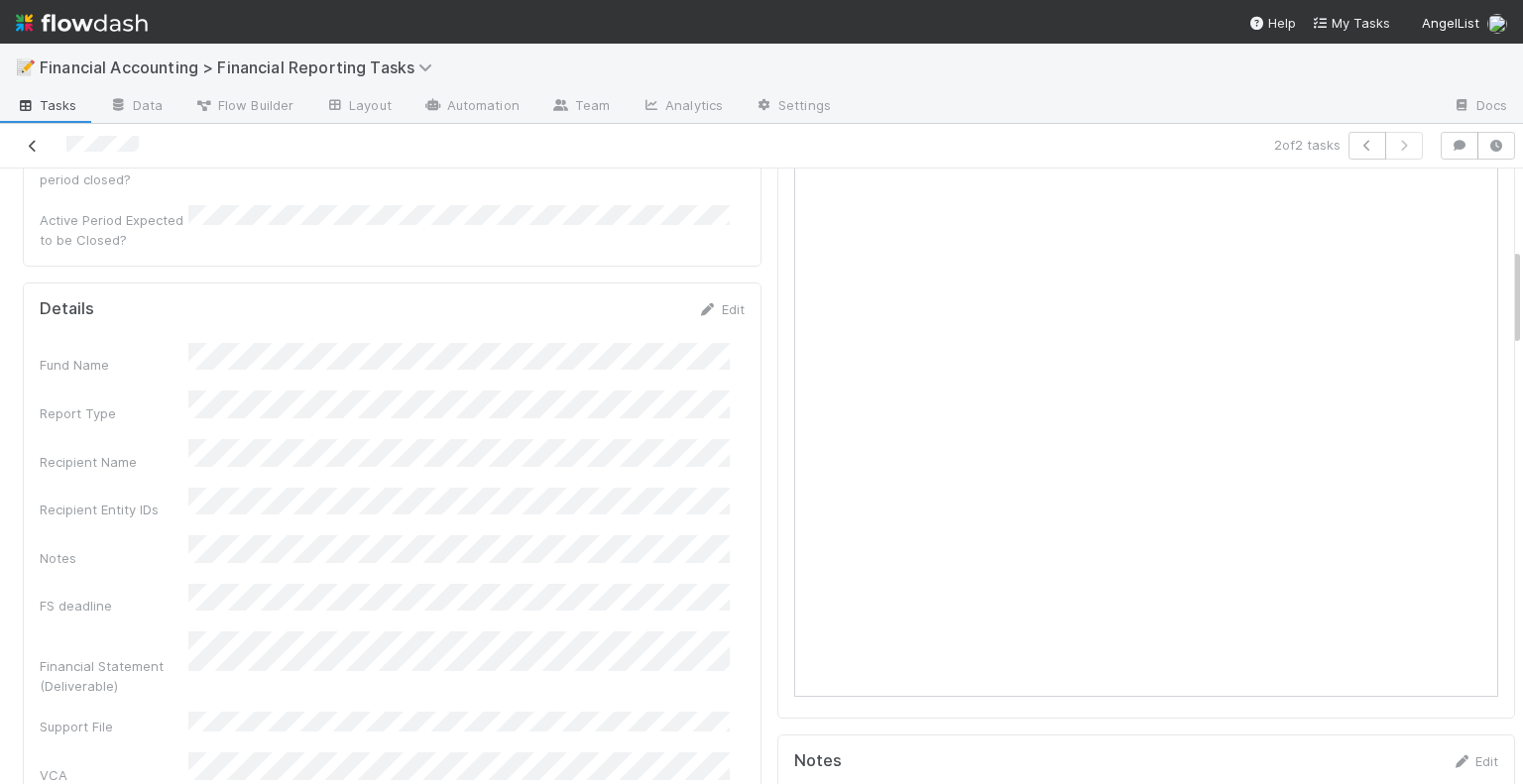 click at bounding box center (33, 146) 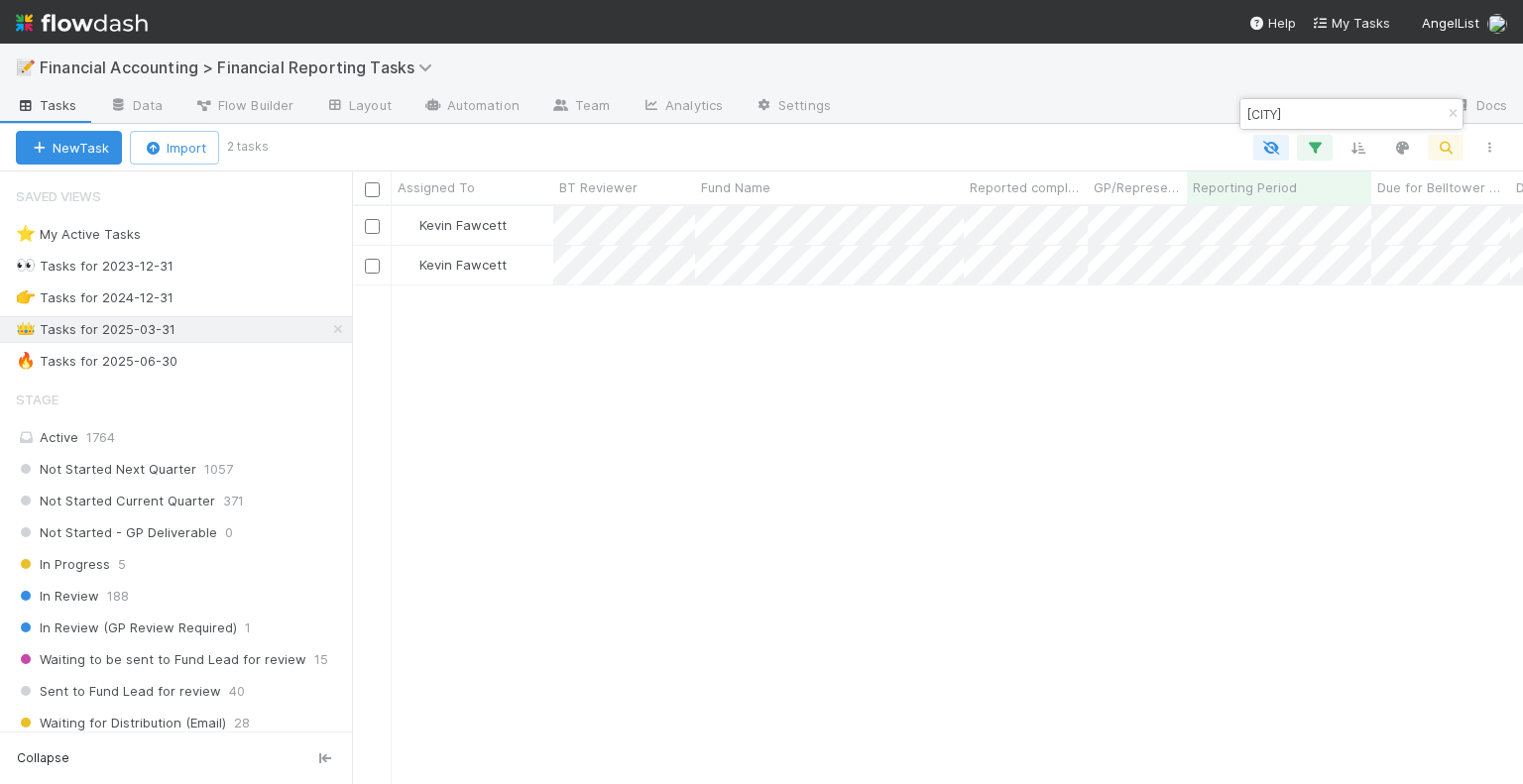 scroll, scrollTop: 16, scrollLeft: 16, axis: both 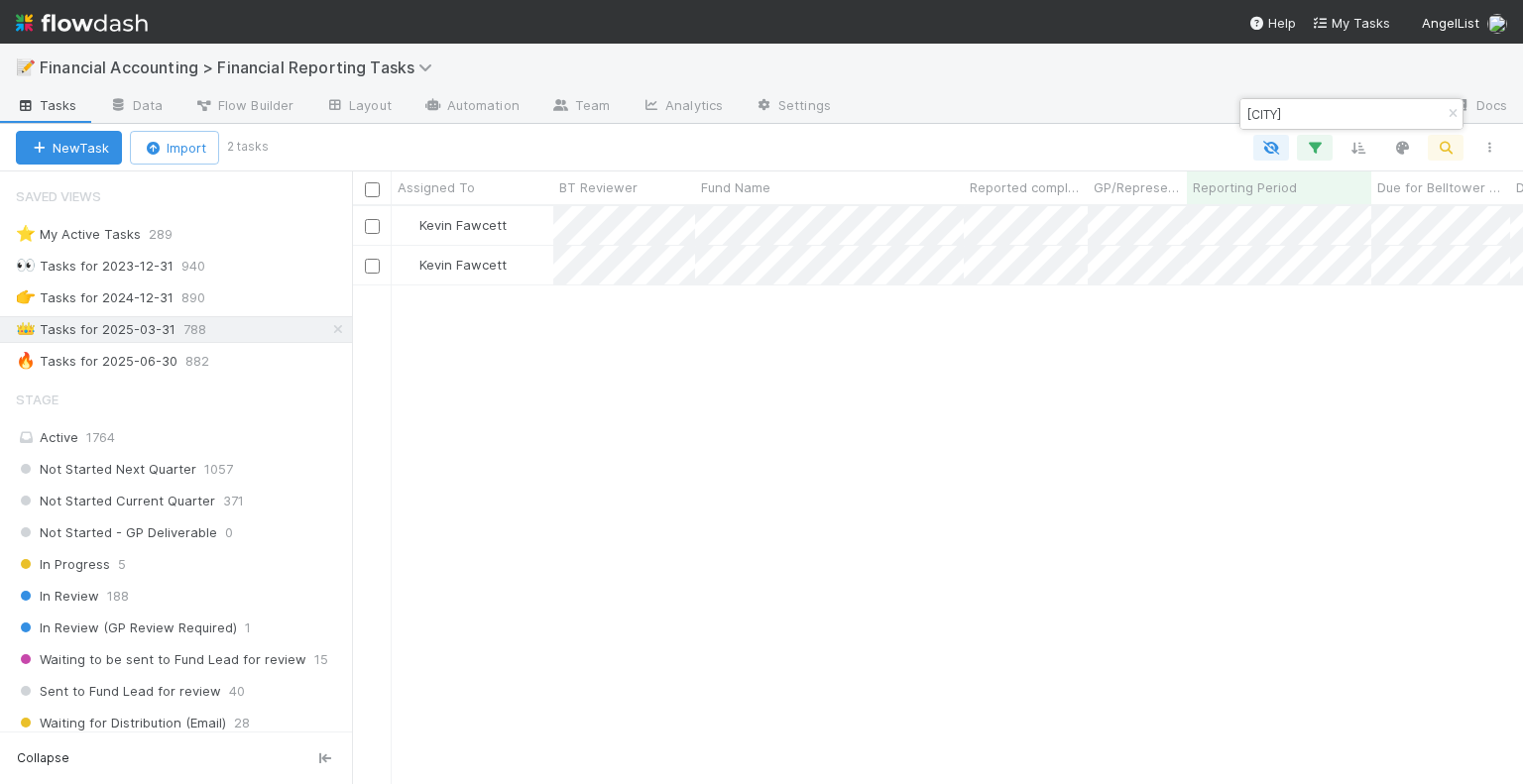 click on "[CITY]" at bounding box center [1343, 114] 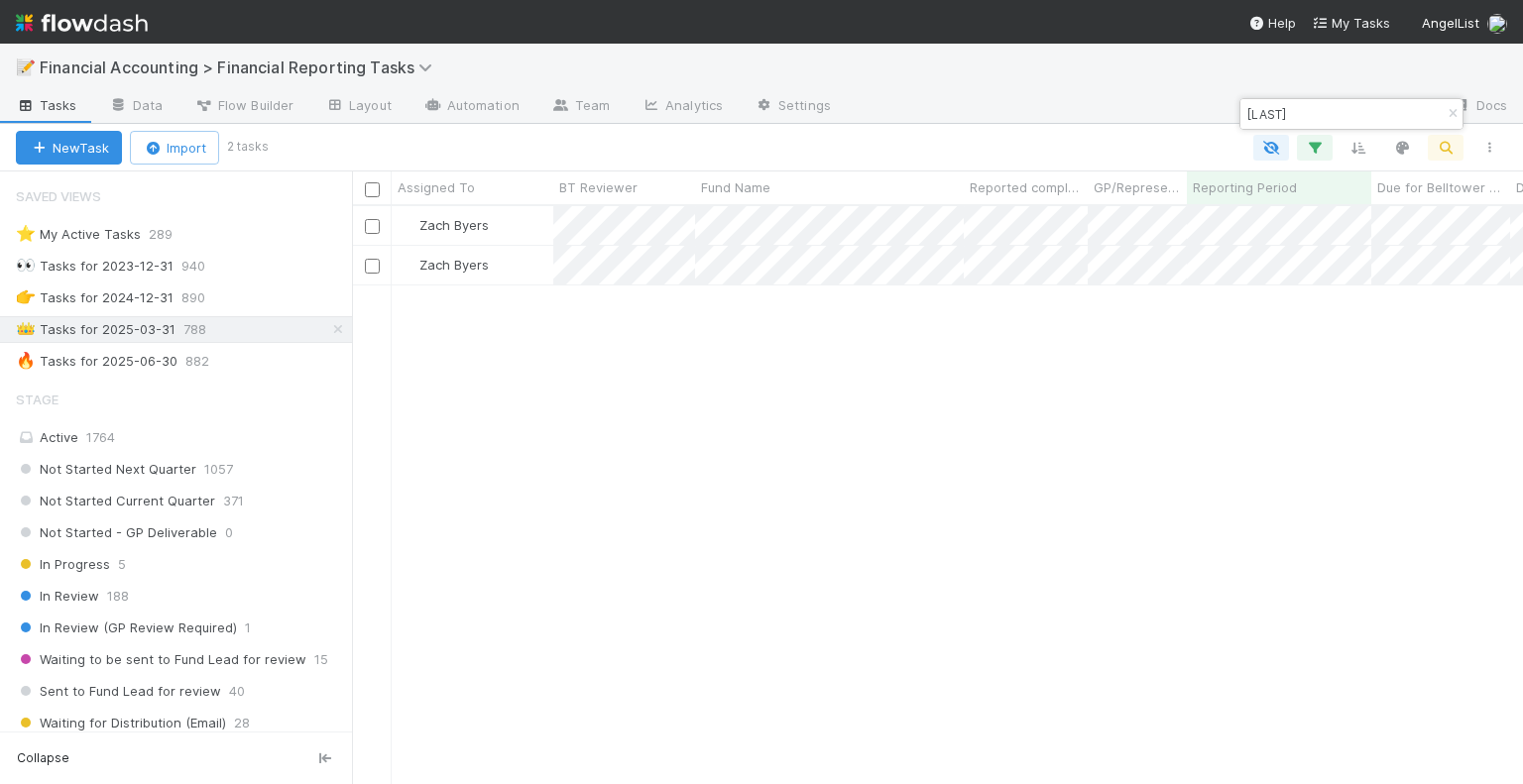 scroll, scrollTop: 16, scrollLeft: 16, axis: both 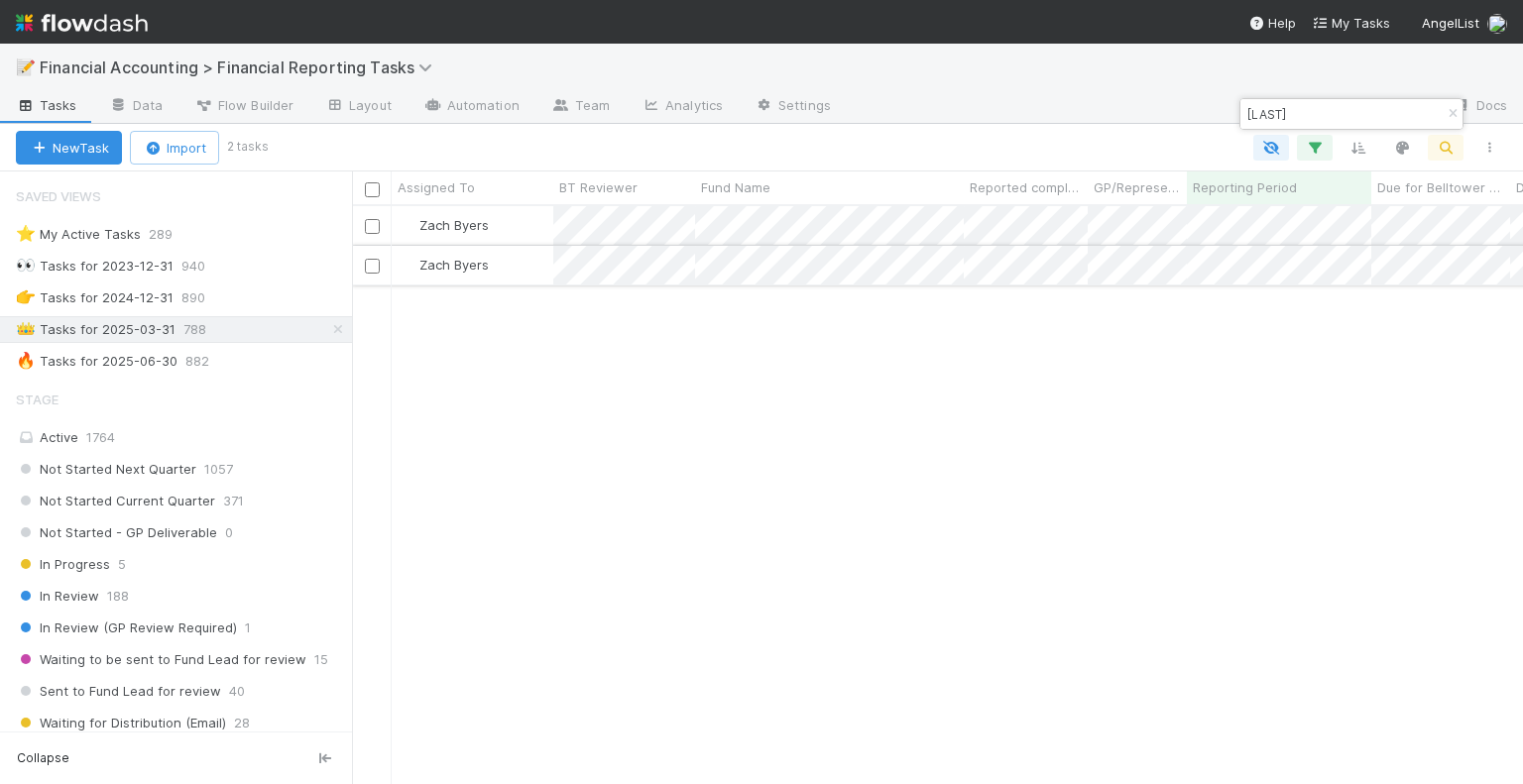 type on "bartek" 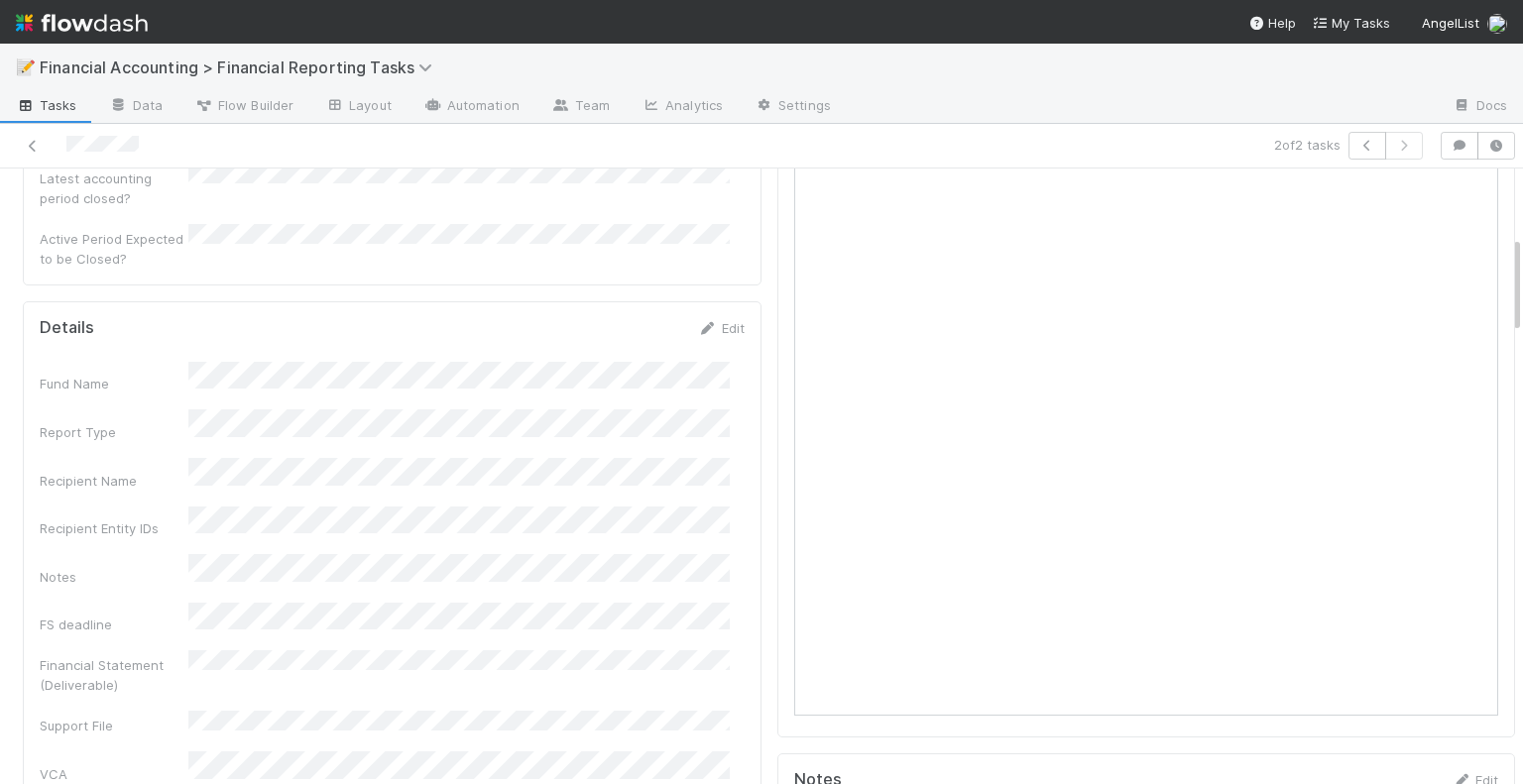 scroll, scrollTop: 496, scrollLeft: 0, axis: vertical 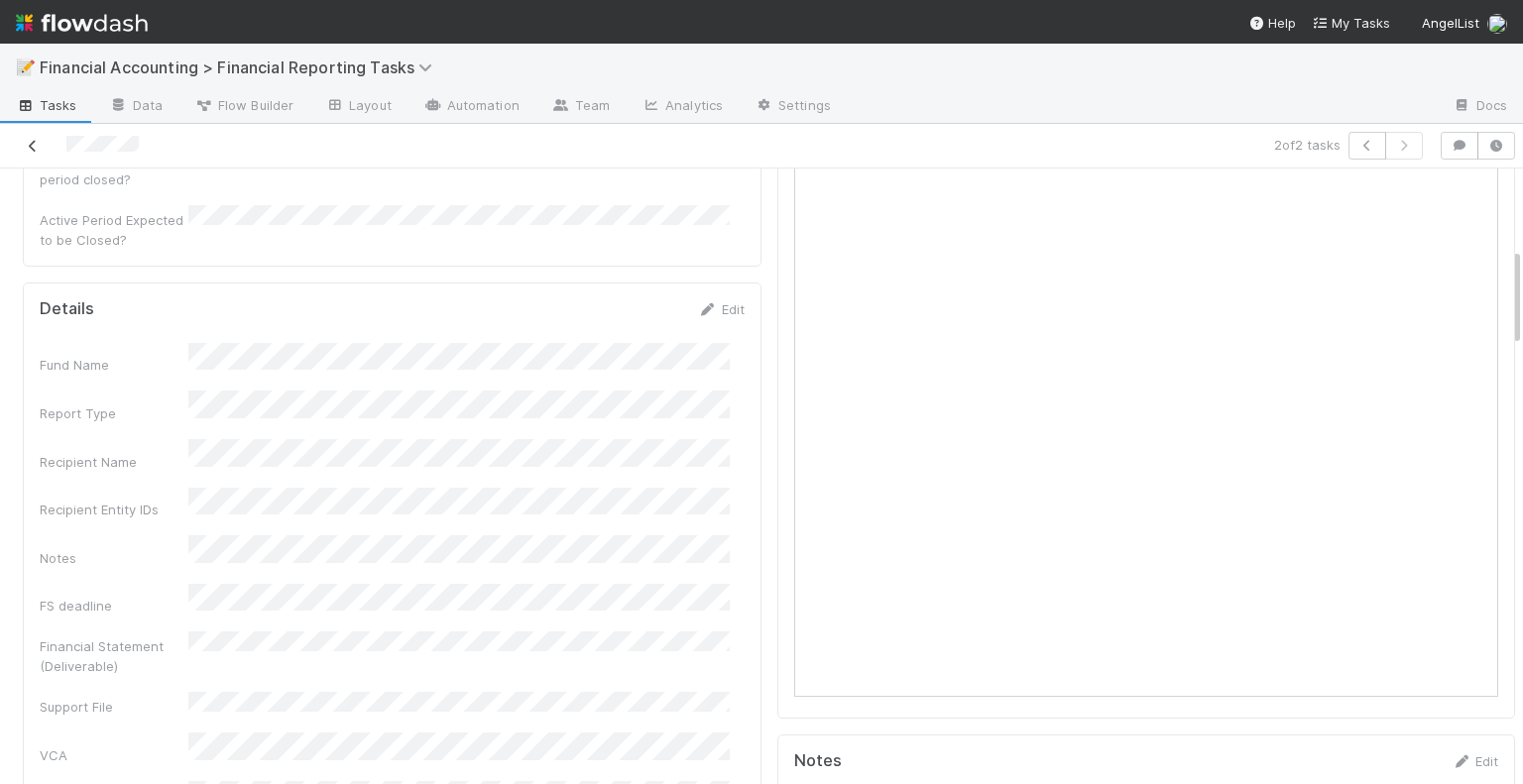 click at bounding box center (33, 146) 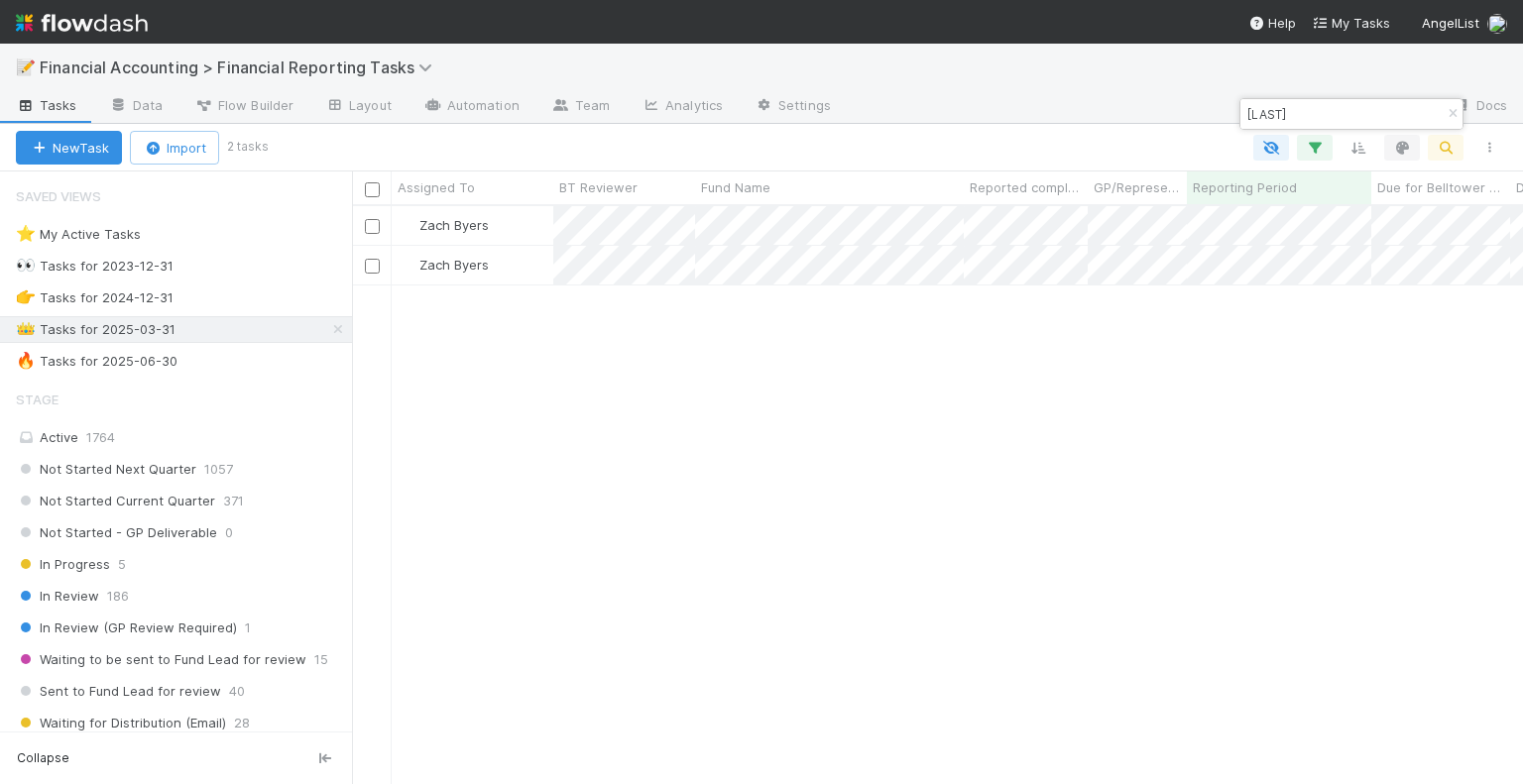 scroll, scrollTop: 16, scrollLeft: 16, axis: both 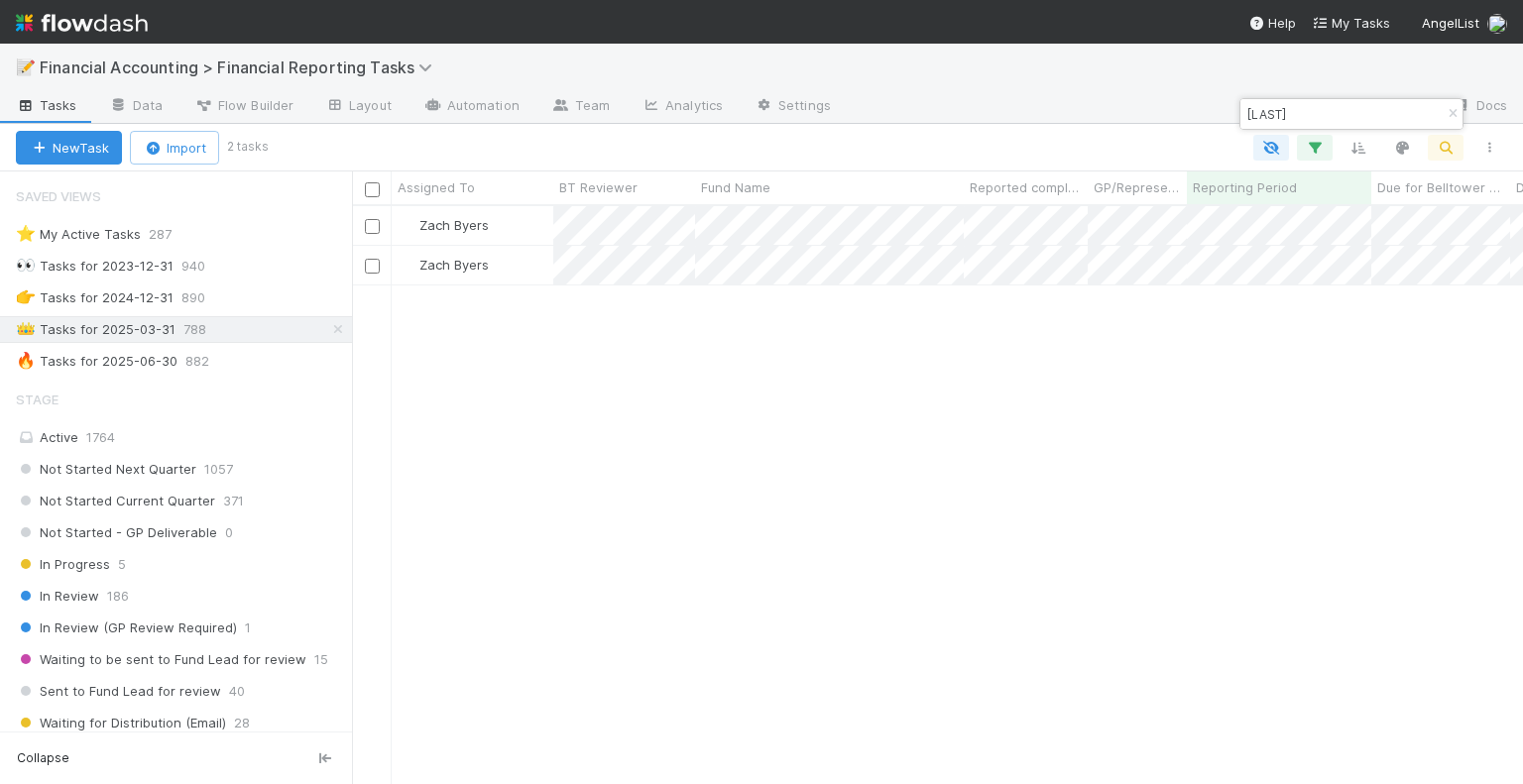 click on "bartek" at bounding box center [1343, 114] 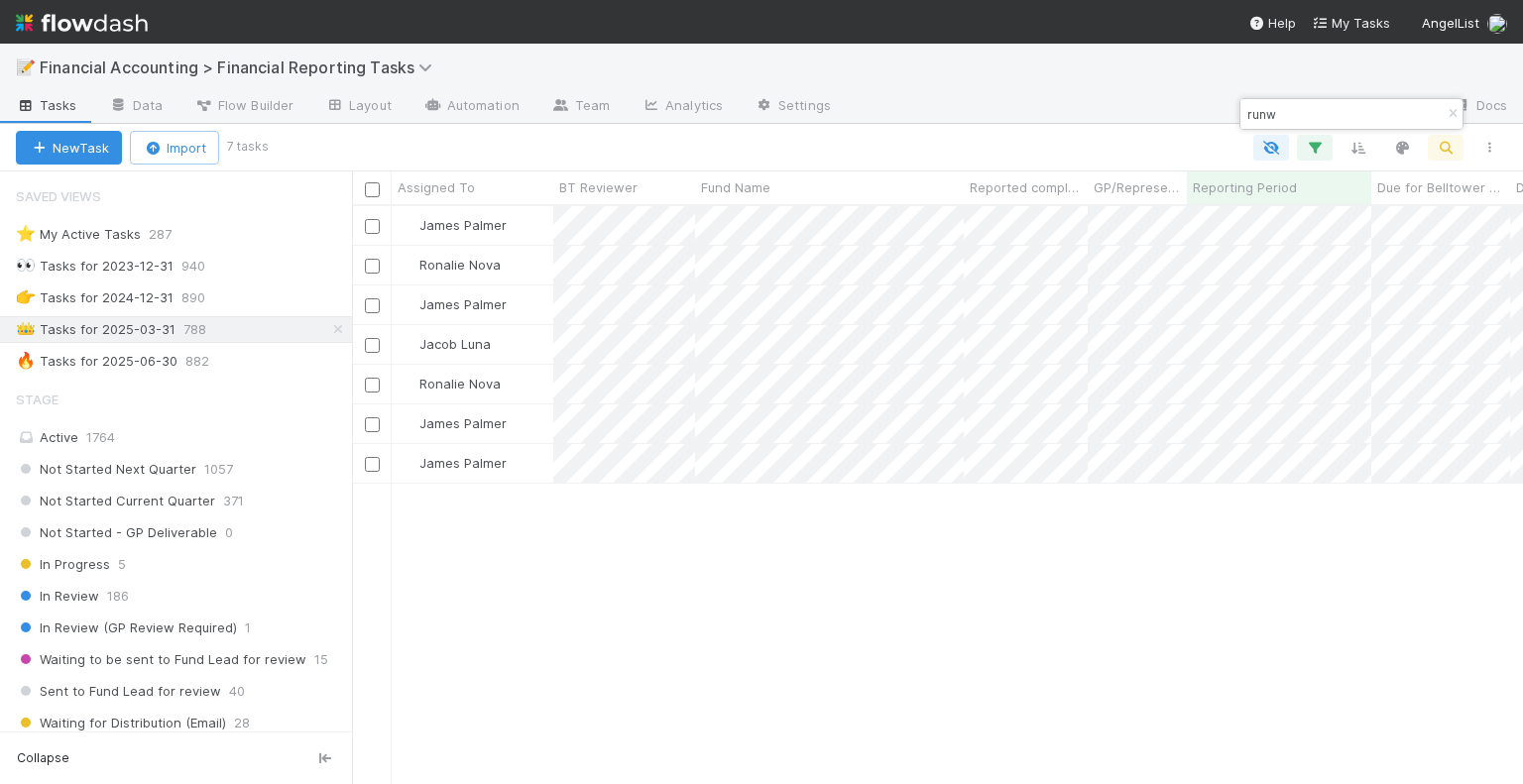 scroll, scrollTop: 16, scrollLeft: 16, axis: both 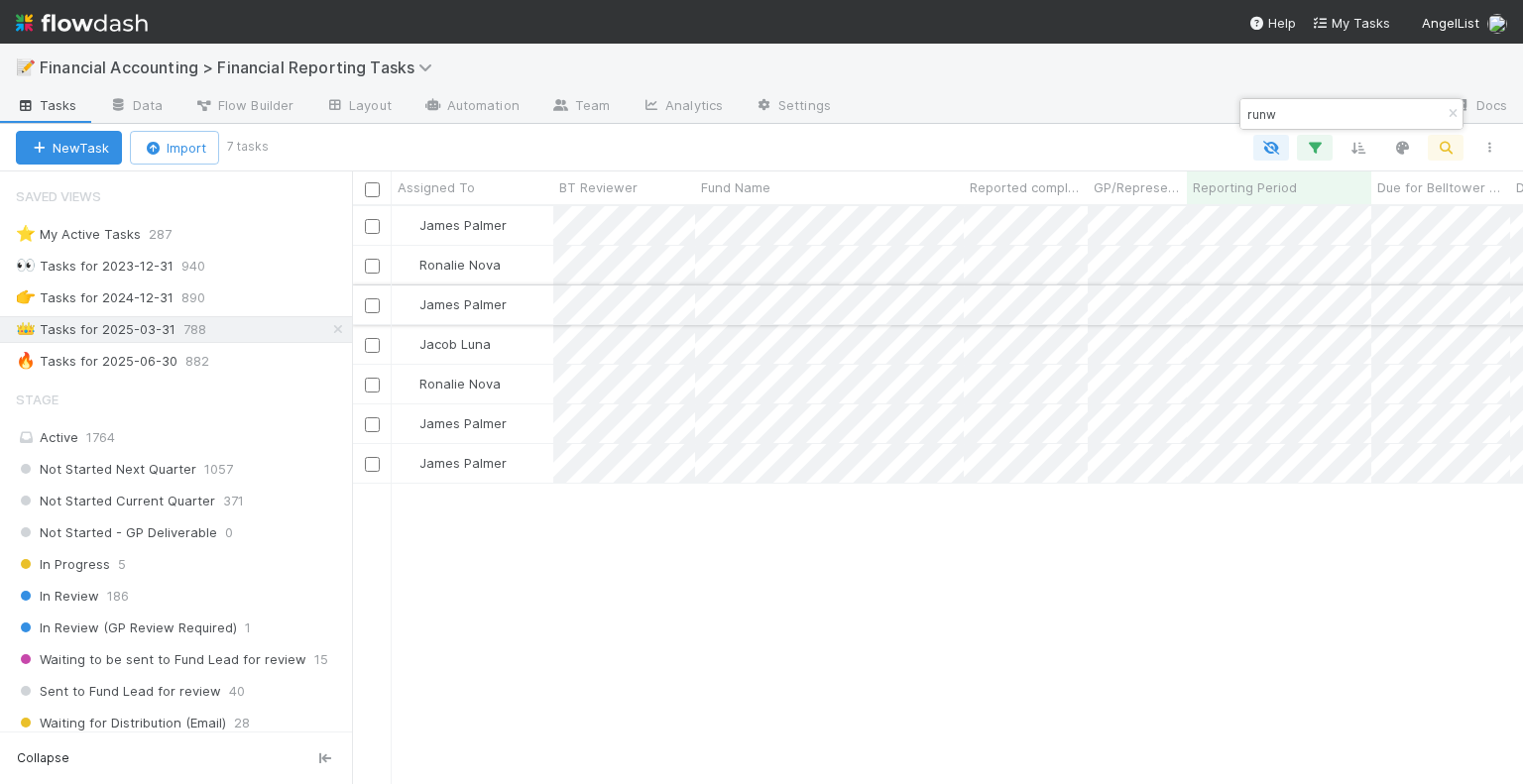 type on "runw" 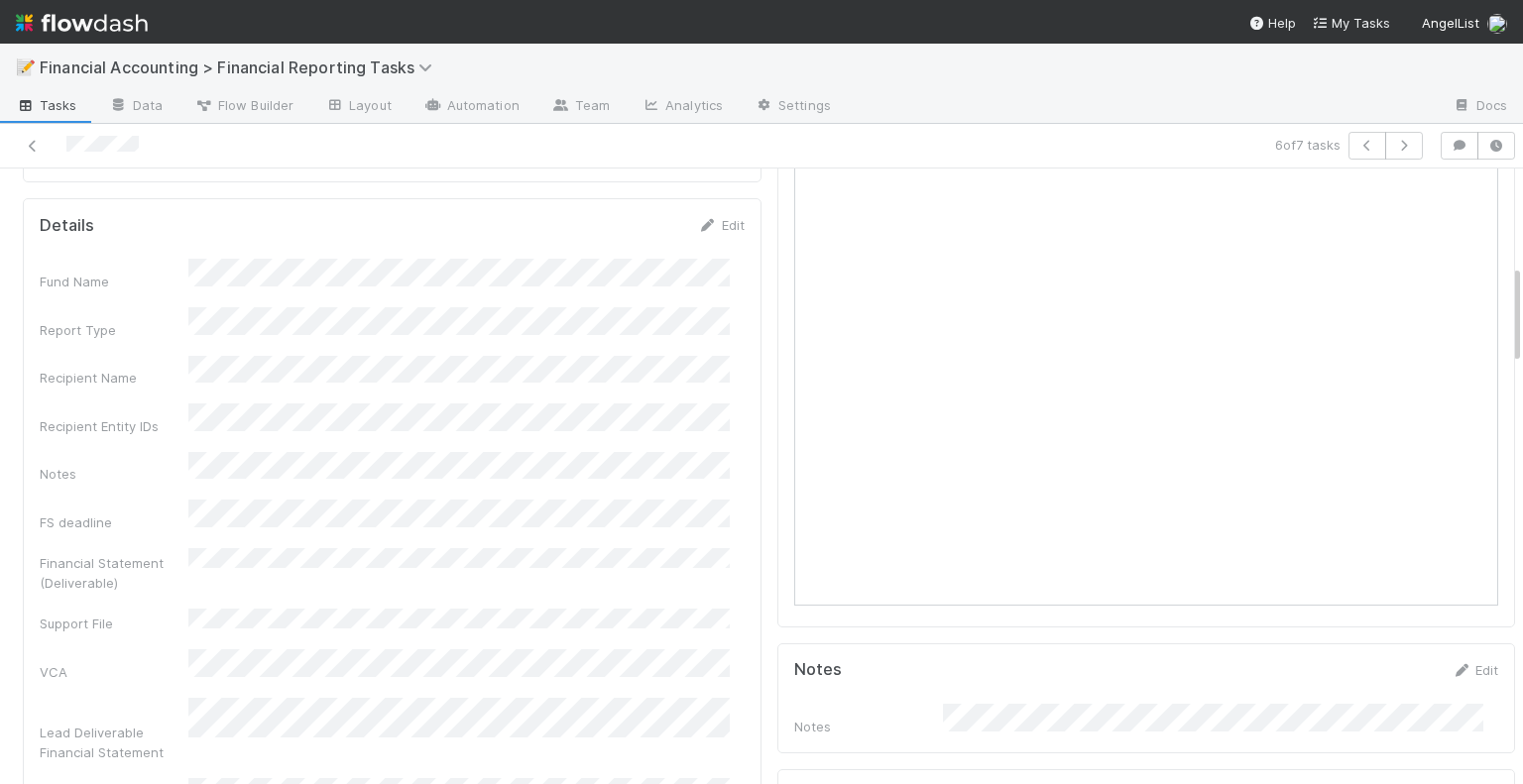 scroll, scrollTop: 595, scrollLeft: 0, axis: vertical 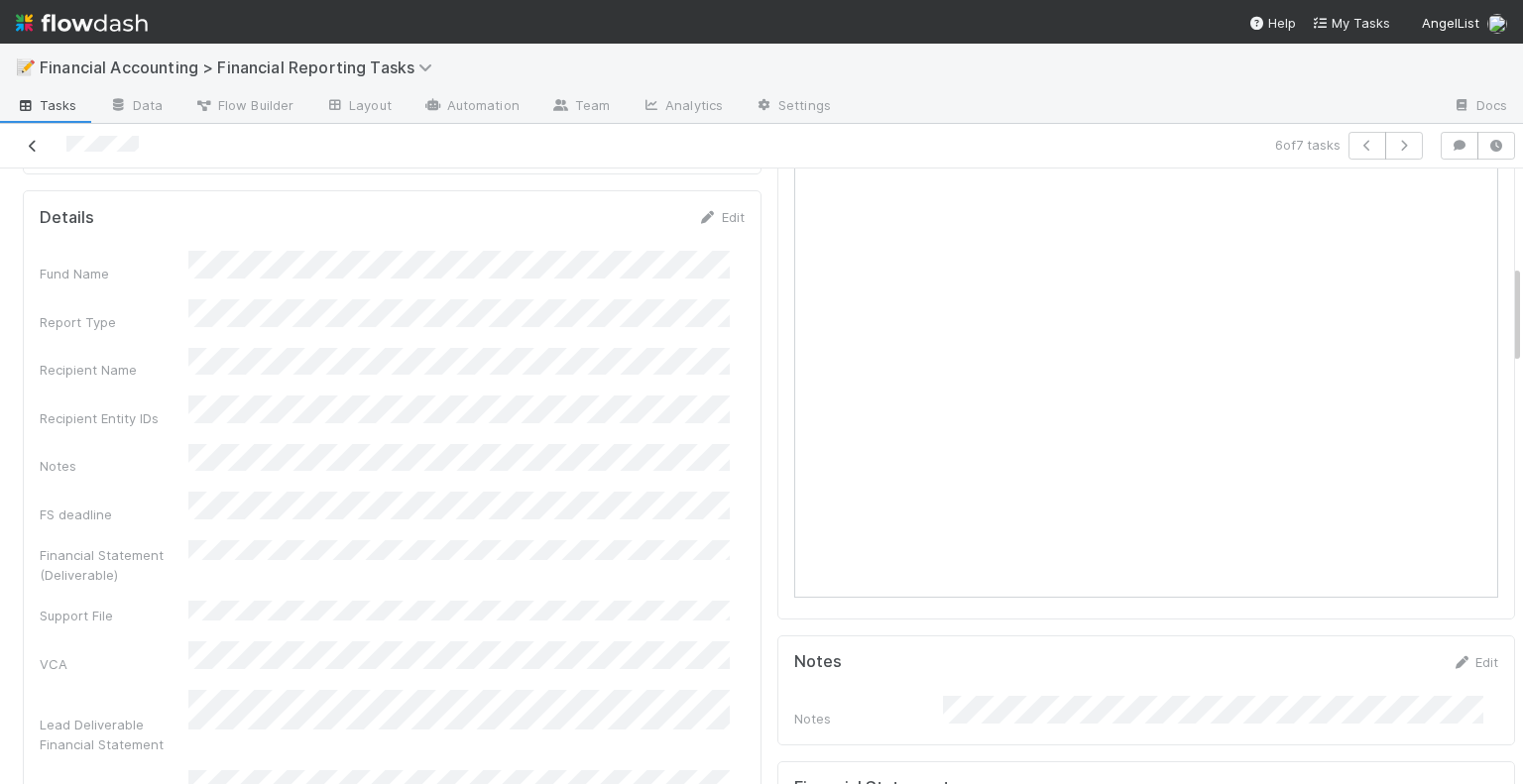 click at bounding box center [33, 146] 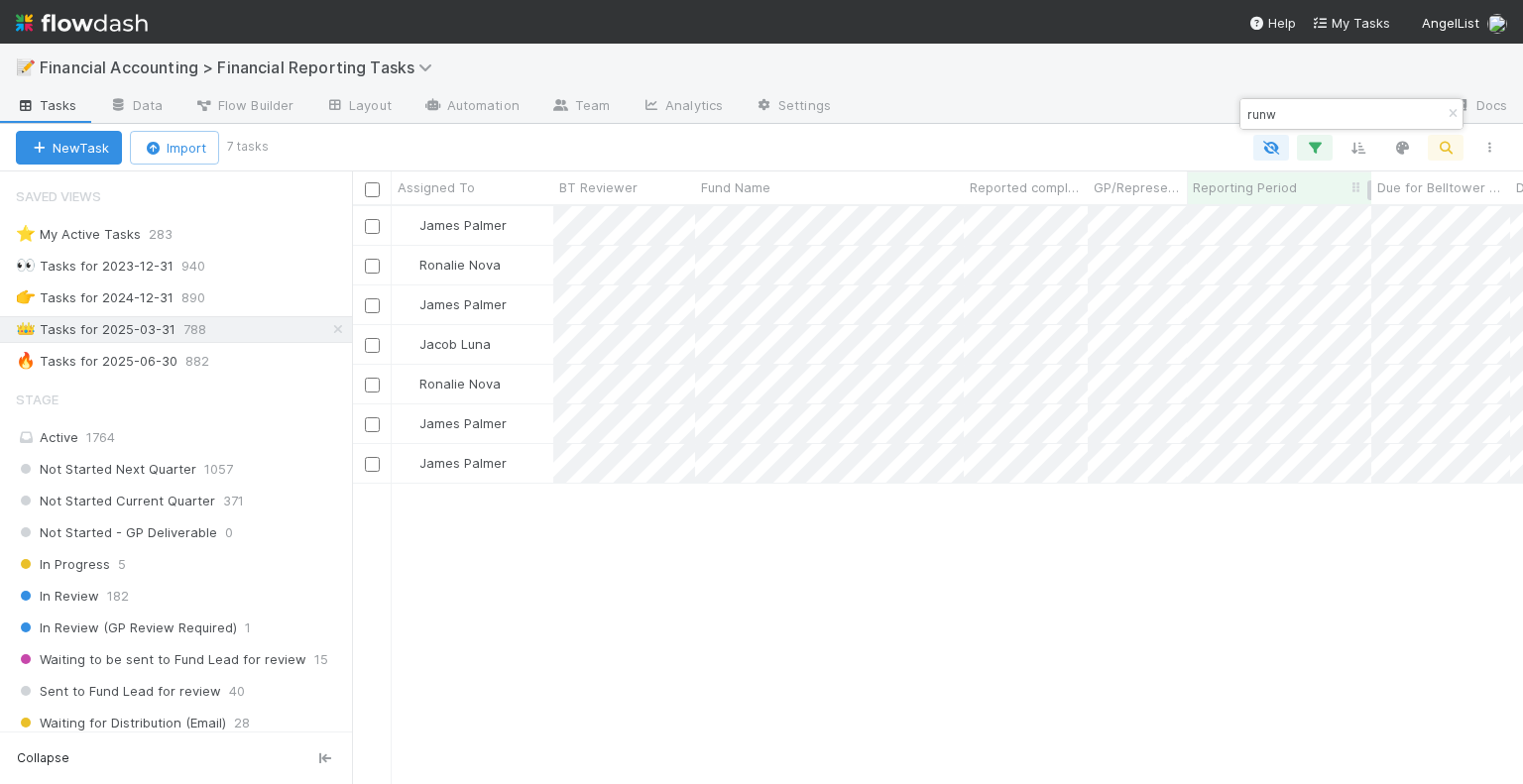 scroll, scrollTop: 16, scrollLeft: 16, axis: both 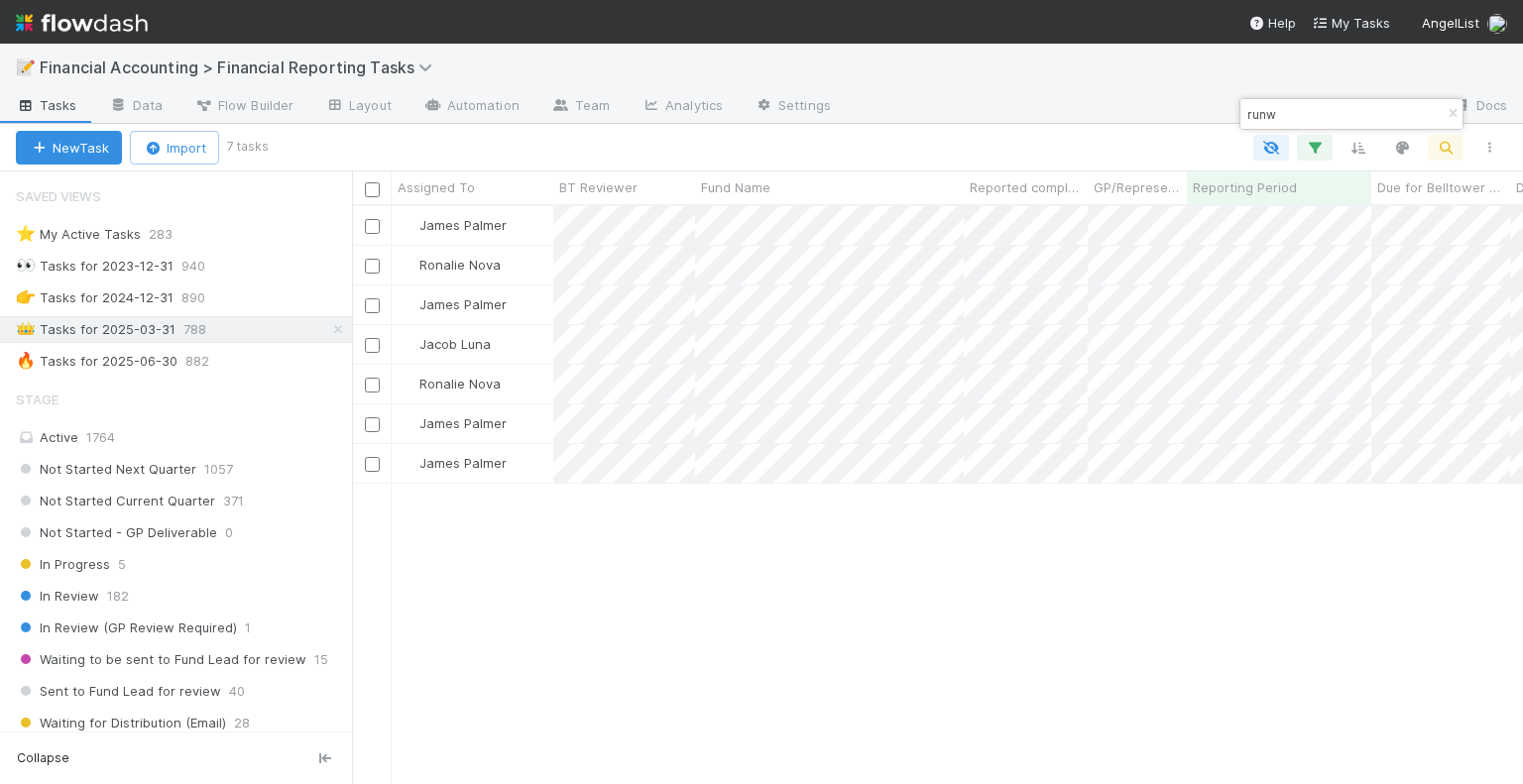 click on "runw" at bounding box center (1343, 114) 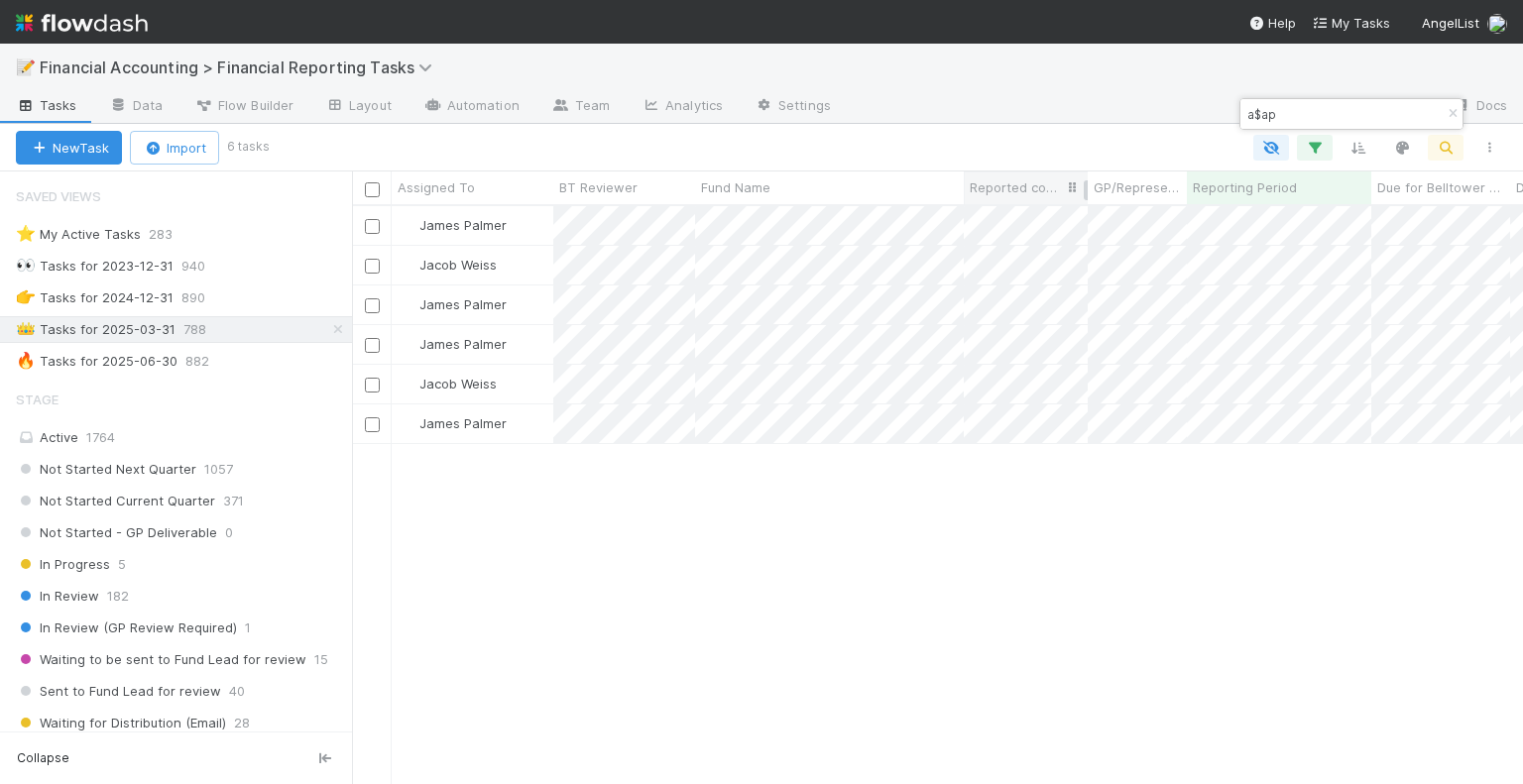 scroll, scrollTop: 16, scrollLeft: 16, axis: both 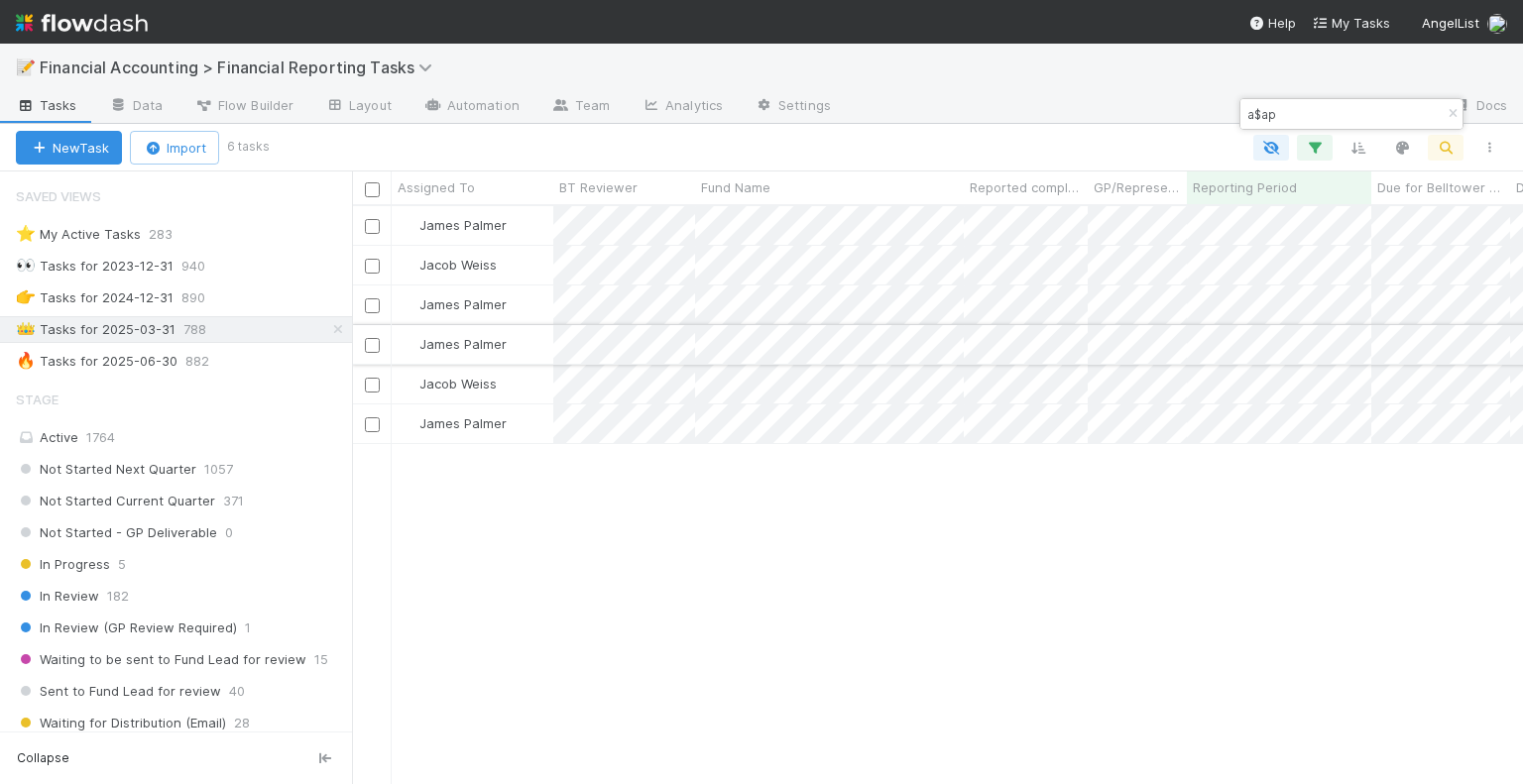 type on "a$ap" 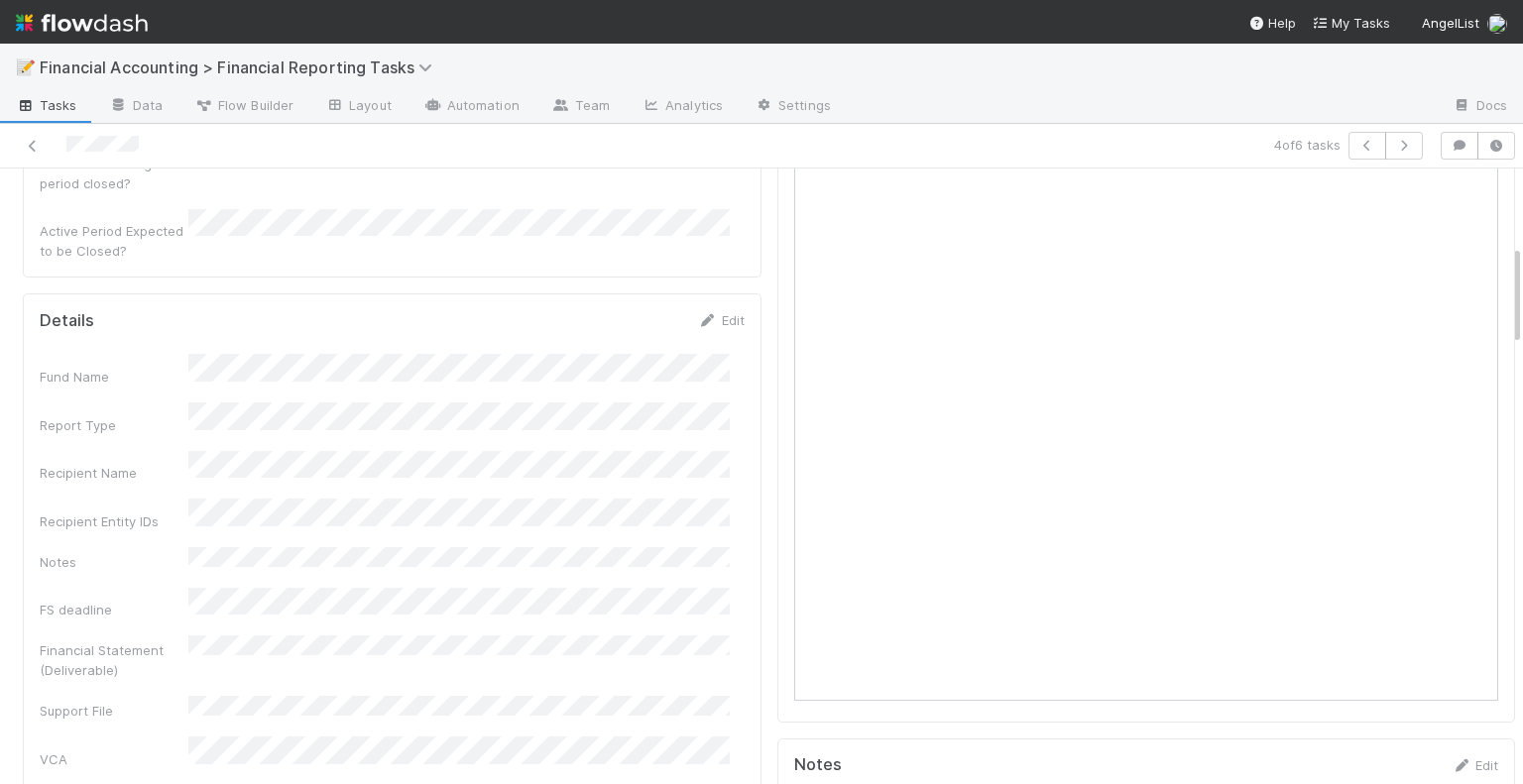 scroll, scrollTop: 496, scrollLeft: 0, axis: vertical 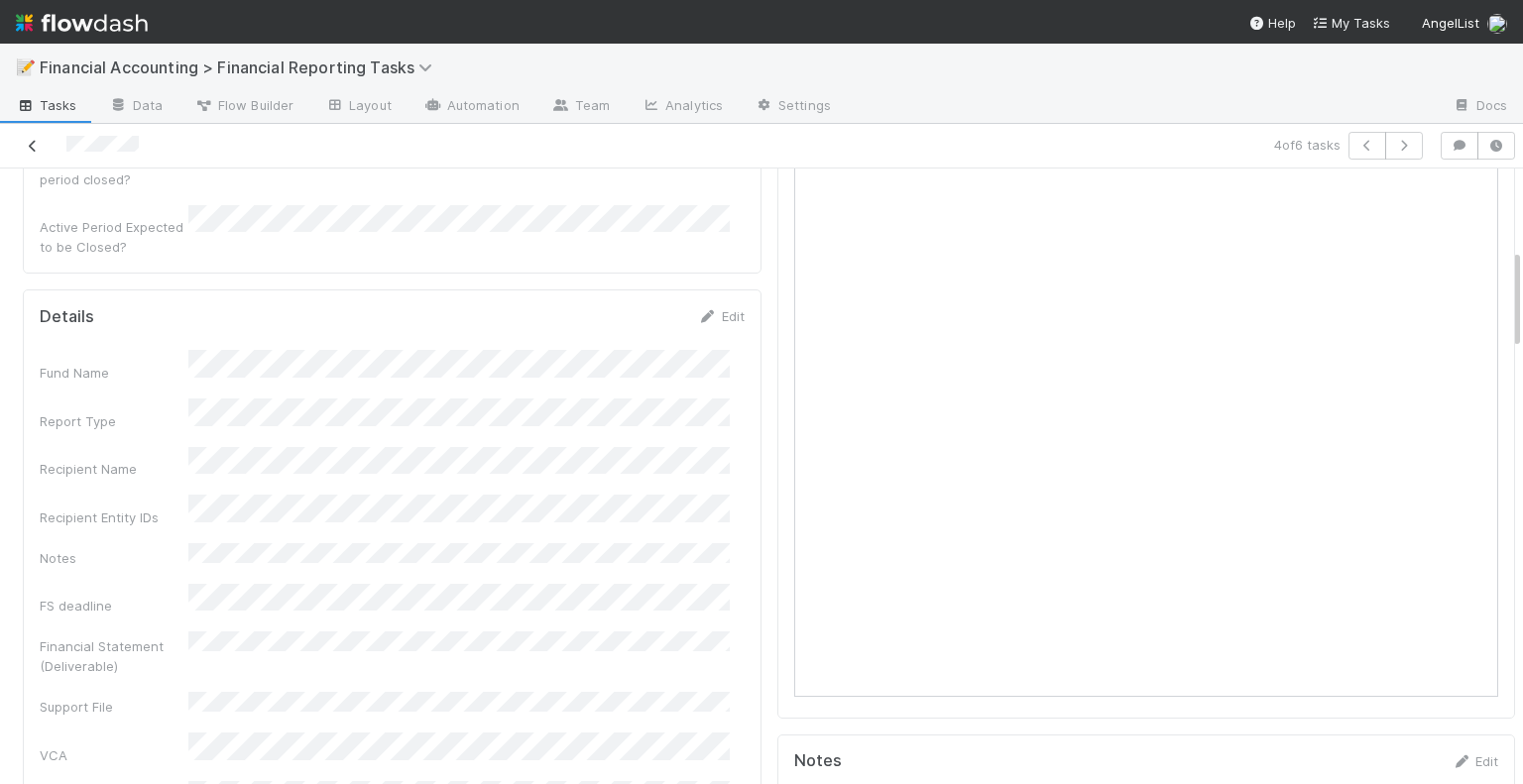 click at bounding box center [33, 146] 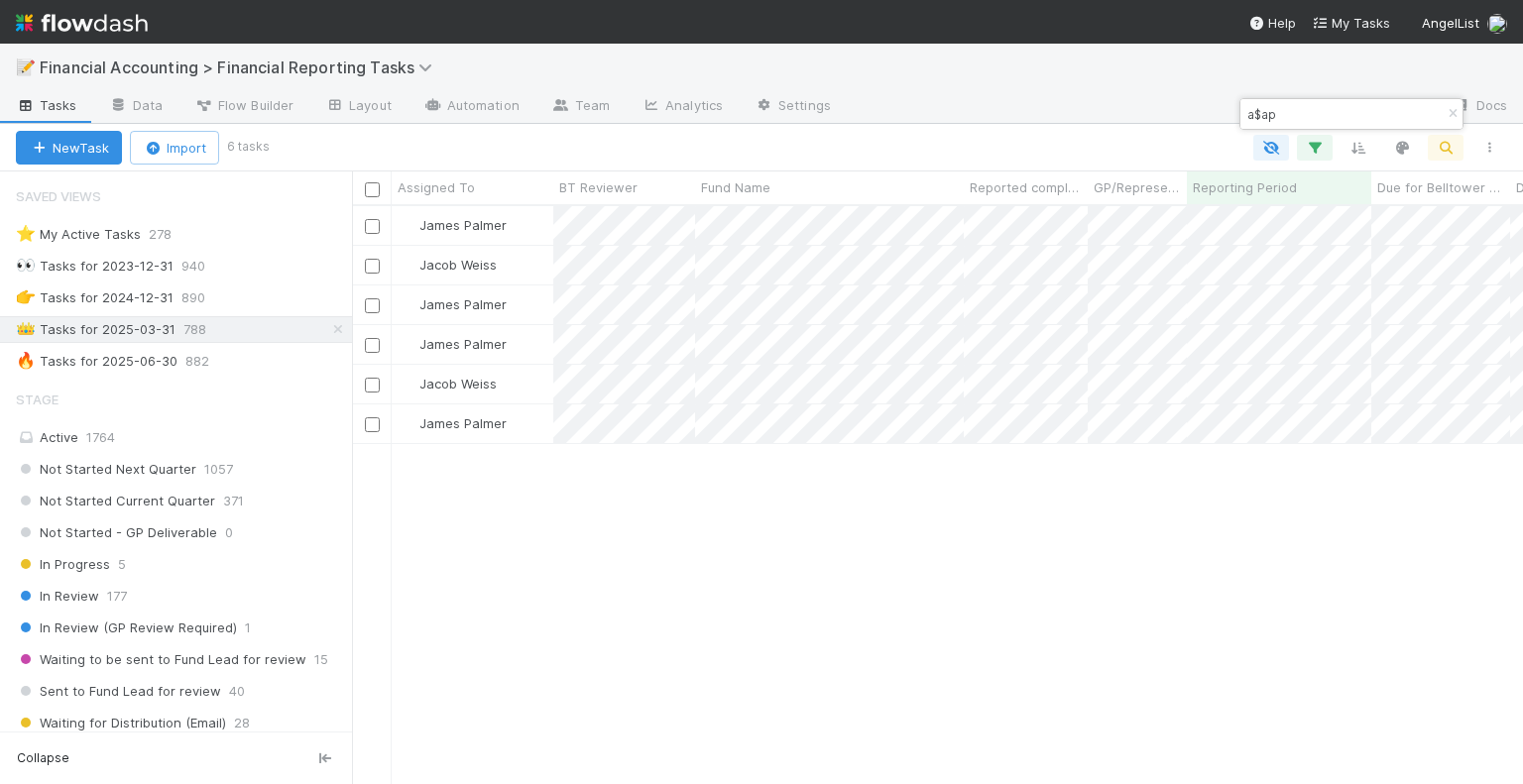 scroll, scrollTop: 16, scrollLeft: 16, axis: both 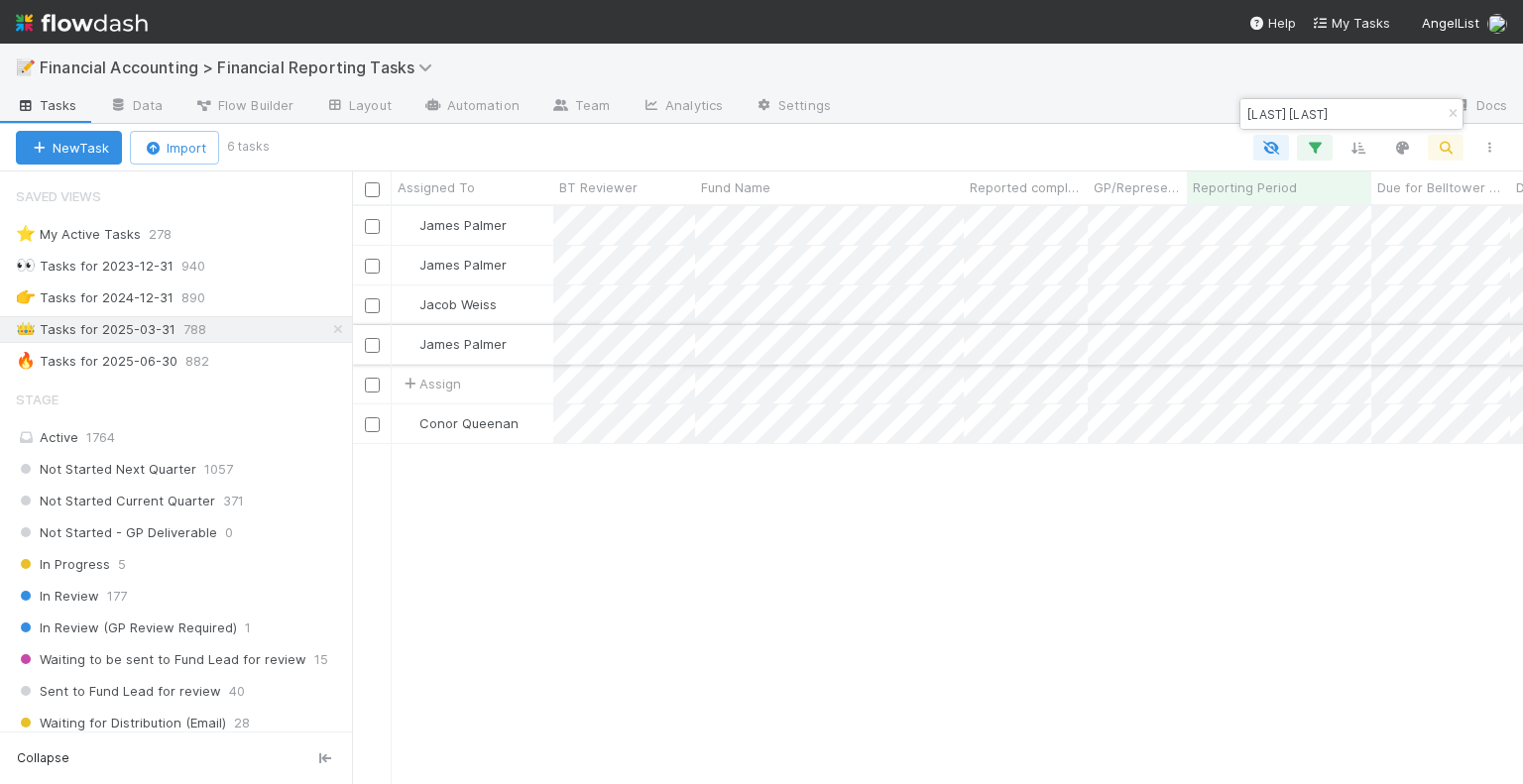 type on "kearny ja" 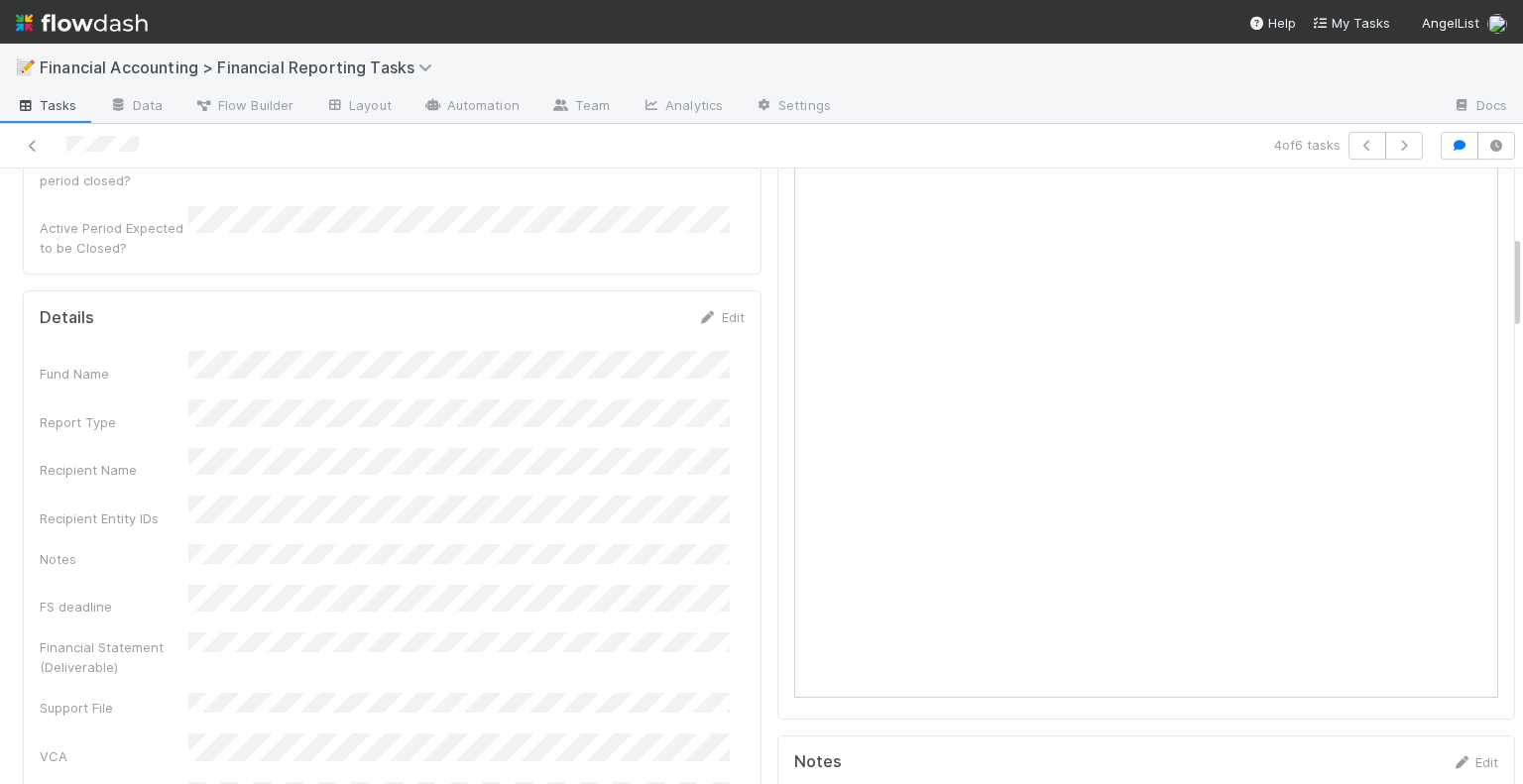 scroll, scrollTop: 496, scrollLeft: 0, axis: vertical 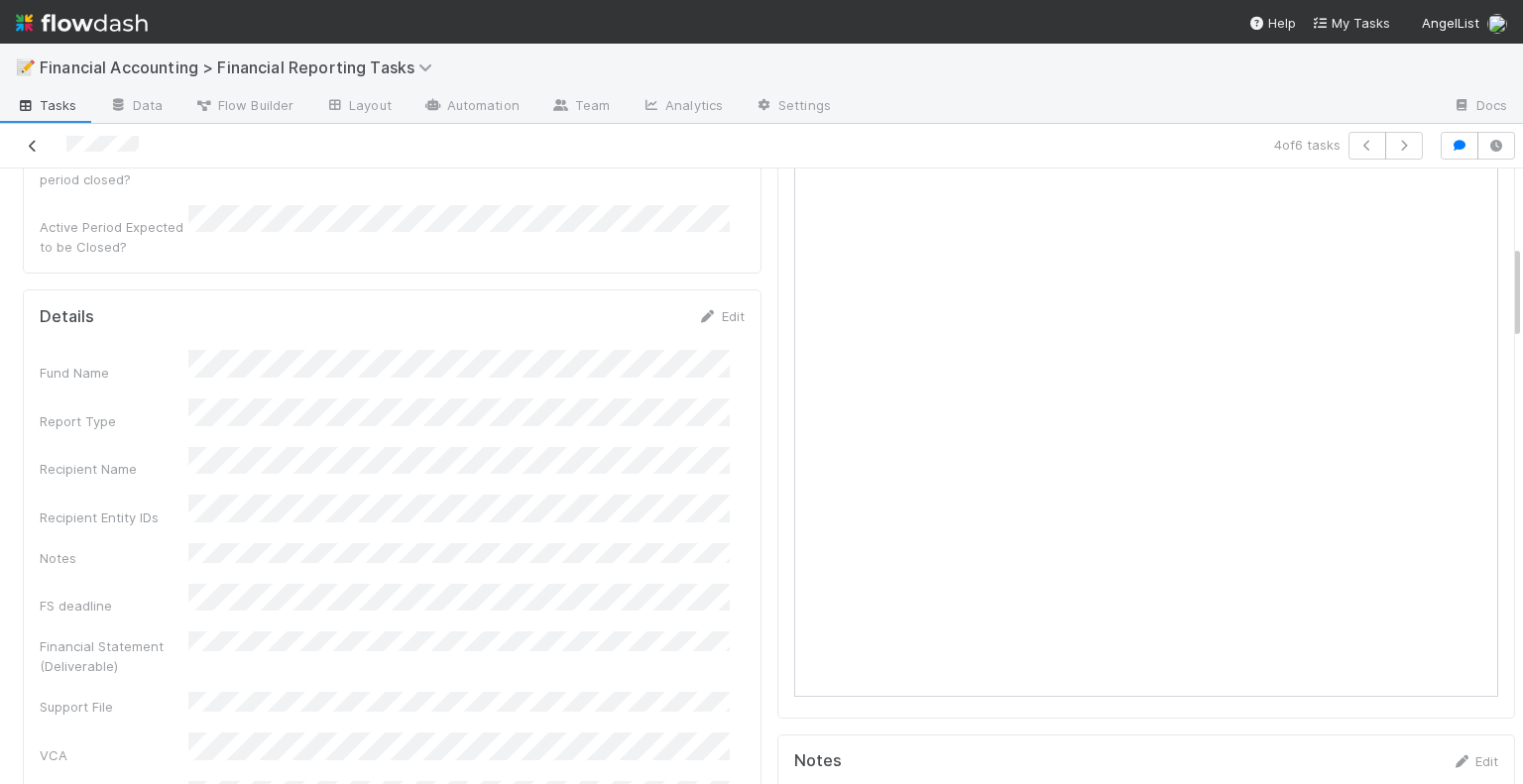 click at bounding box center [33, 146] 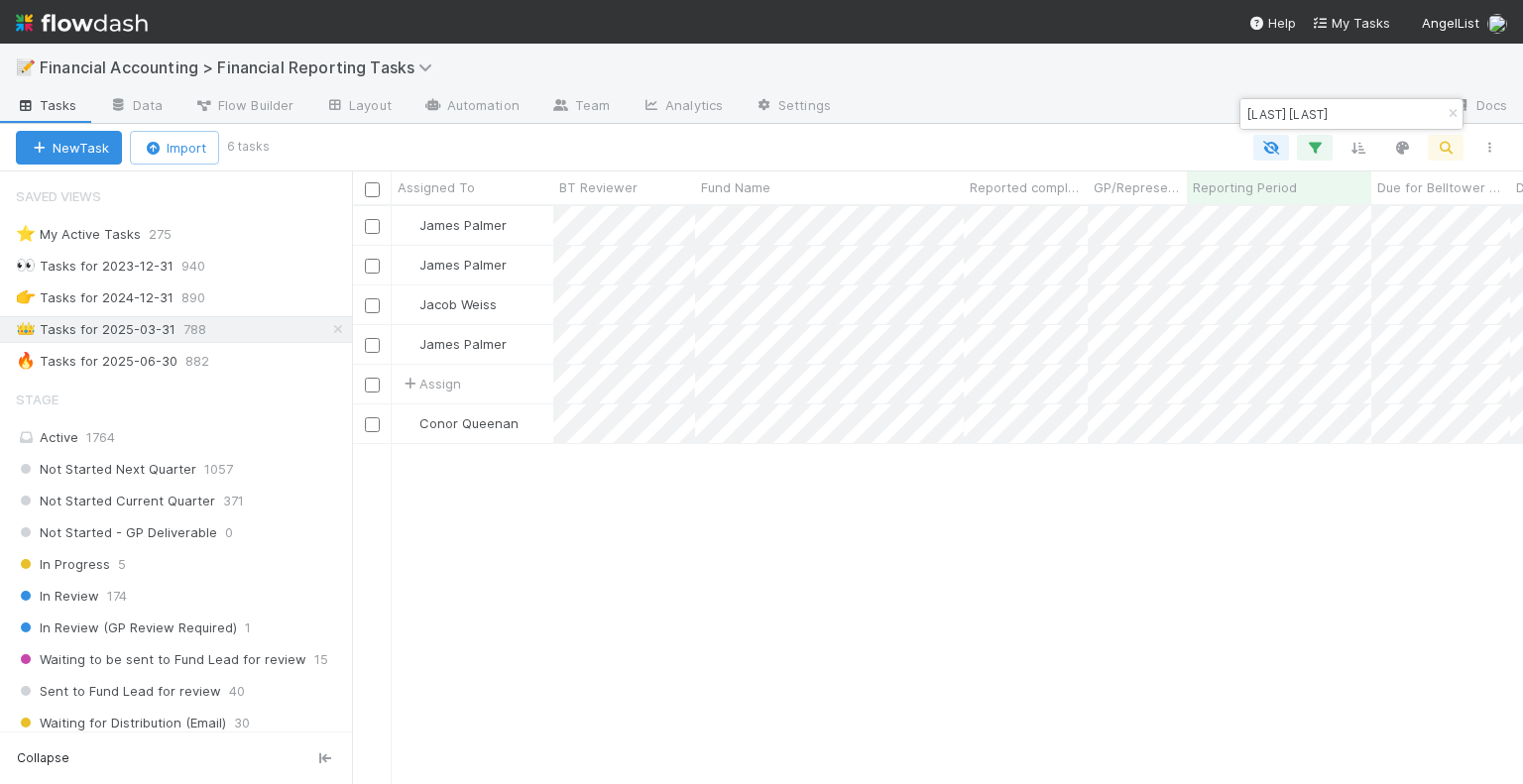 scroll, scrollTop: 16, scrollLeft: 16, axis: both 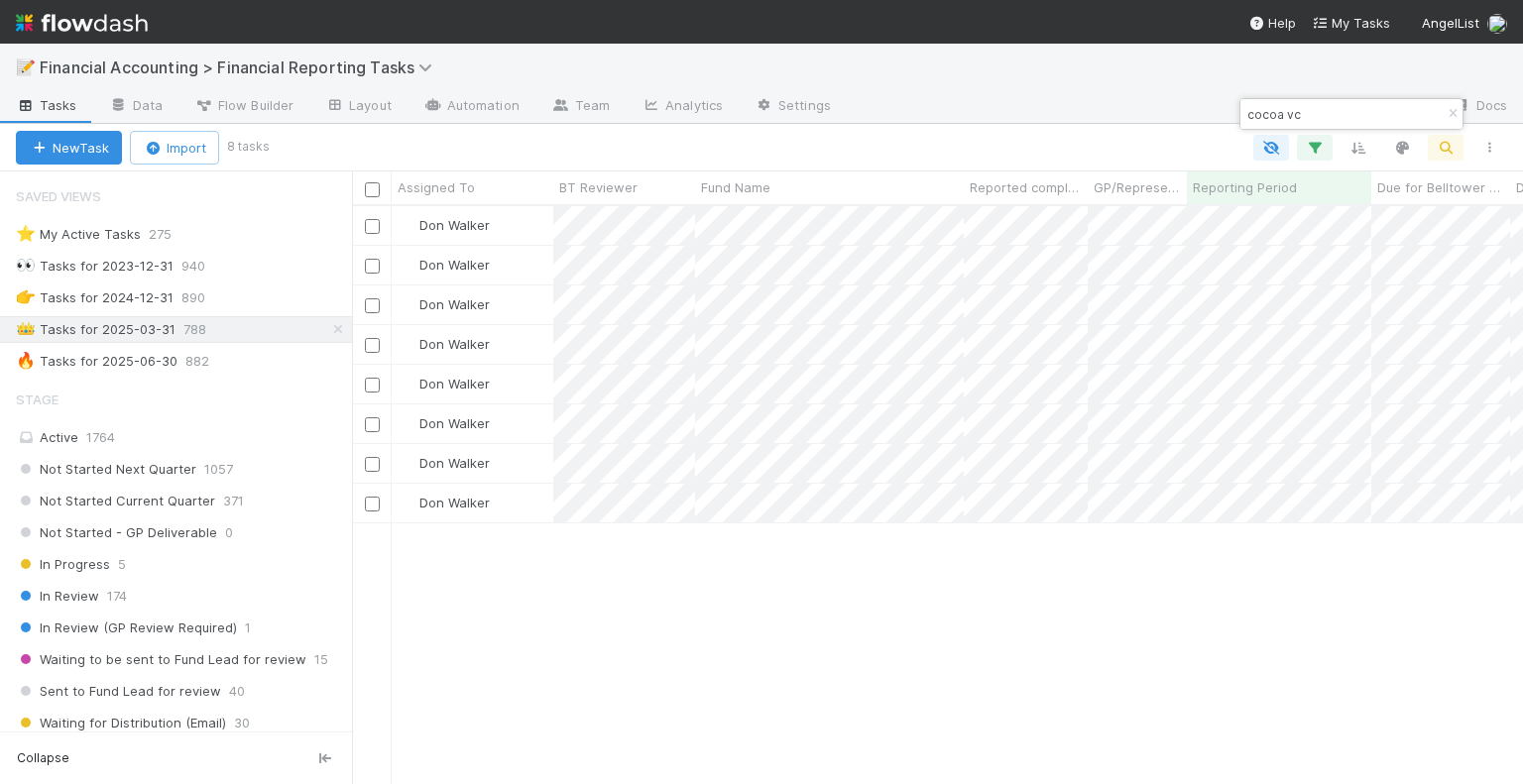 type on "cocoa vc" 